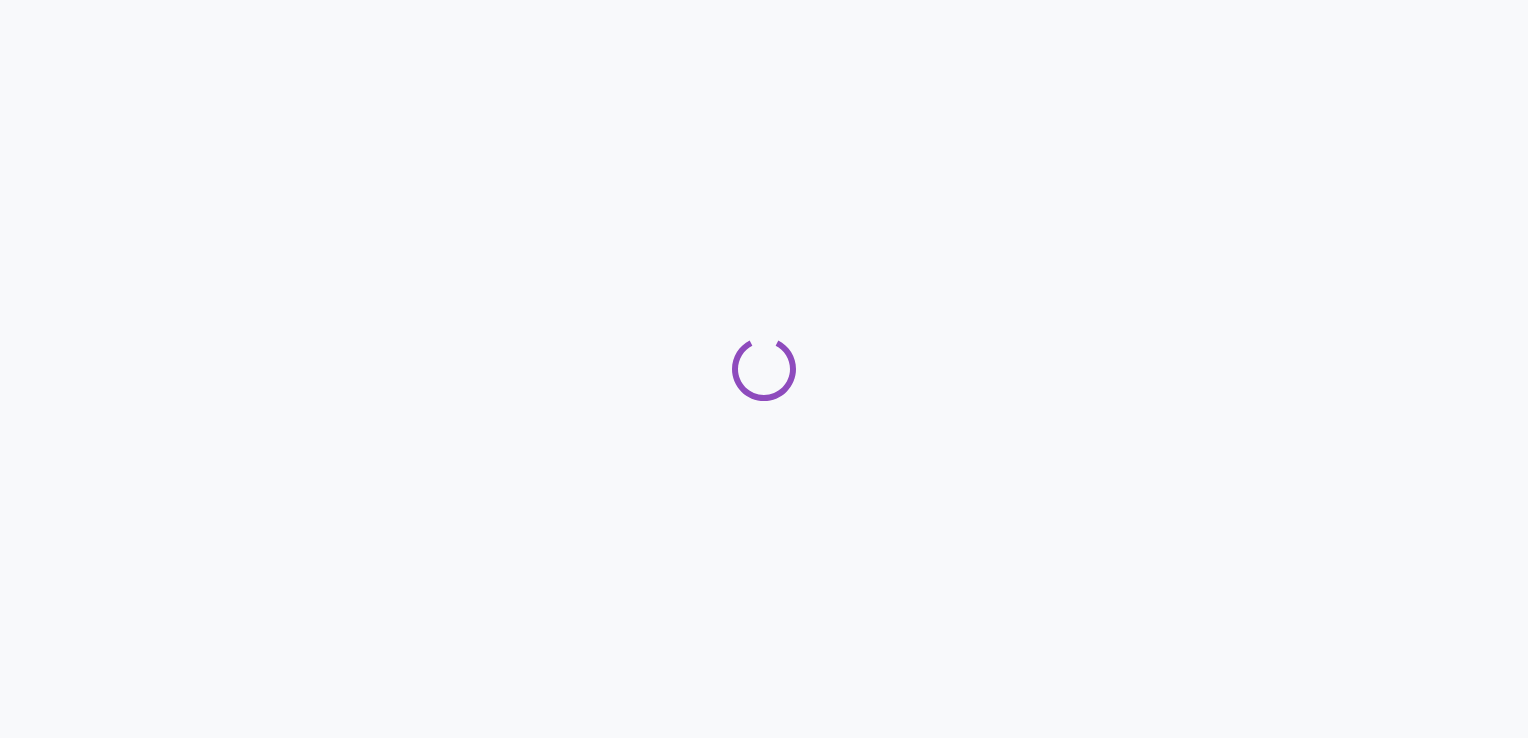 scroll, scrollTop: 0, scrollLeft: 0, axis: both 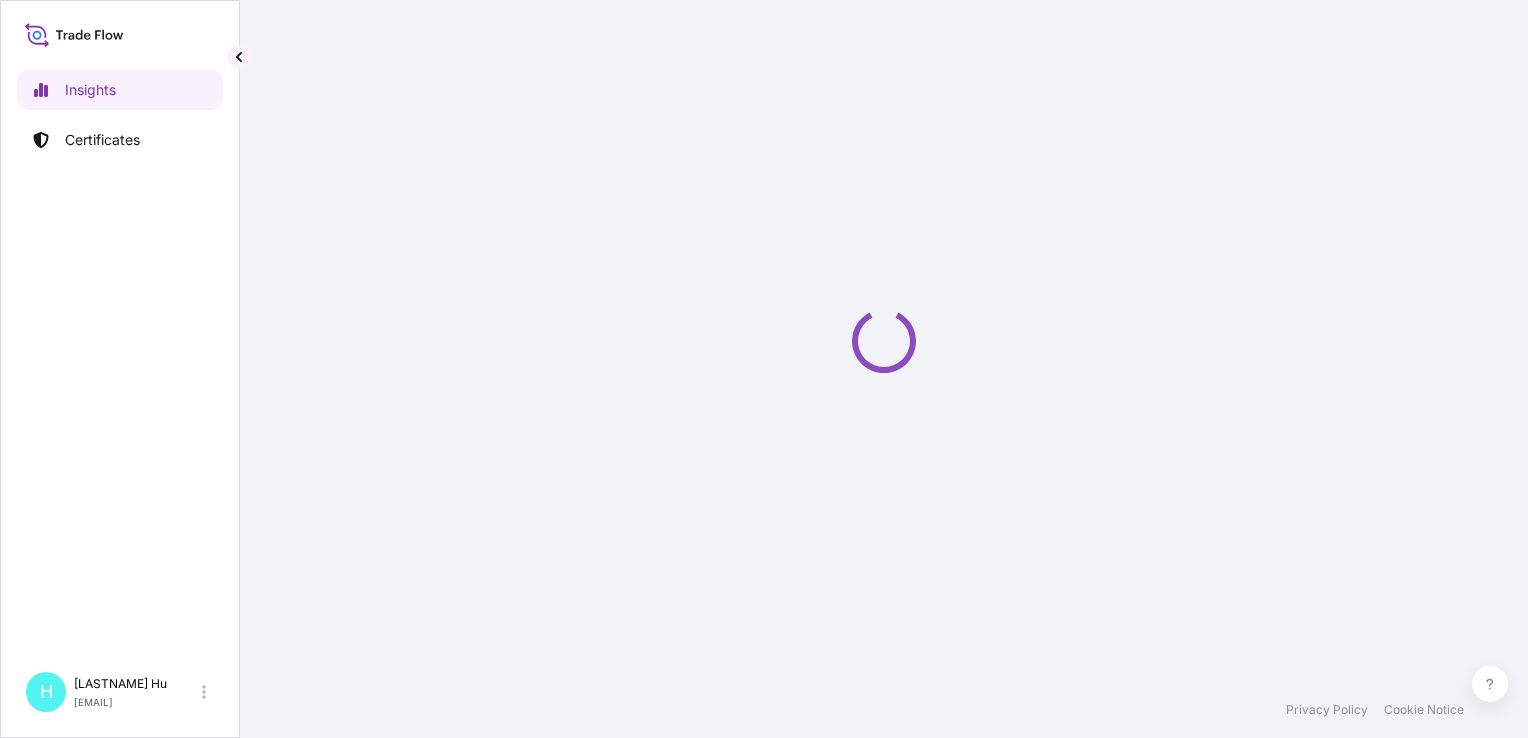select on "2025" 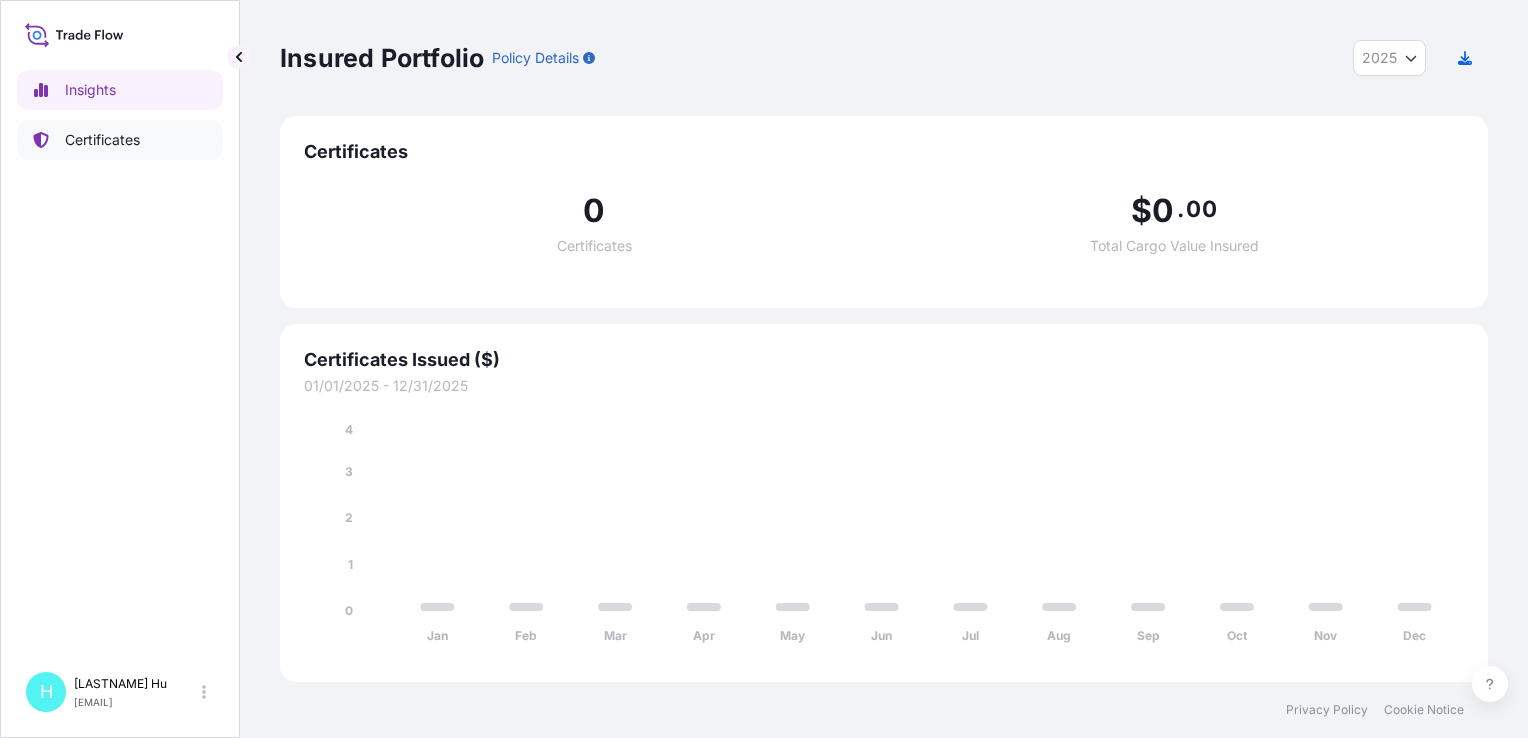 click on "Certificates" at bounding box center (102, 140) 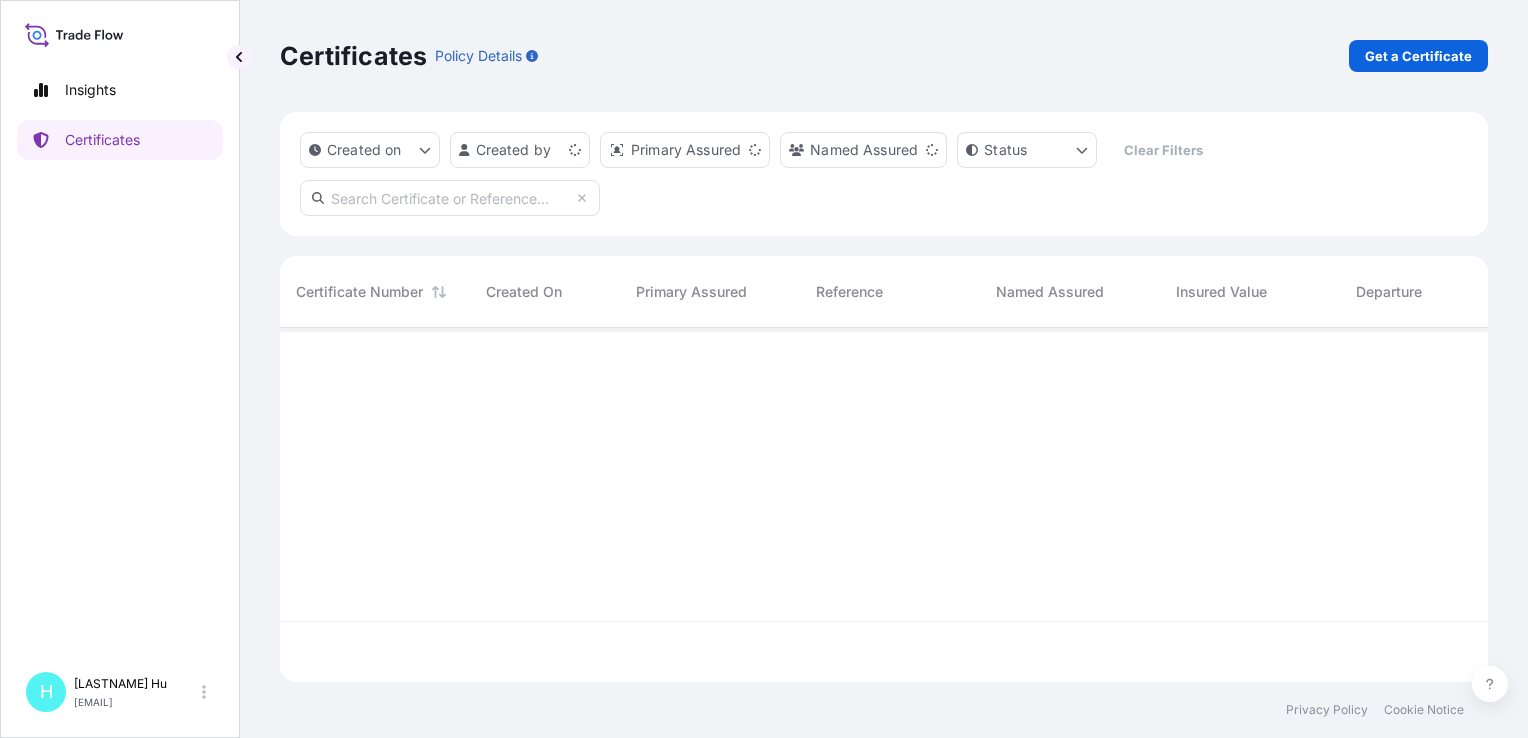 scroll, scrollTop: 16, scrollLeft: 16, axis: both 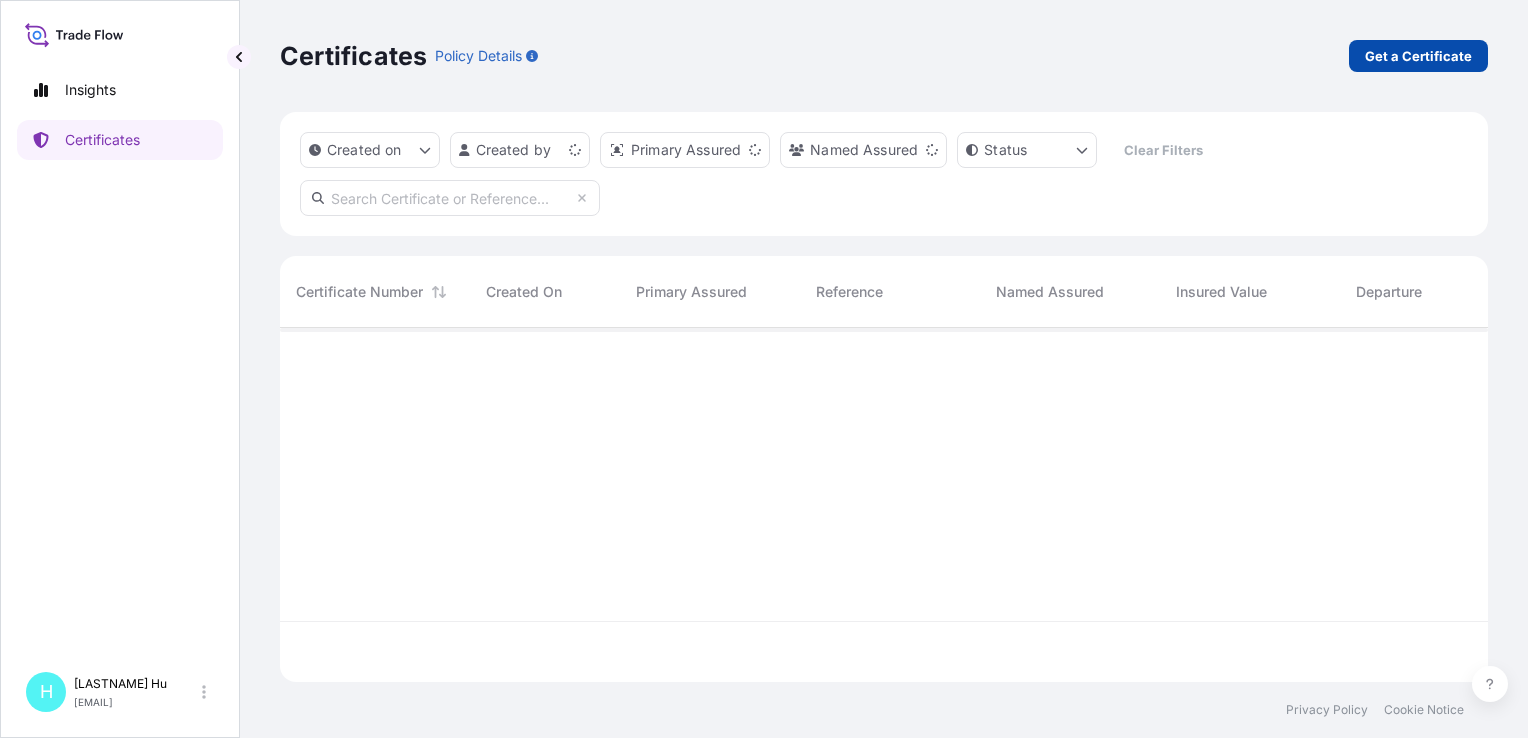 click on "Get a Certificate" at bounding box center [1418, 56] 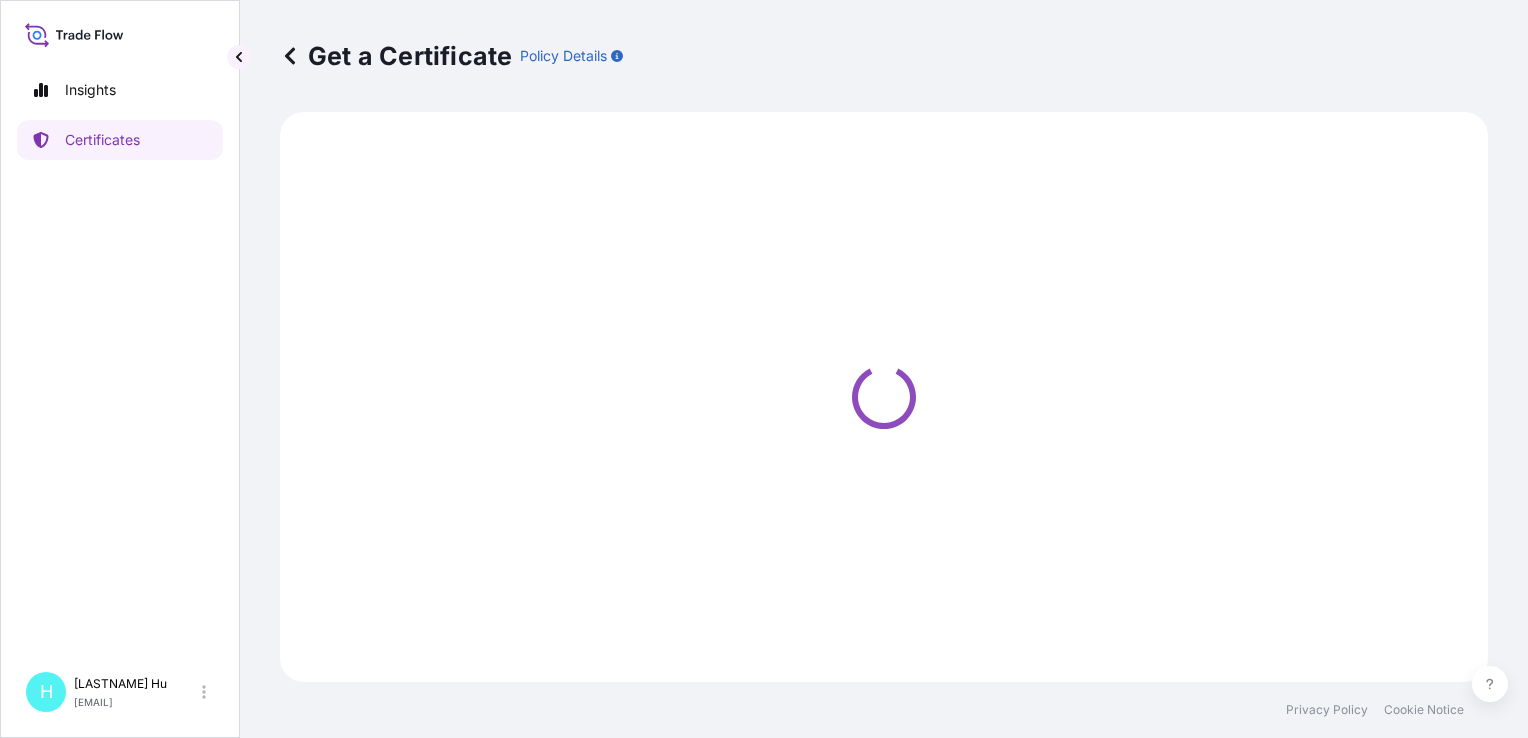 select on "Sea" 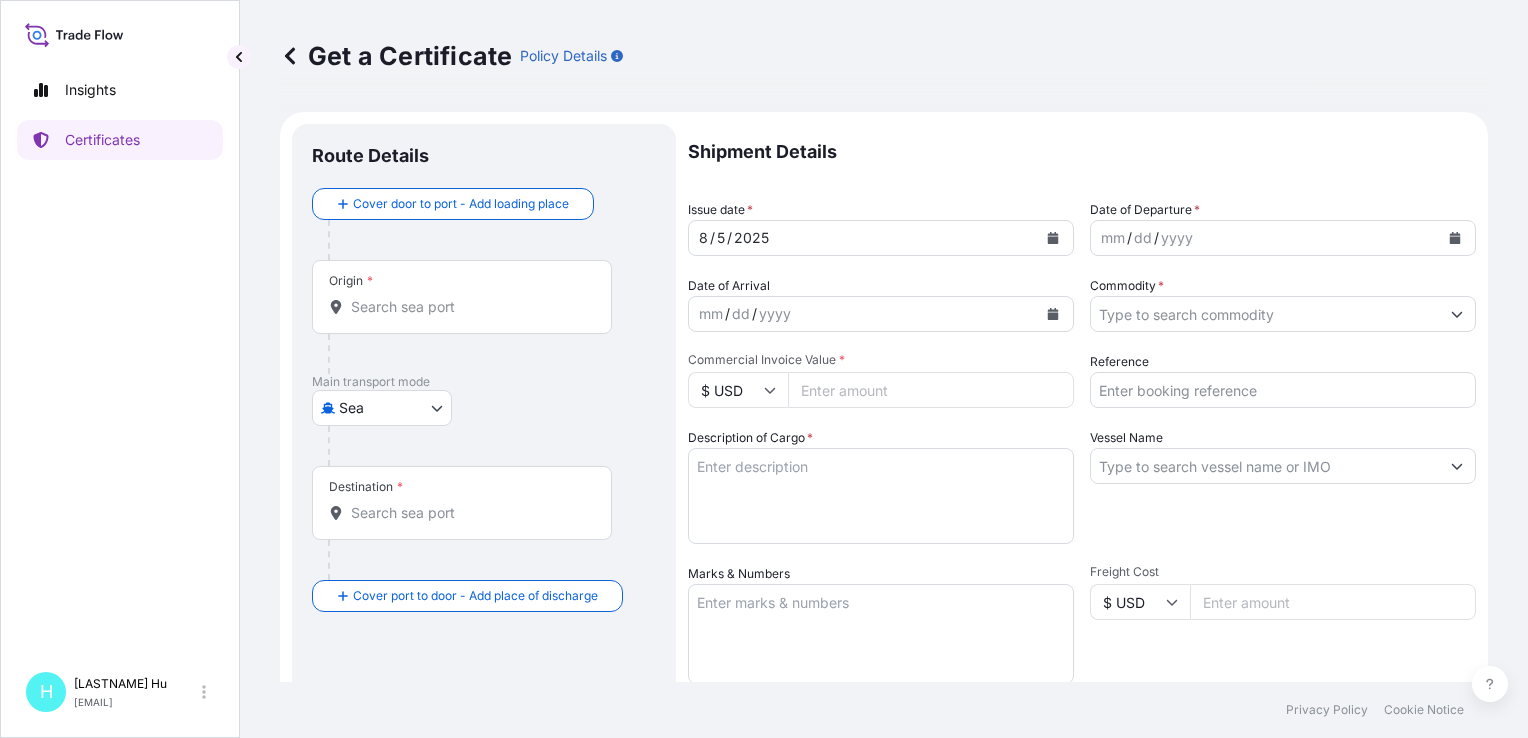 click on "Origin *" at bounding box center [469, 307] 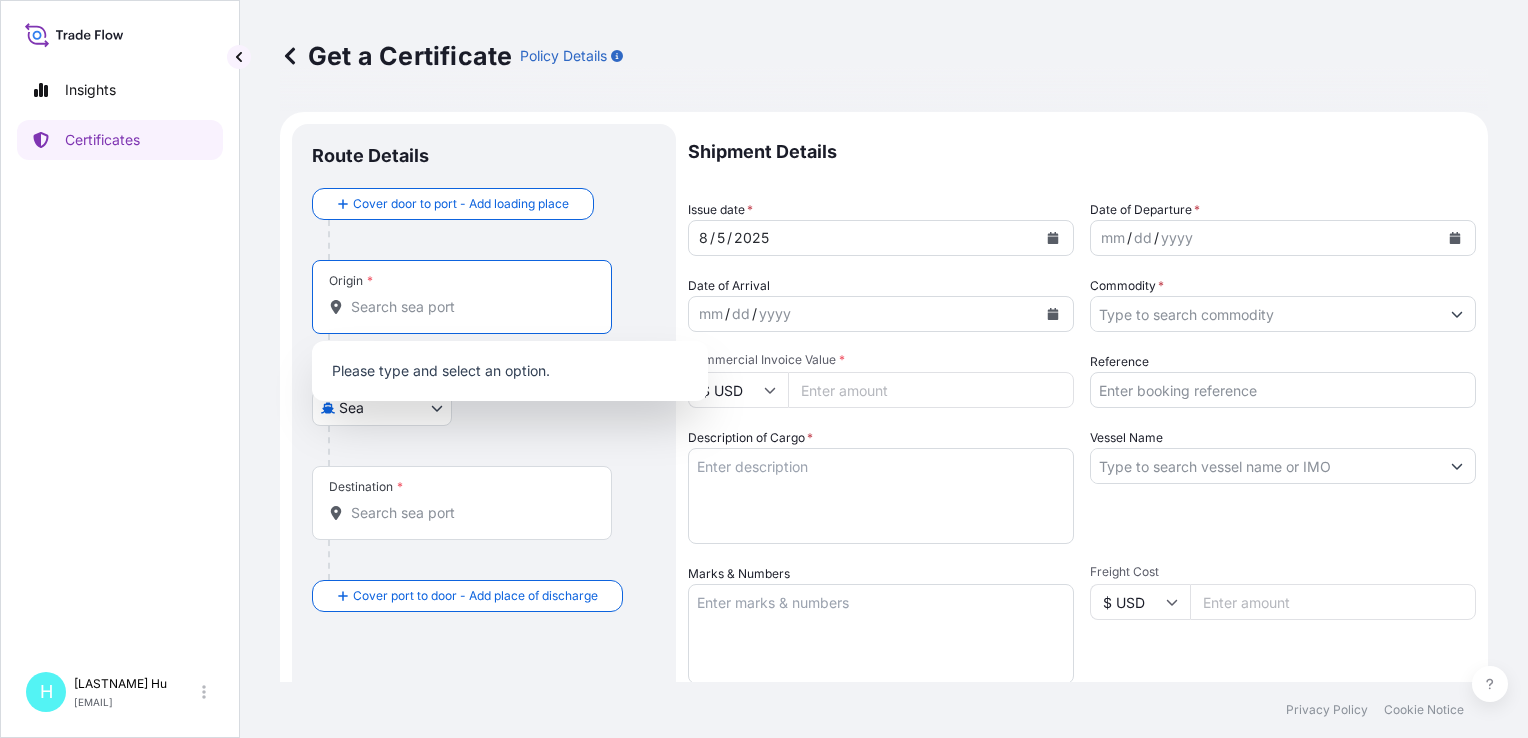 click on "Origin *" at bounding box center [469, 307] 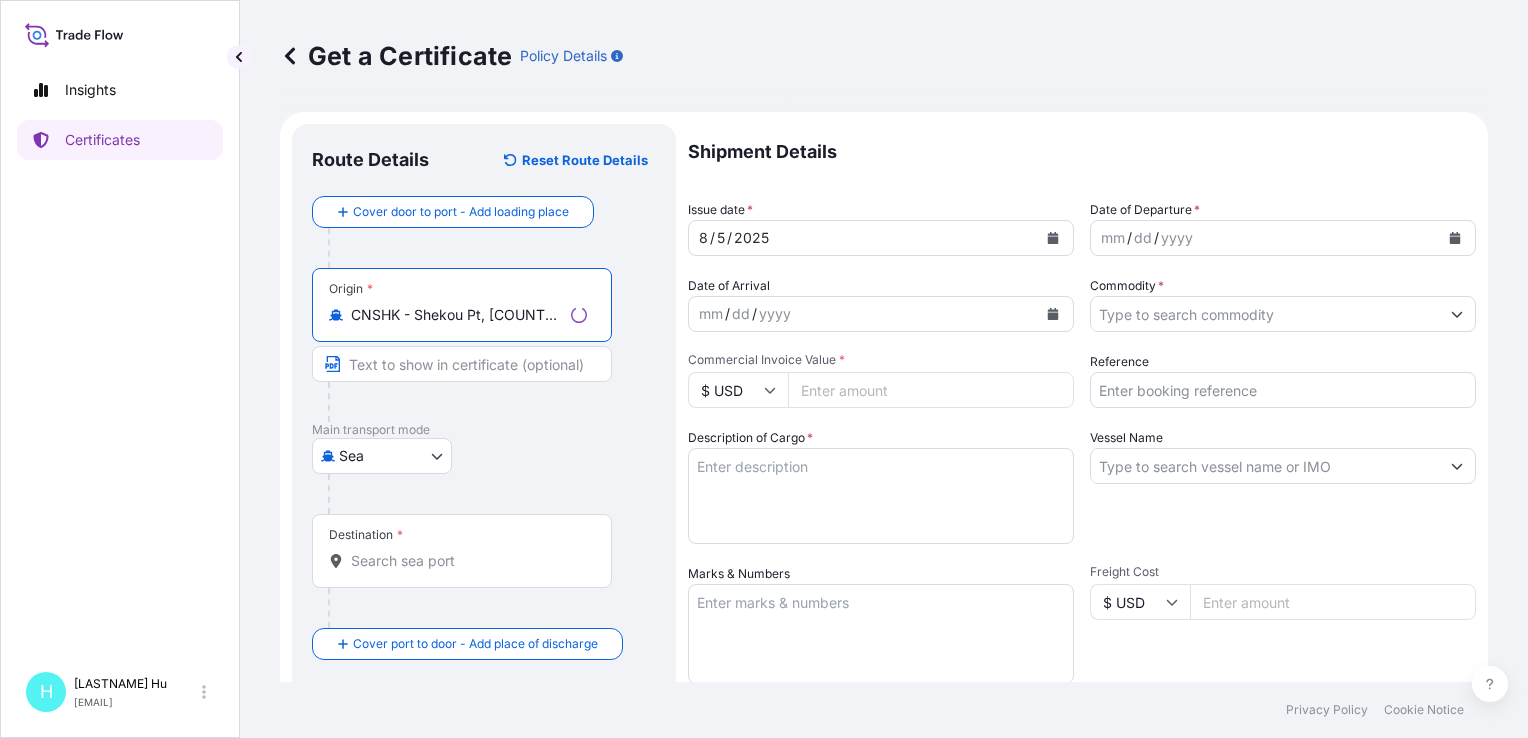 type on "CNSHK - Shekou Pt, [COUNTRY]" 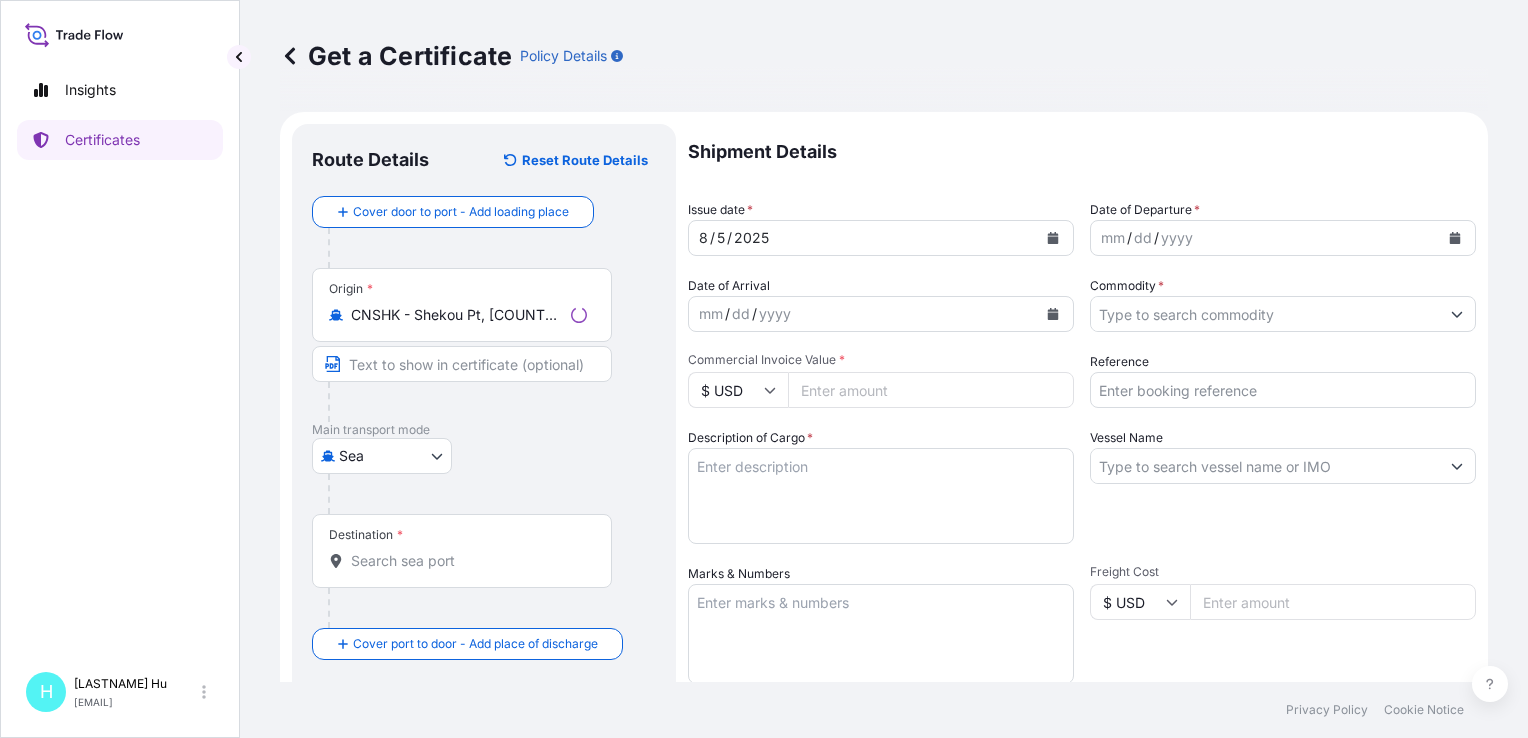 click on "Destination *" at bounding box center (462, 551) 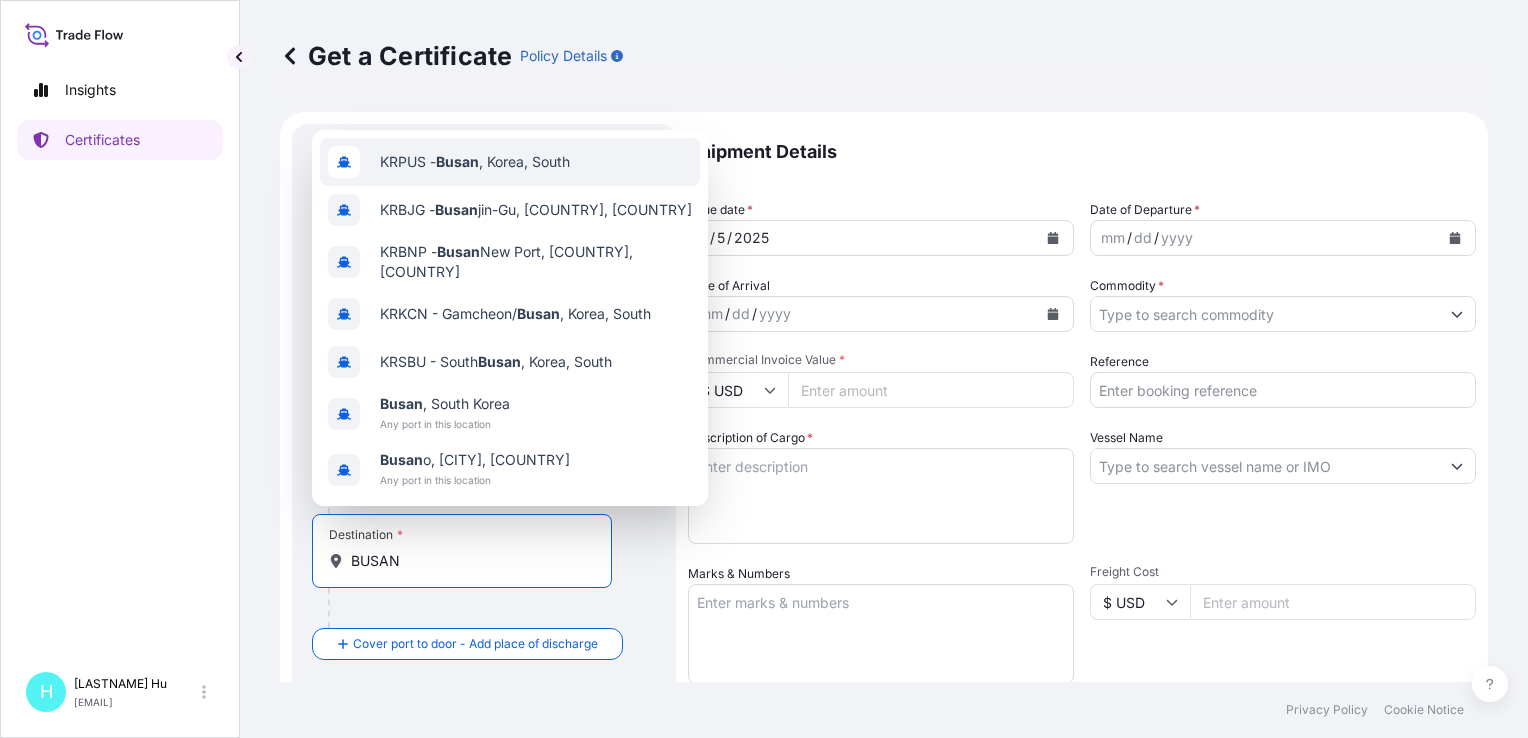 click on "KRPUS - Busan , [COUNTRY], [COUNTRY]" at bounding box center (475, 162) 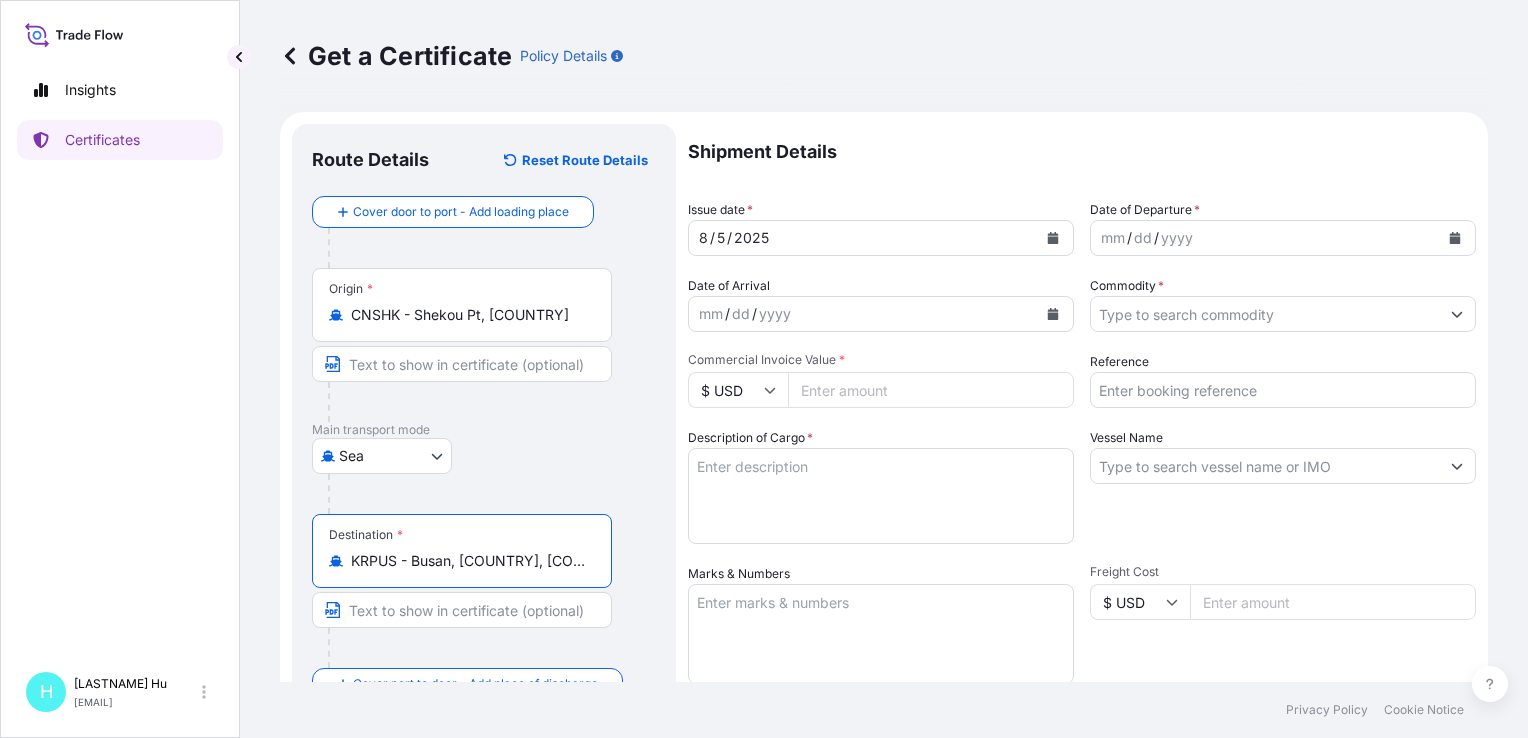 type on "KRPUS - Busan, [COUNTRY], [COUNTRY]" 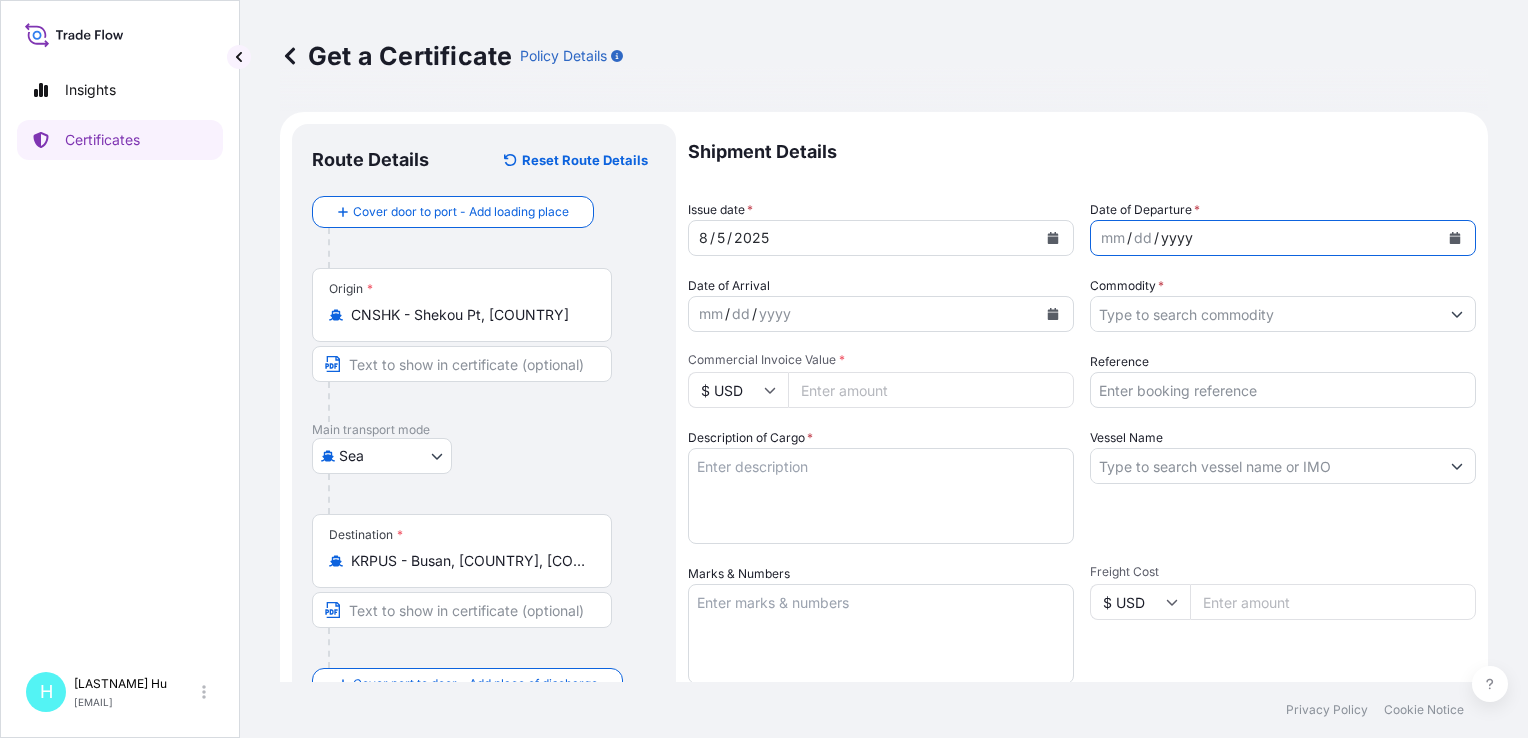 click 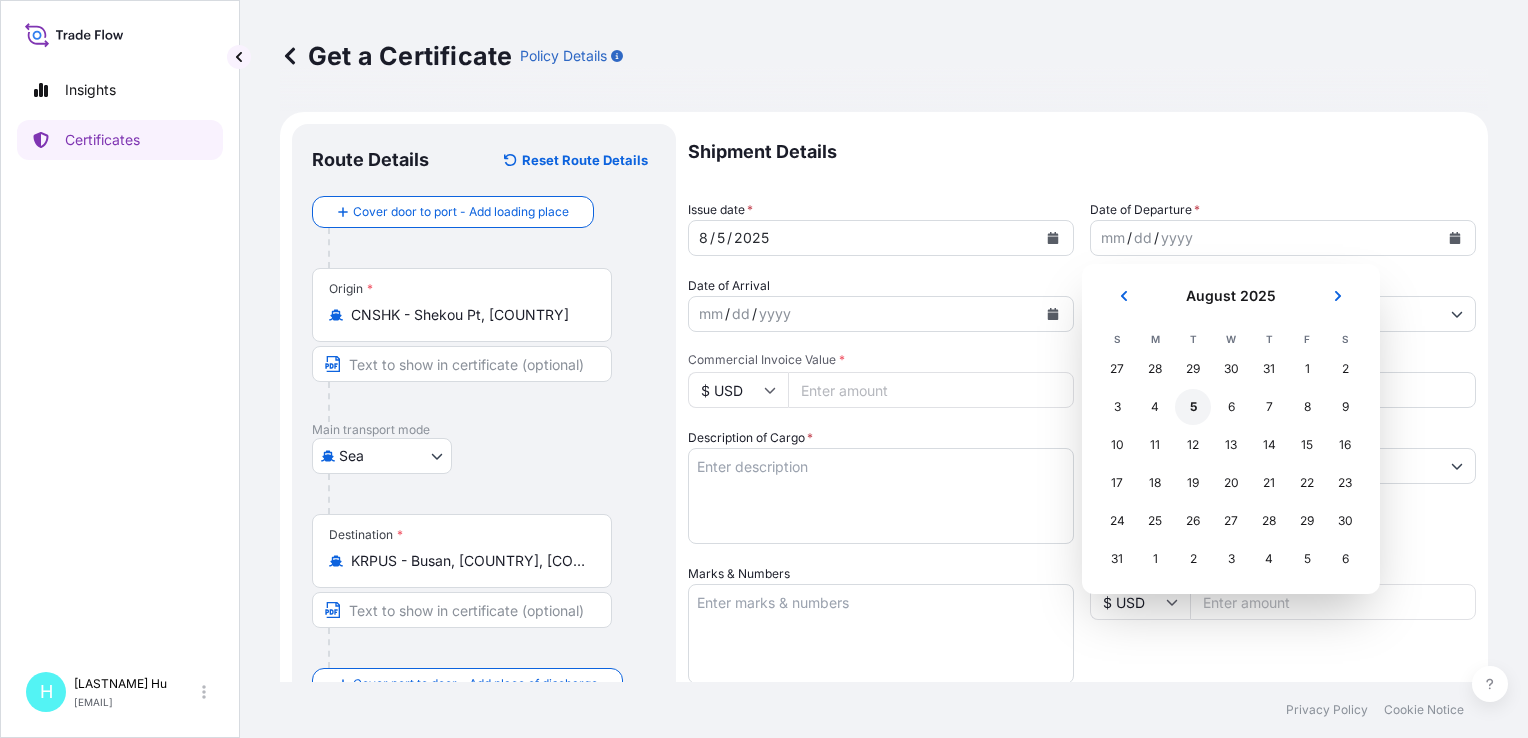 click on "5" at bounding box center (1193, 407) 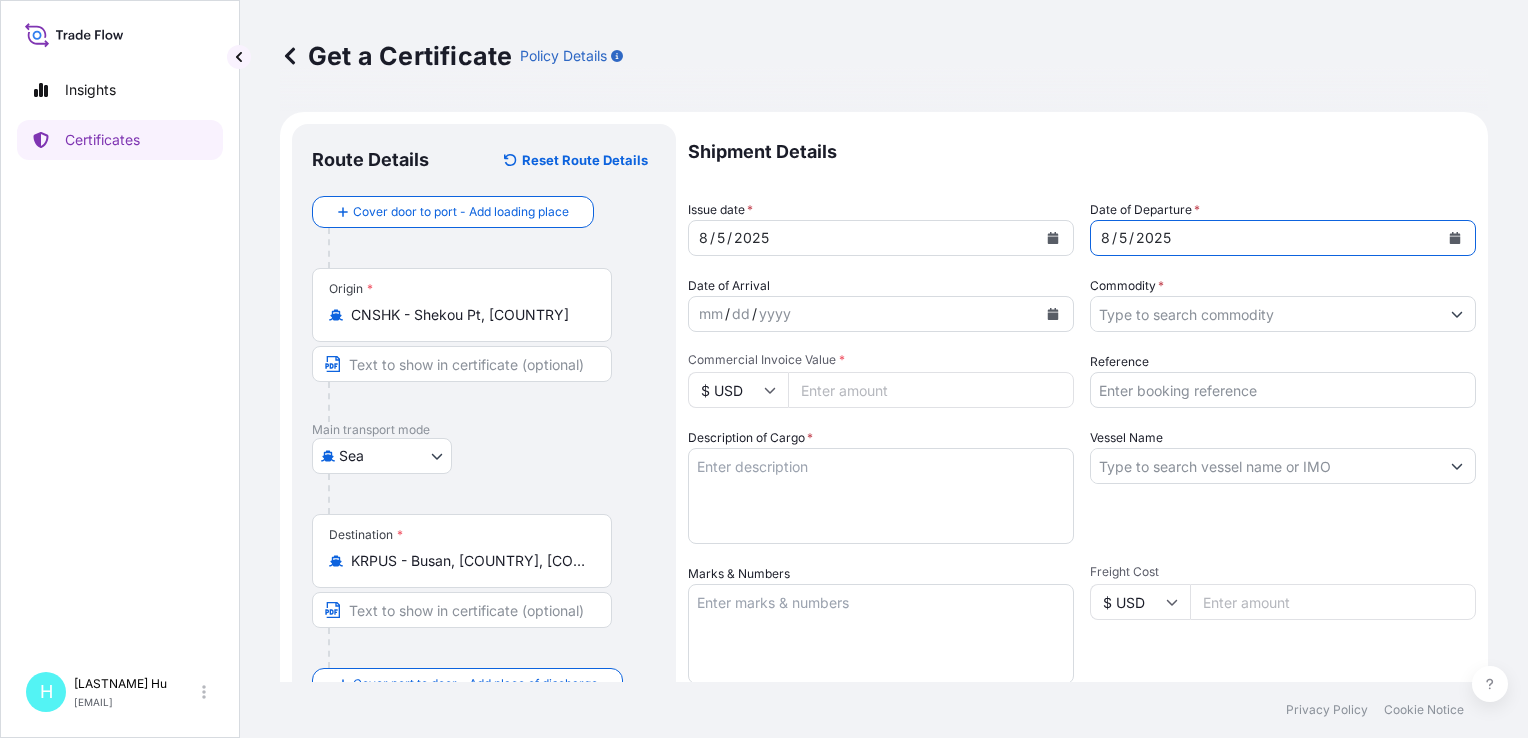 click on "Commodity *" at bounding box center (1265, 314) 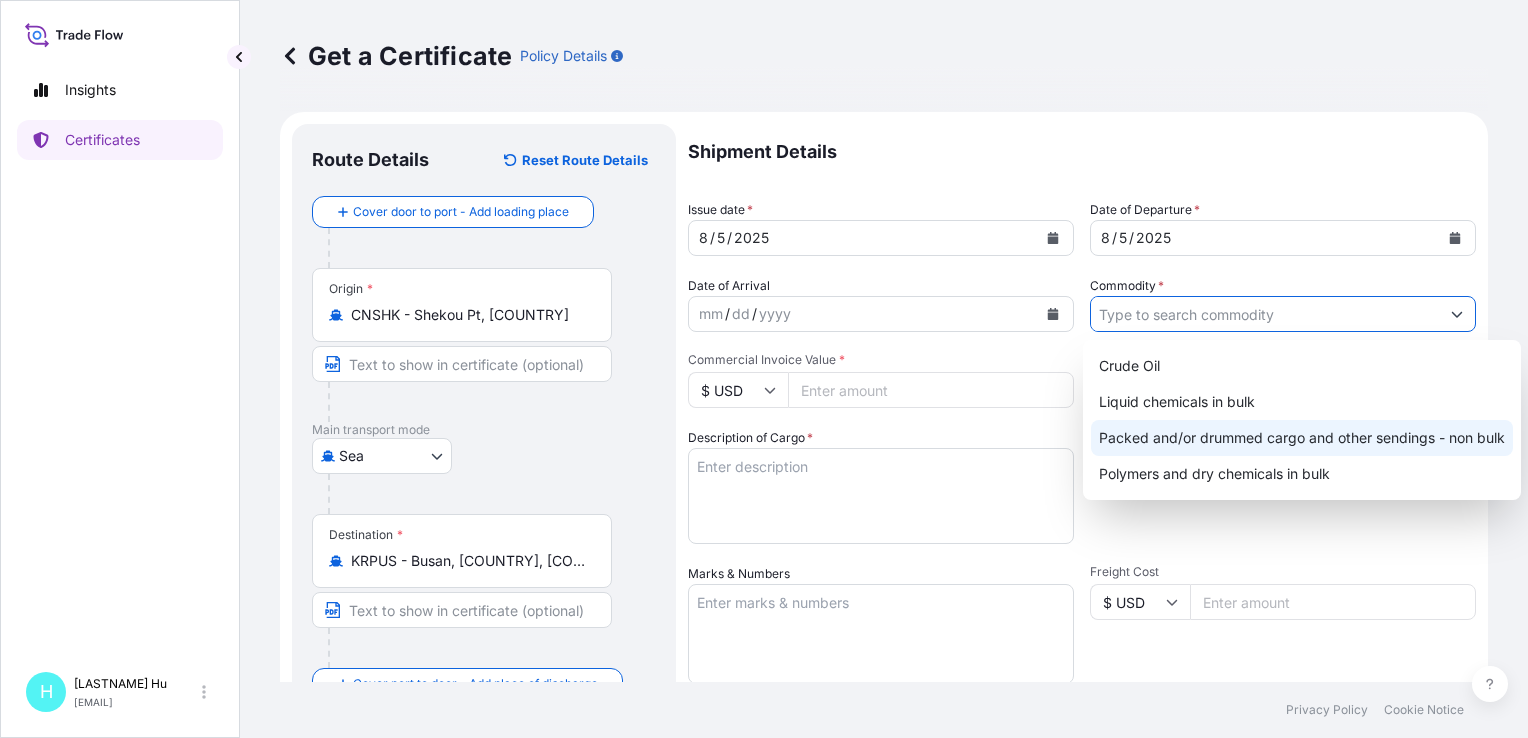 click on "Packed and/or drummed cargo and other sendings - non bulk" at bounding box center (1302, 438) 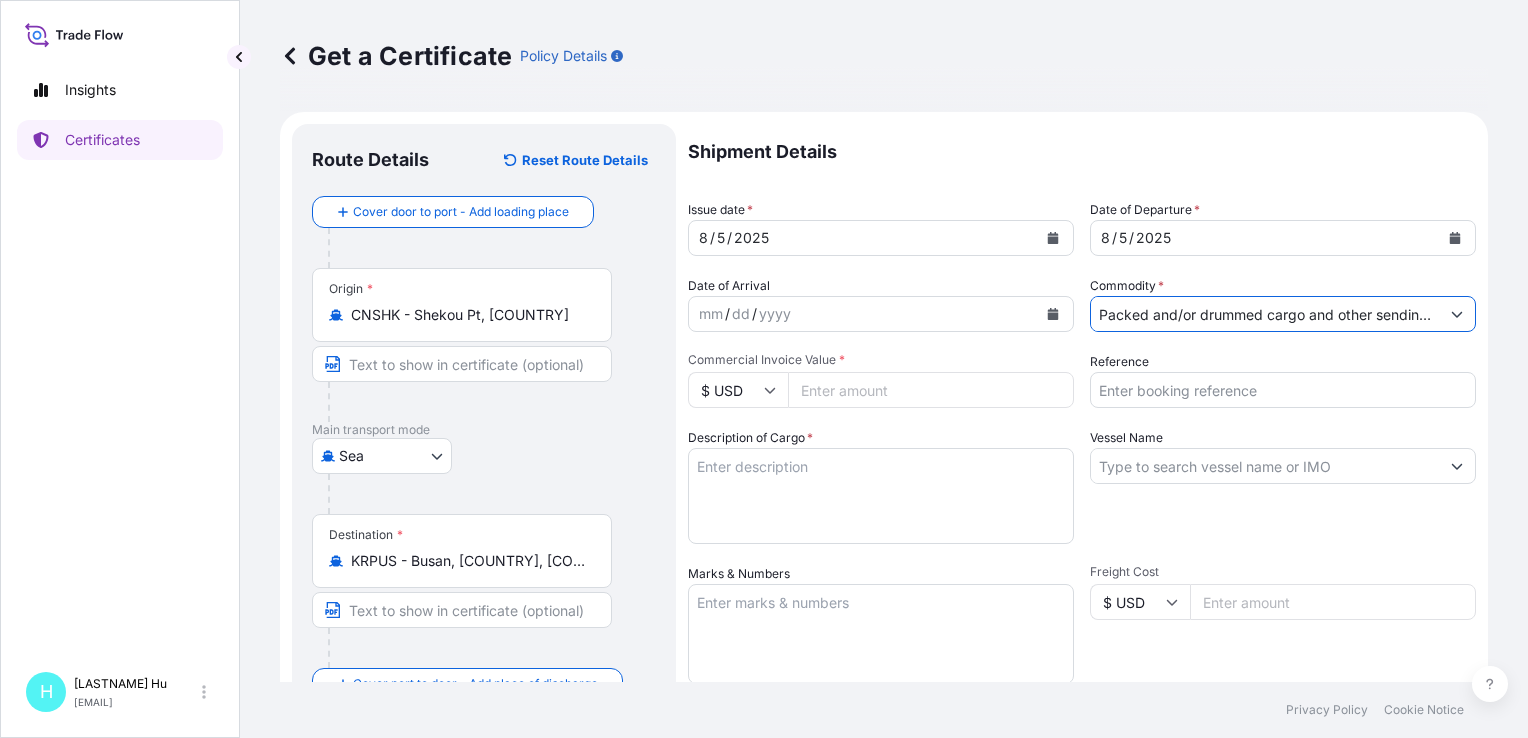 drag, startPoint x: 1211, startPoint y: 392, endPoint x: 1196, endPoint y: 399, distance: 16.552946 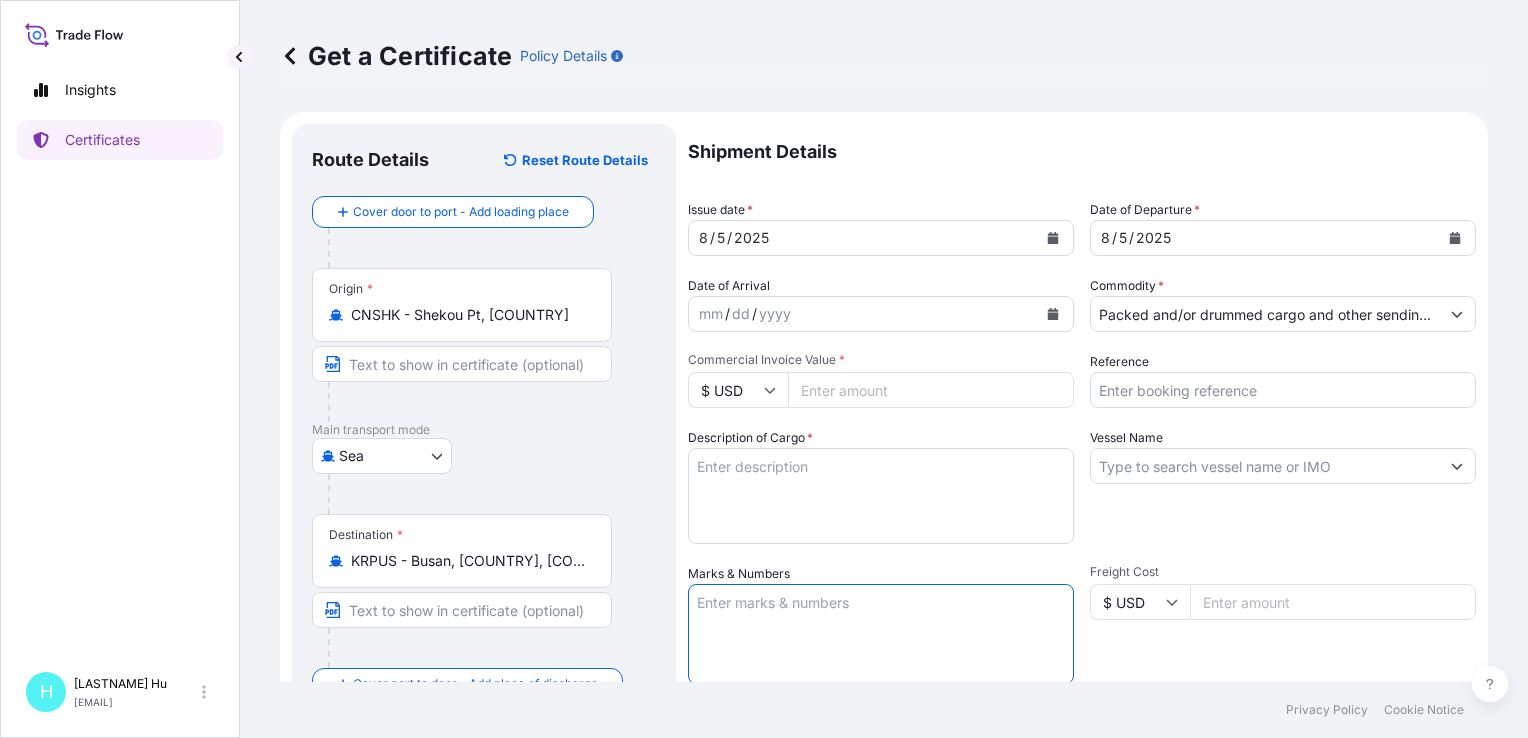 click on "Marks & Numbers" at bounding box center [881, 634] 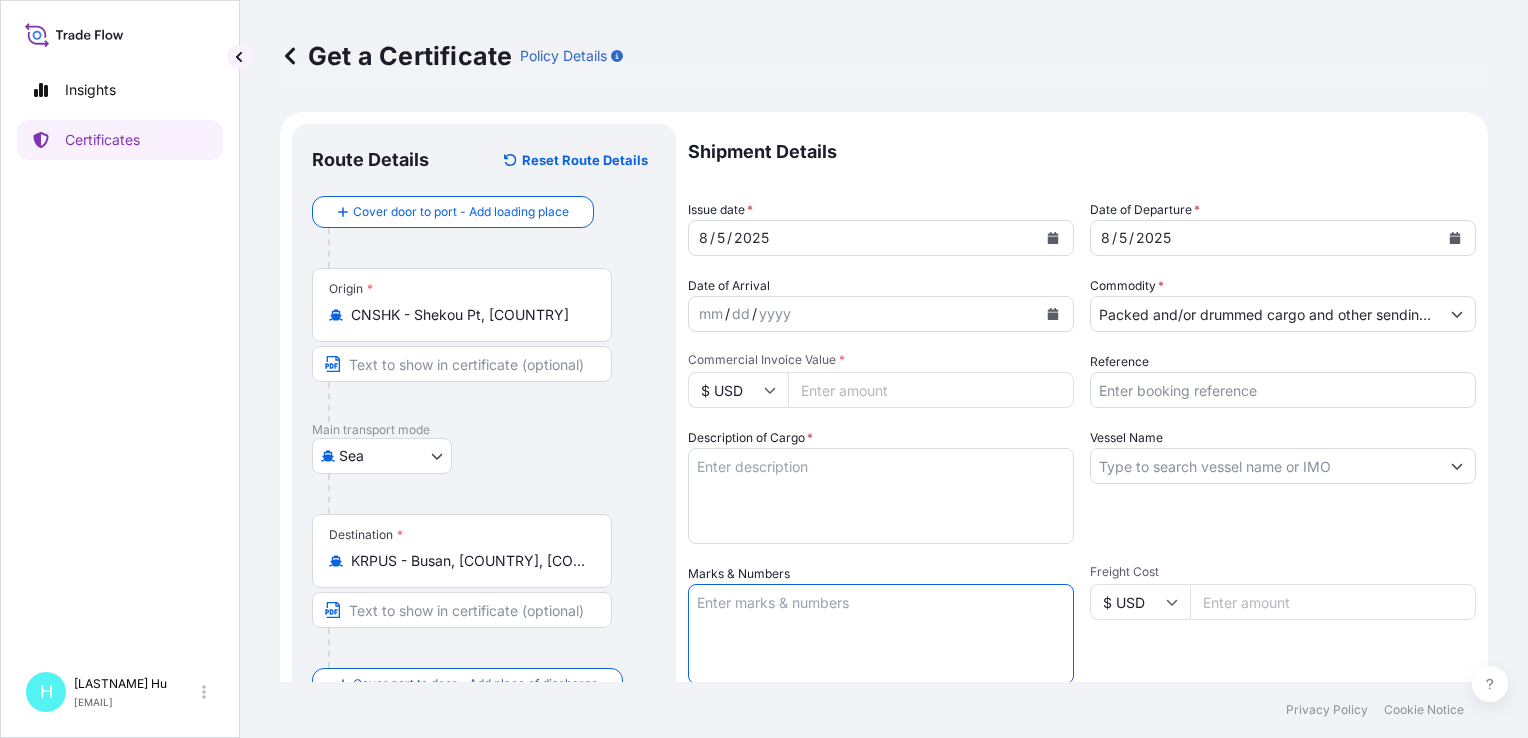 click on "Description of Cargo *" at bounding box center (881, 496) 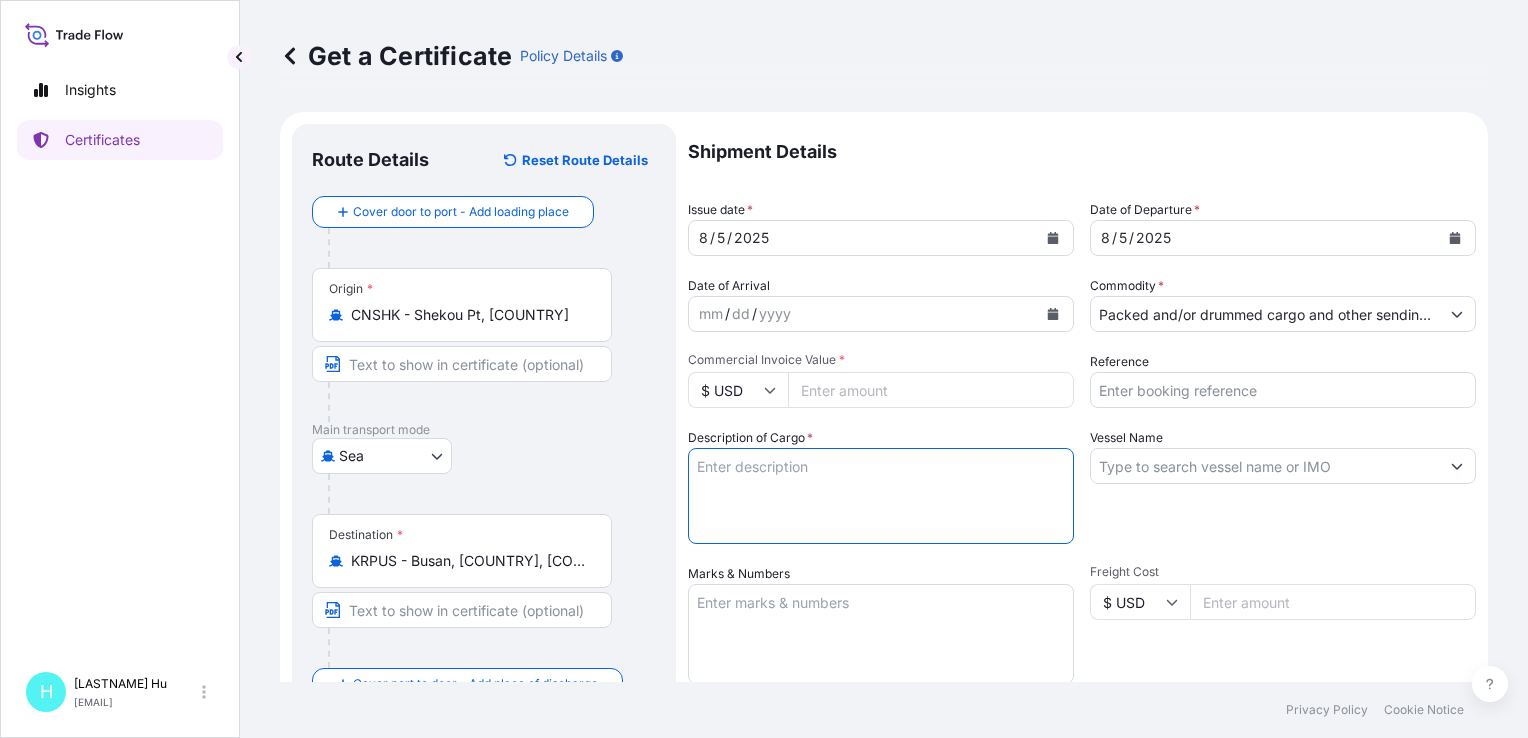 paste on "SCHULADUR PCR GF 30 BLK 968001,
BG25HT" 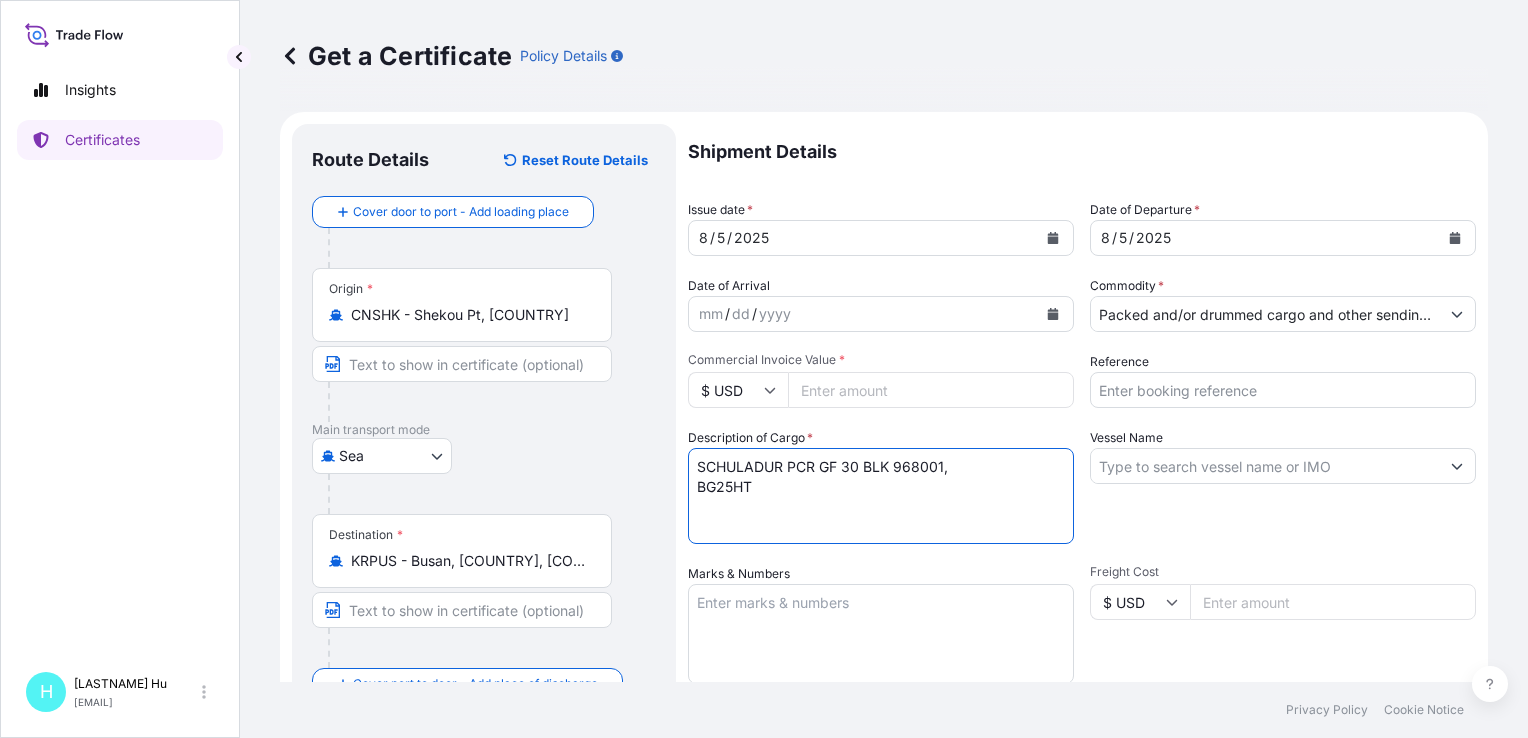 click on "SCHULADUR PCR GF 30 BLK 968001,
BG25HT" at bounding box center [881, 496] 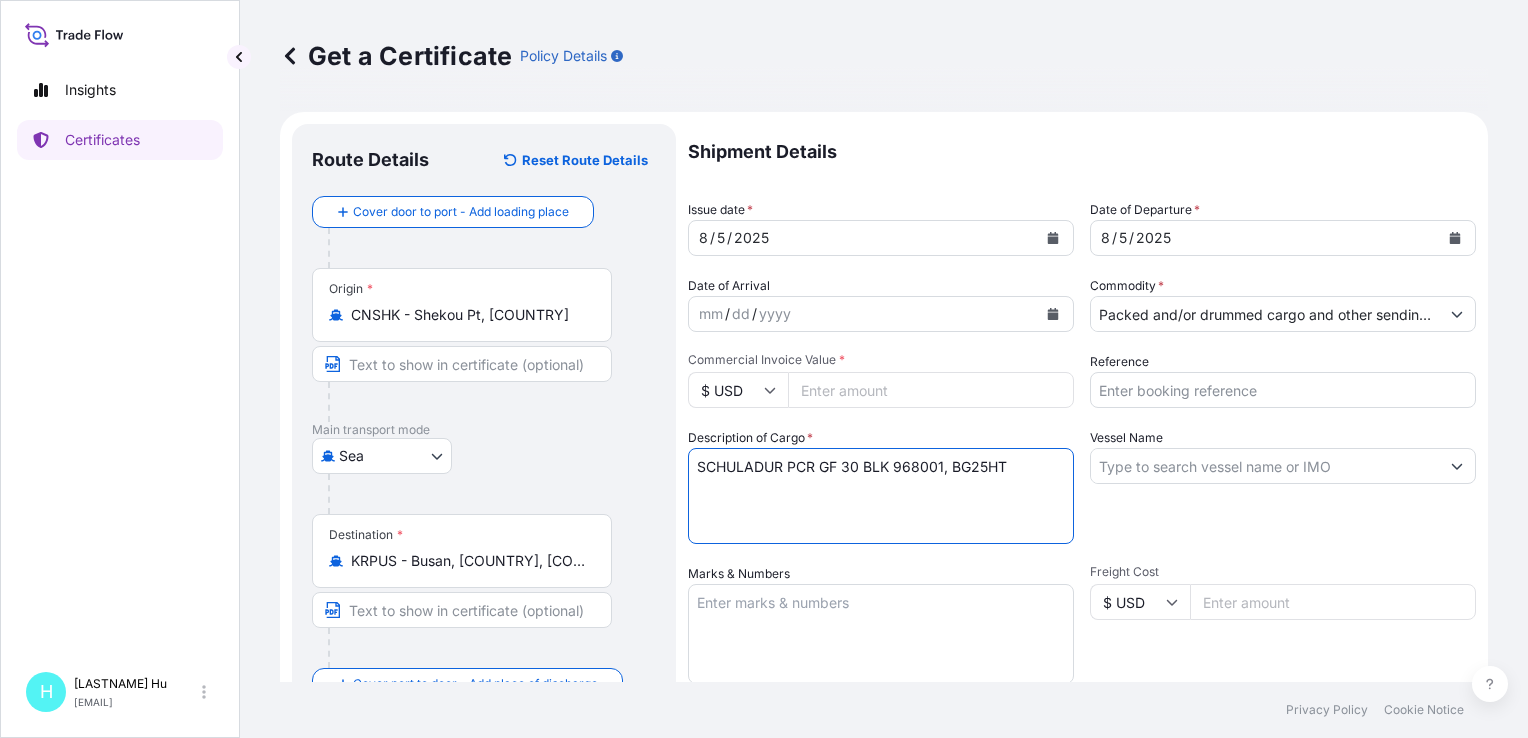 type on "SCHULADUR PCR GF 30 BLK 968001, BG25HT" 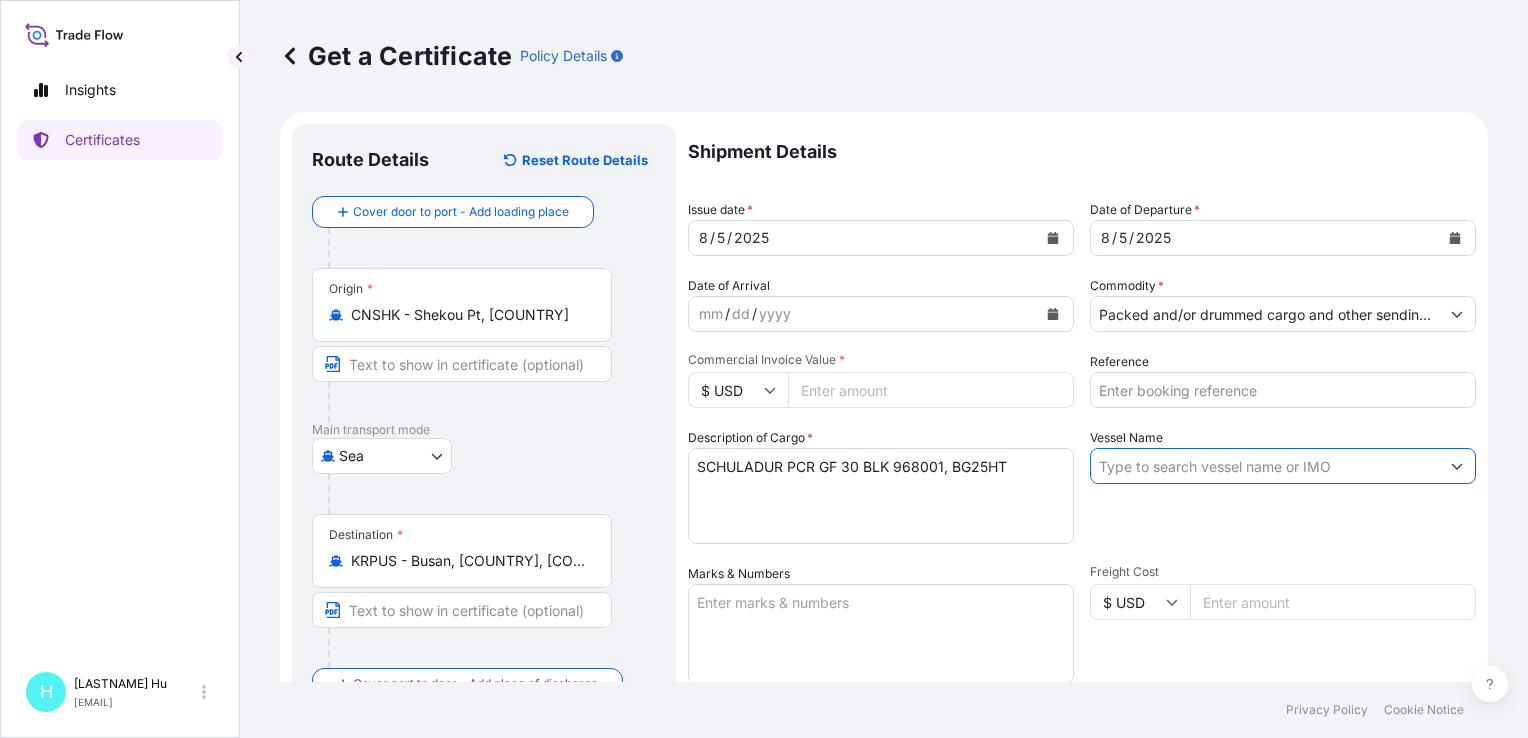 paste on "SITC YUNCHENG 2507N" 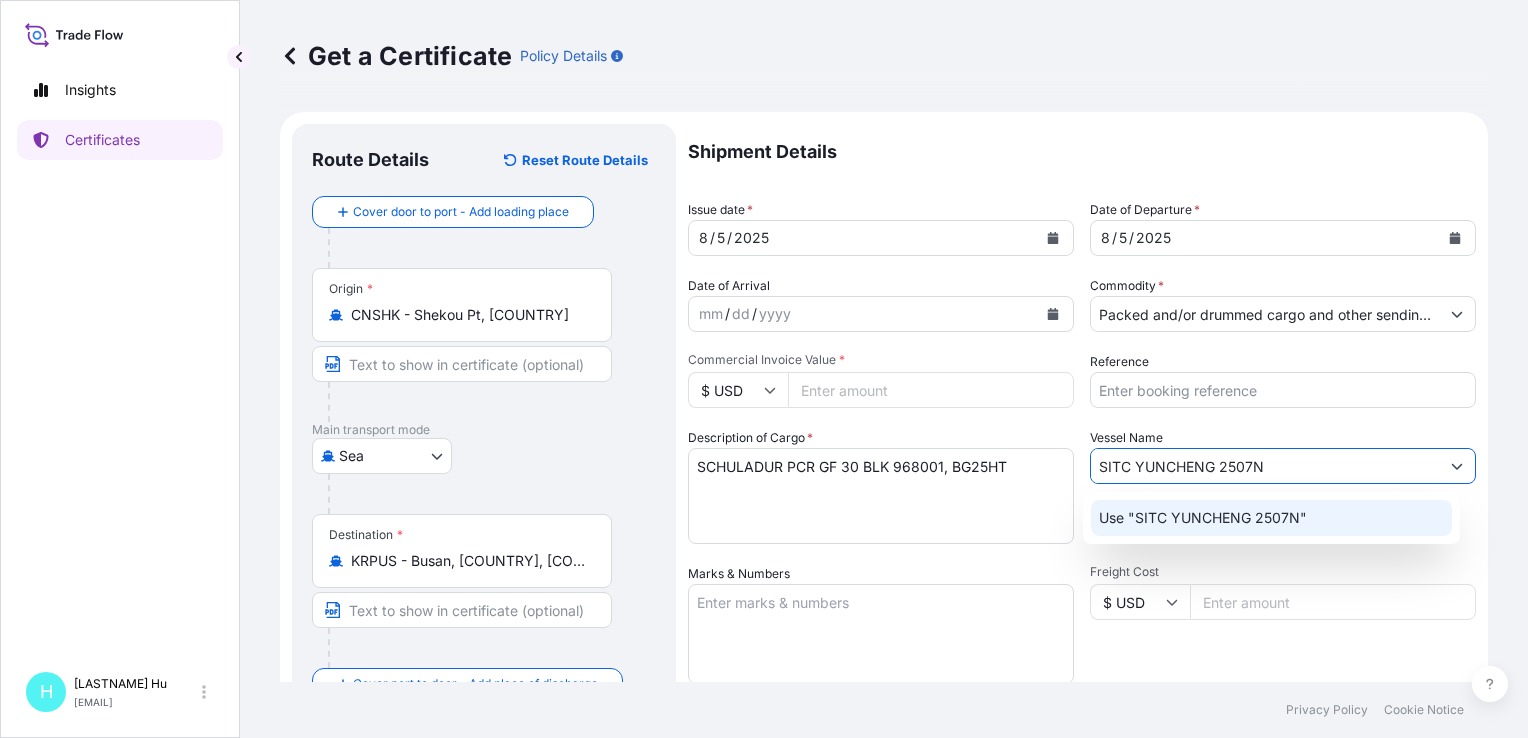 drag, startPoint x: 1212, startPoint y: 472, endPoint x: 1348, endPoint y: 465, distance: 136.18002 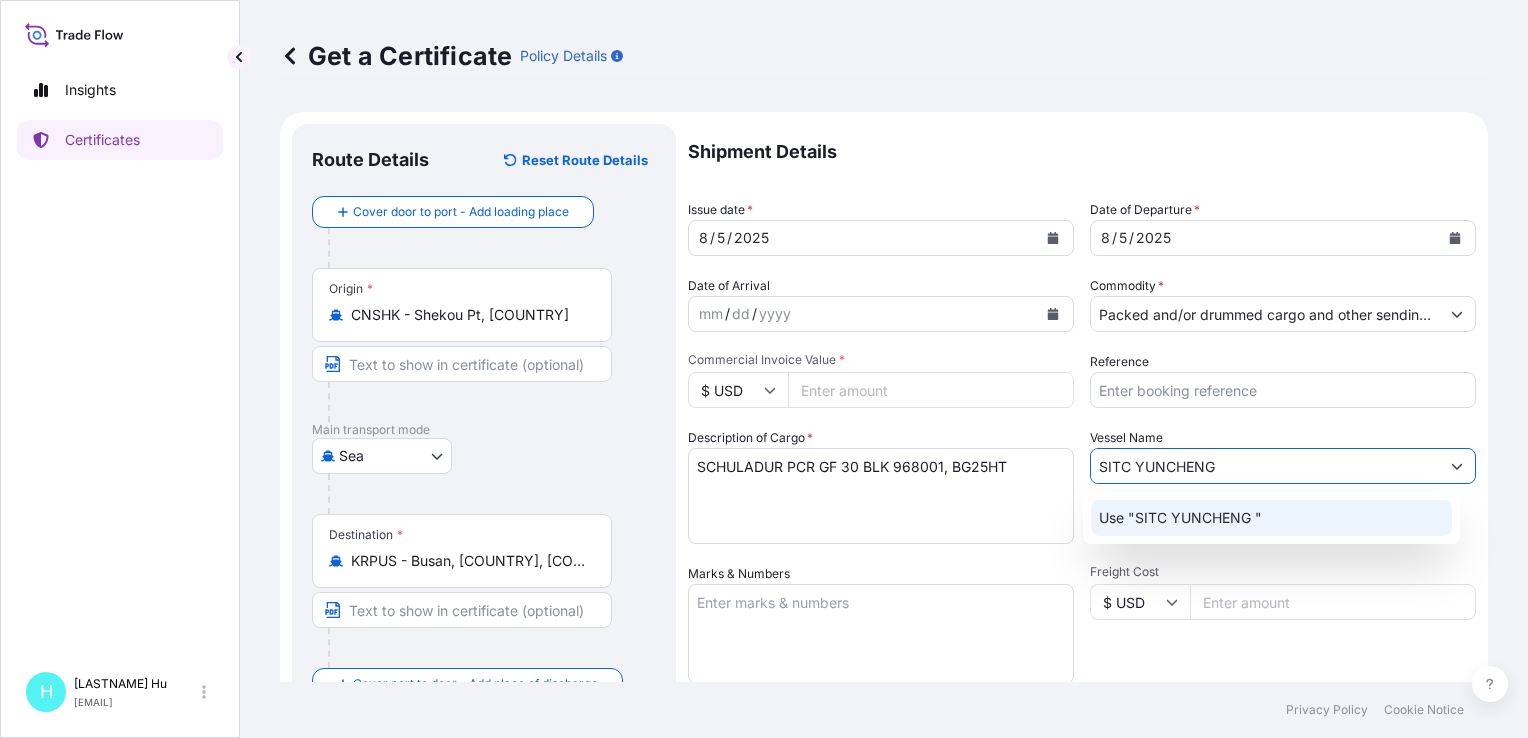 type on "SITC YUNCHENG" 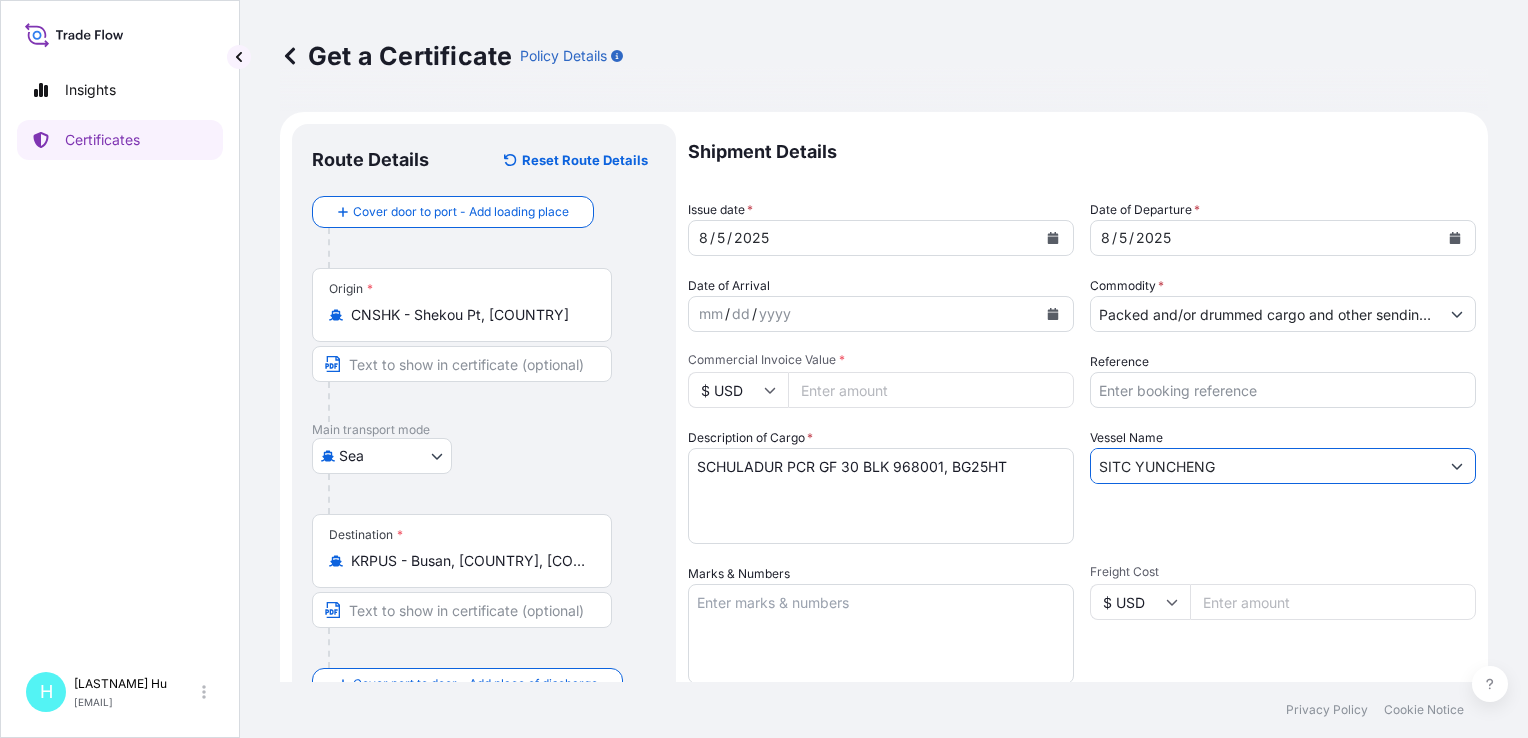 click on "Reference" at bounding box center [1283, 390] 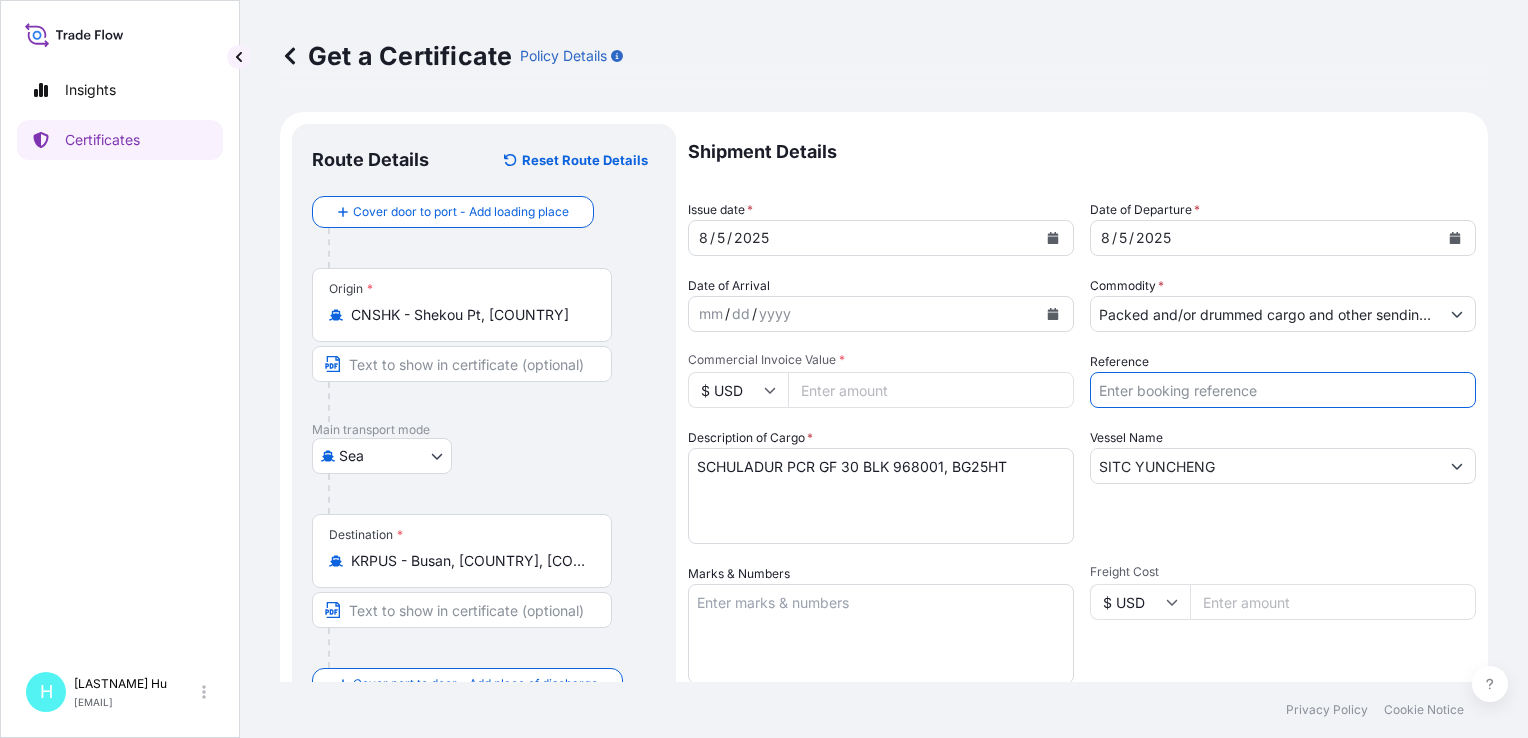 paste on "[REFERENCE]" 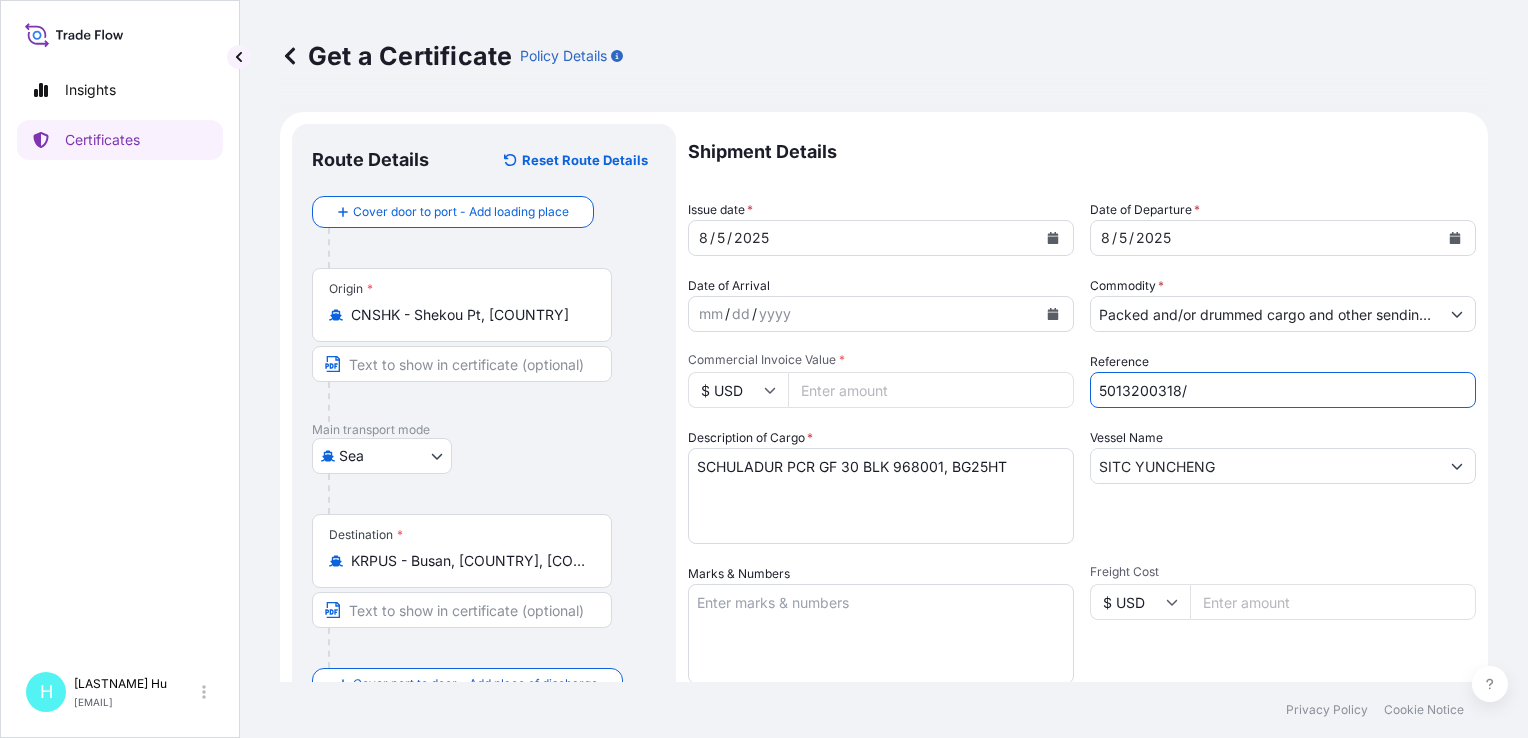 paste on "[REFERENCE]" 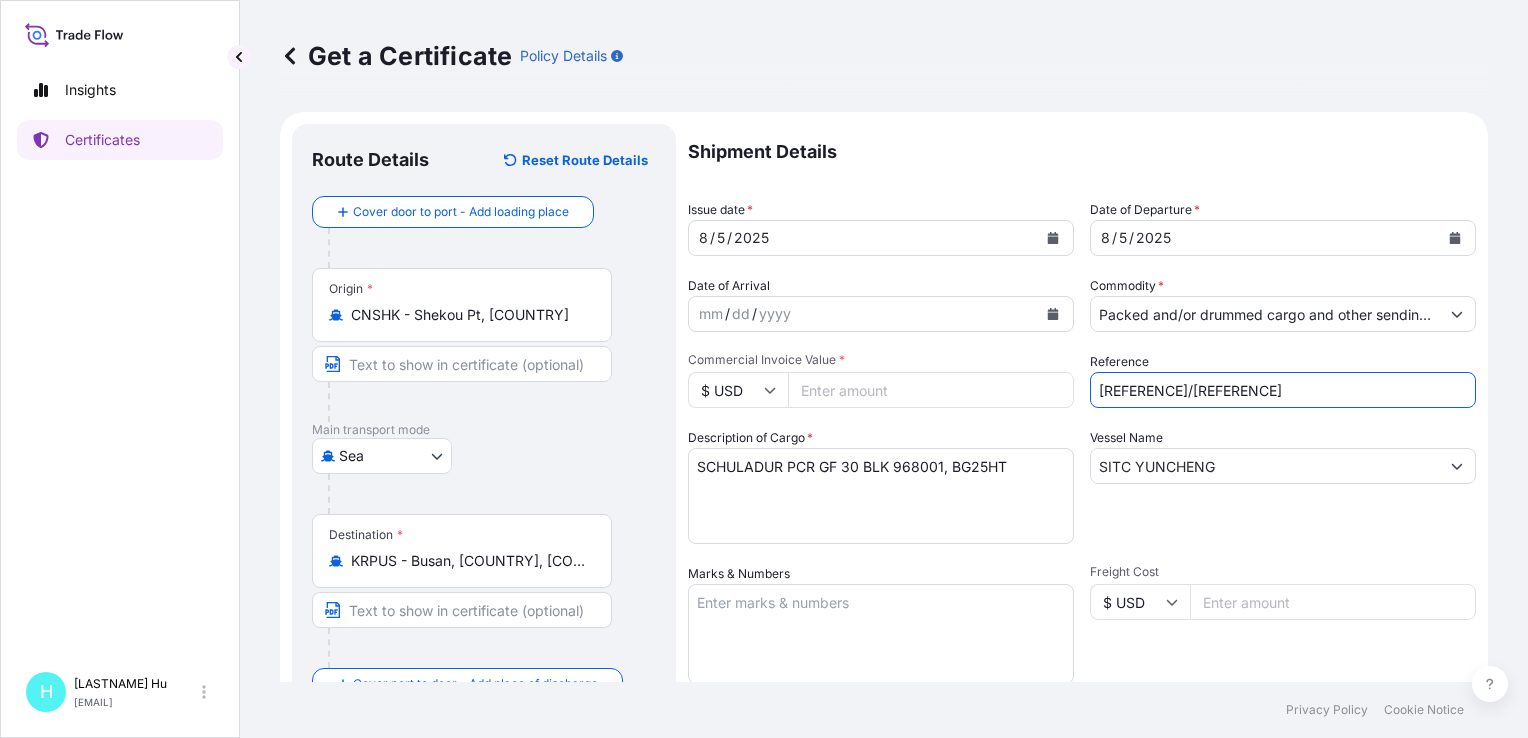 type on "[REFERENCE]/[REFERENCE]" 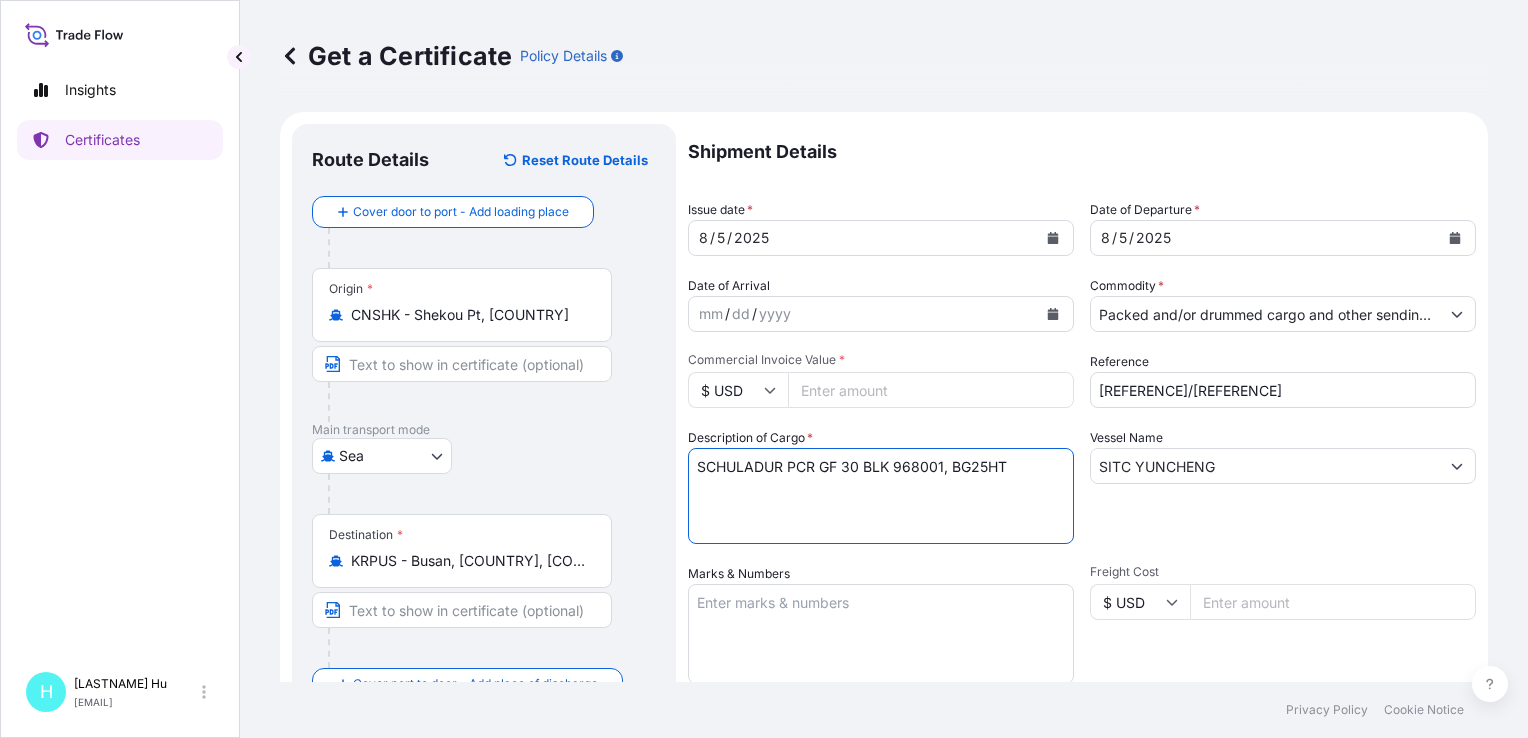 click on "SCHULADUR PCR GF 30 BLK 968001, BG25HT" at bounding box center (881, 496) 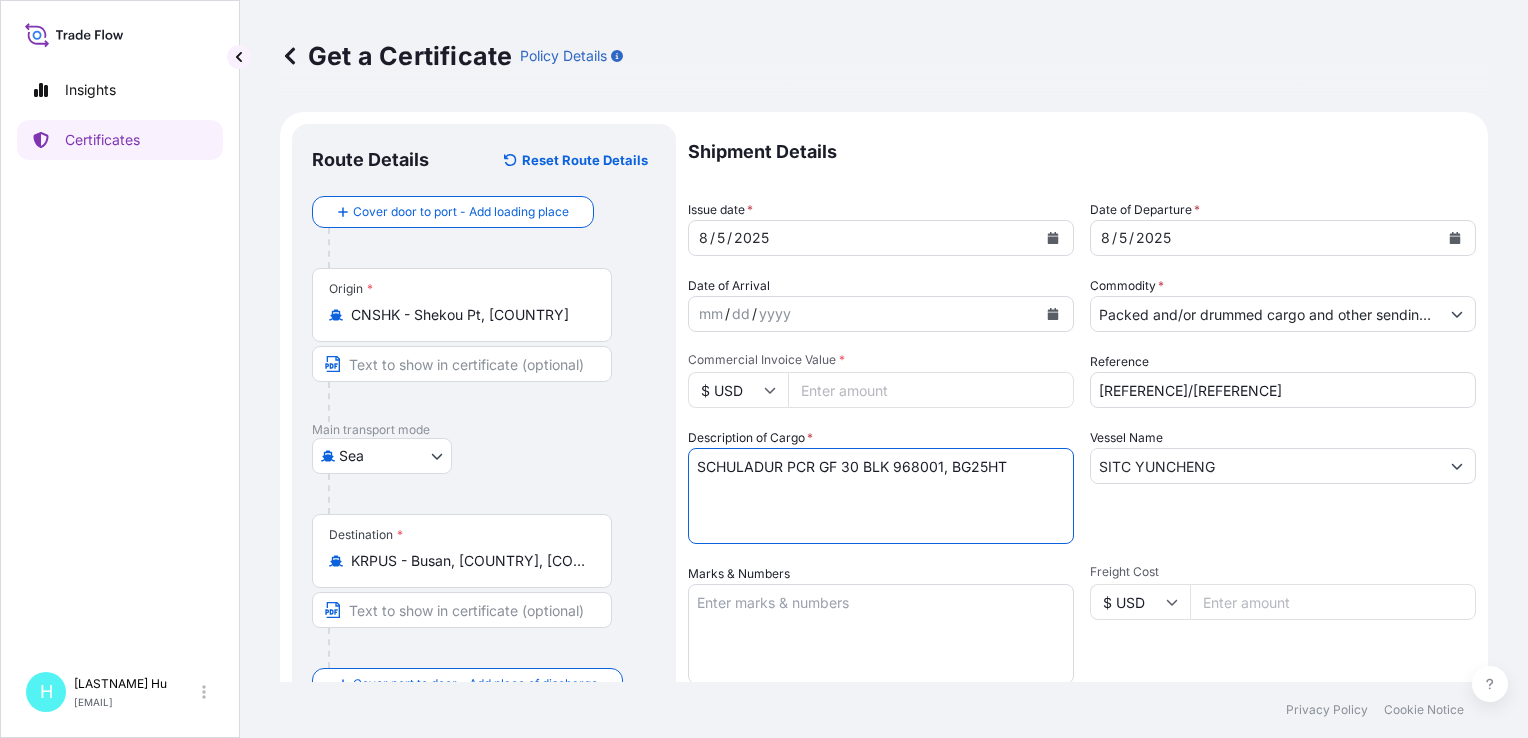 paste on "SCHULAMID 6 GF 30 H BLK 968001,
BG25PL" 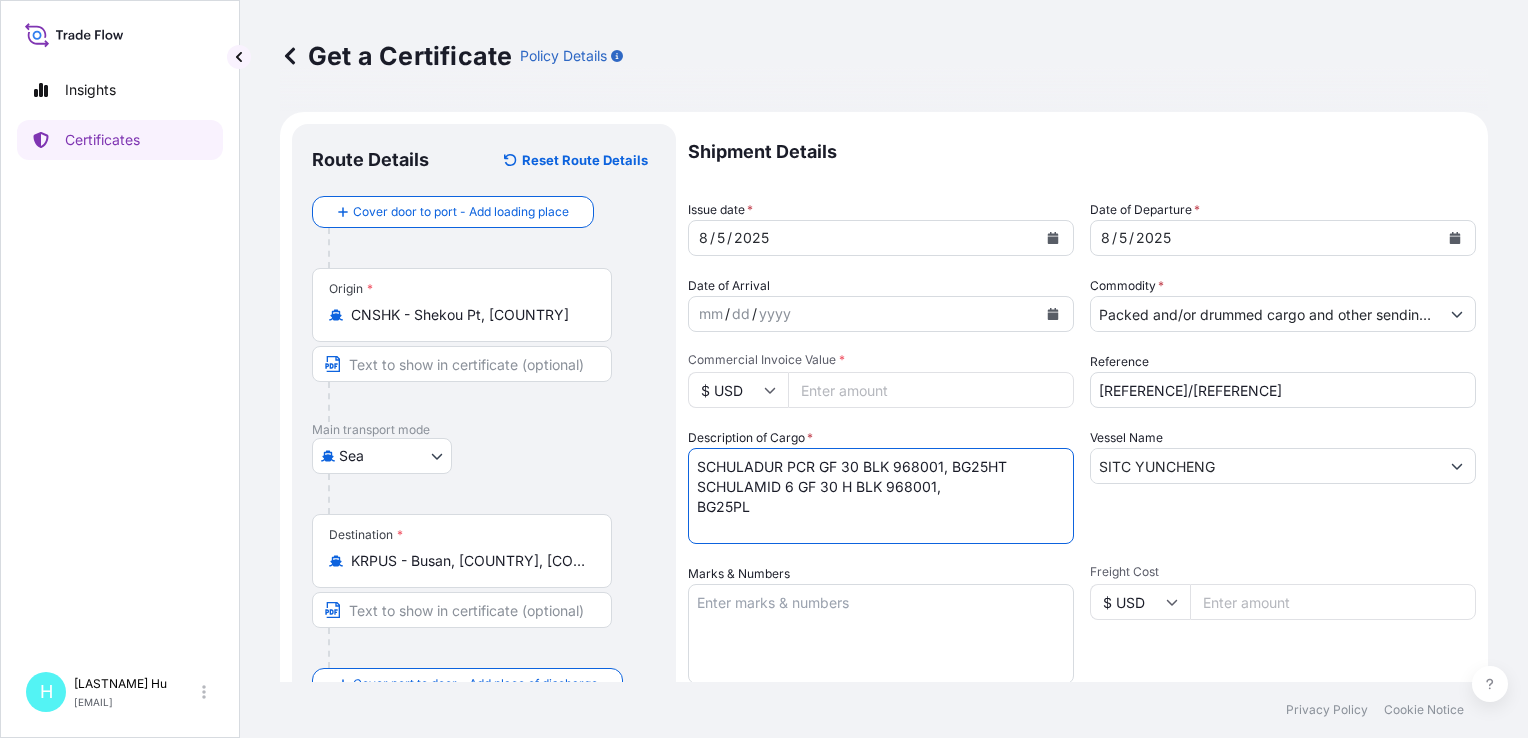 click on "SCHULADUR PCR GF 30 BLK 968001, BG25HT
SCHULAMID 6 GF 30 H BLK 968001,
BG25PL" at bounding box center (881, 496) 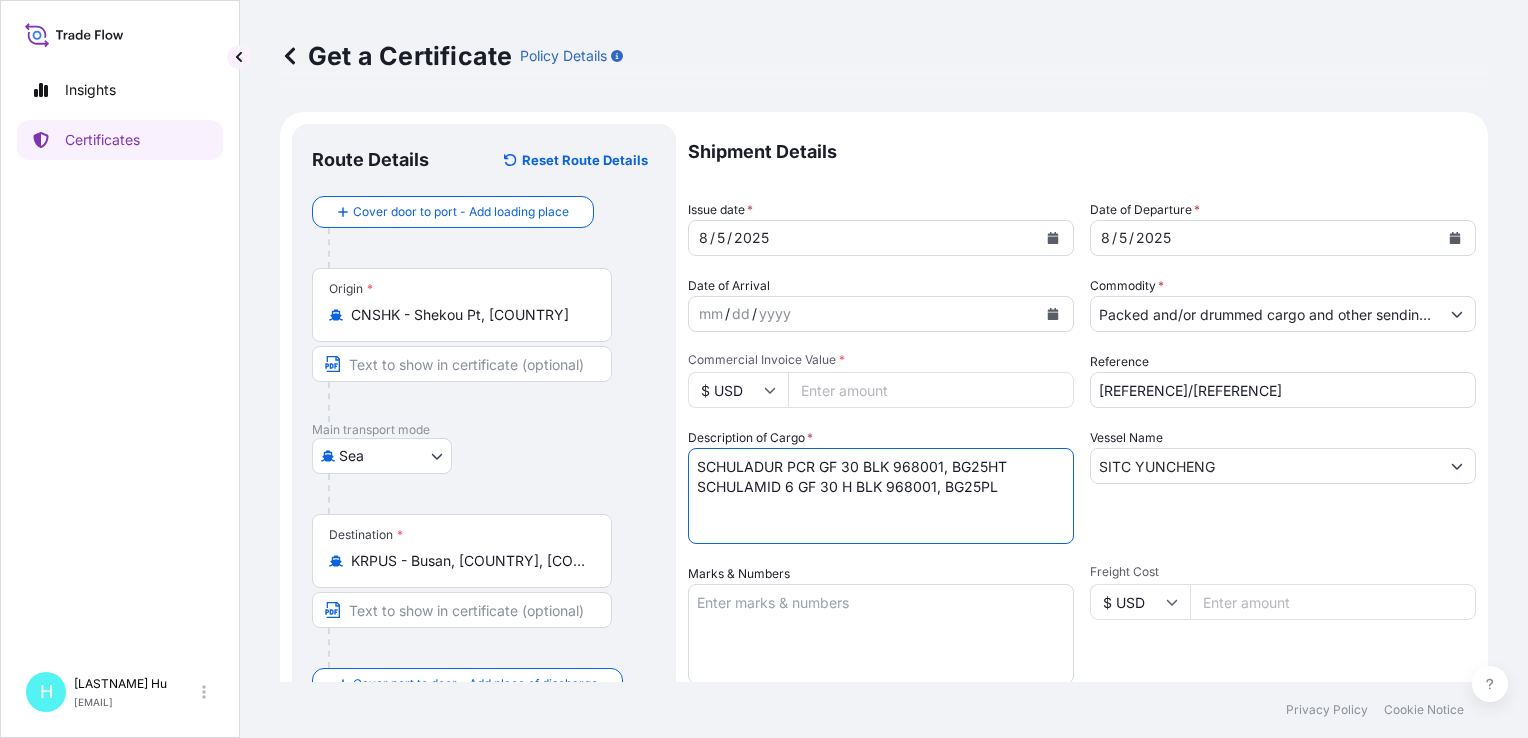 type on "SCHULADUR PCR GF 30 BLK 968001, BG25HT
SCHULAMID 6 GF 30 H BLK 968001, BG25PL" 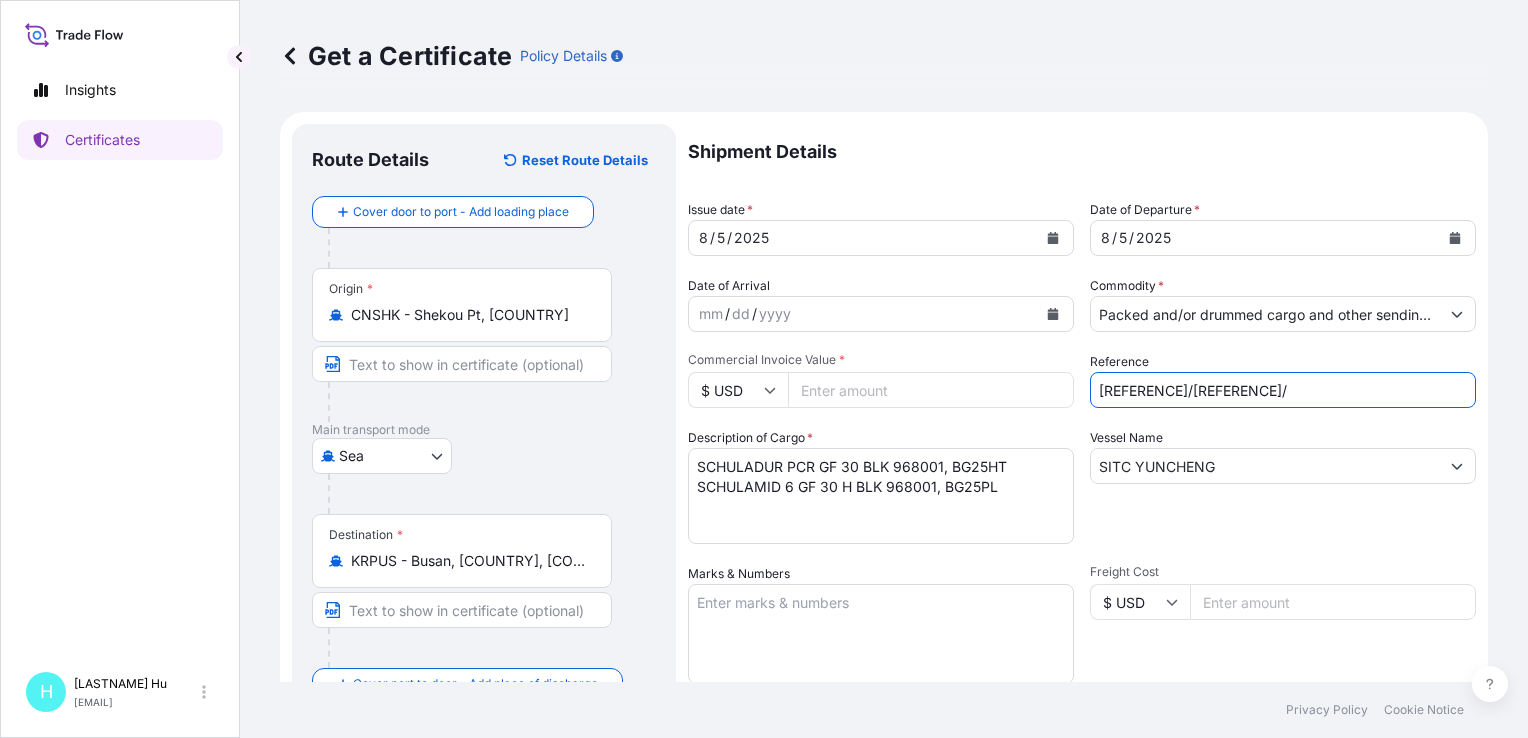 paste on "[REFERENCE]" 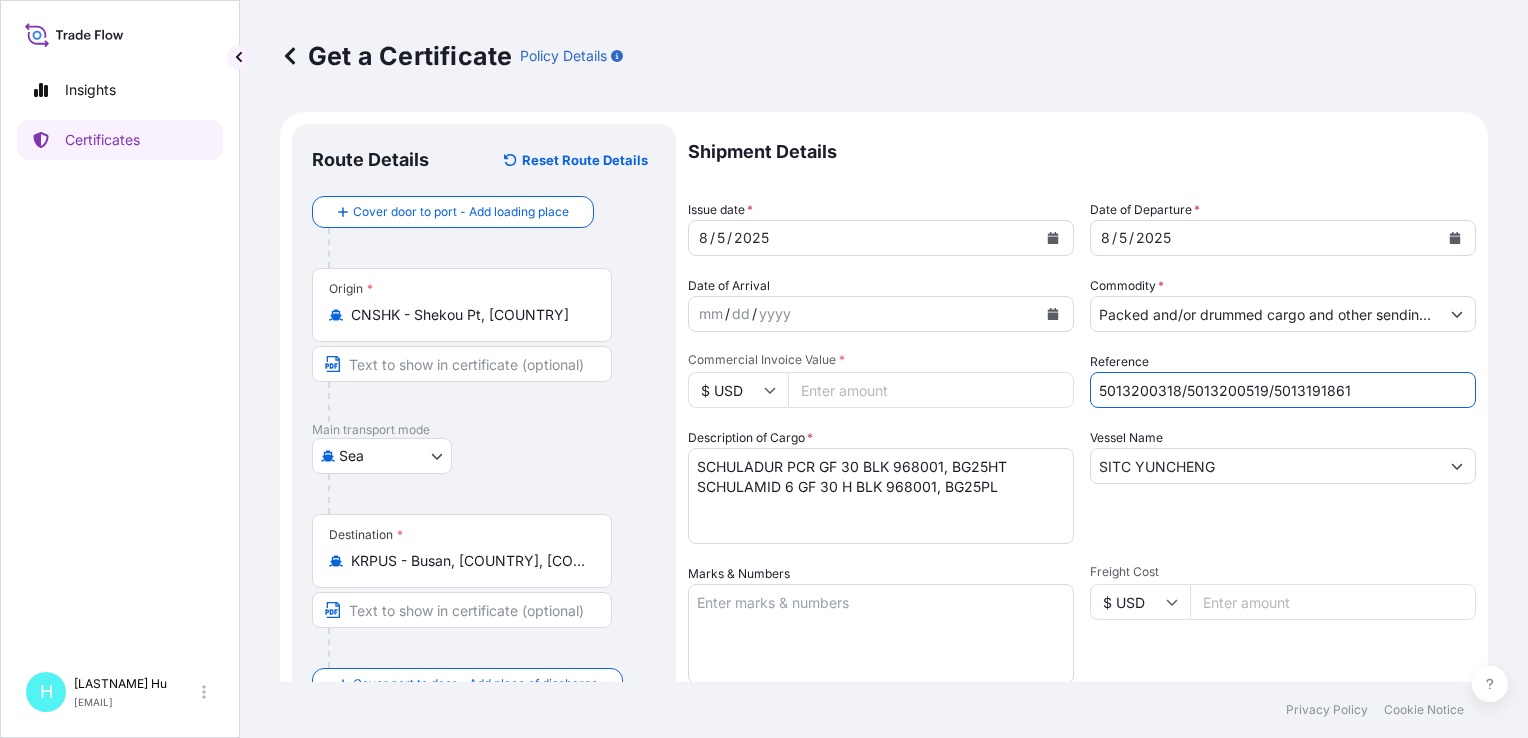 type on "5013200318/5013200519/5013191861" 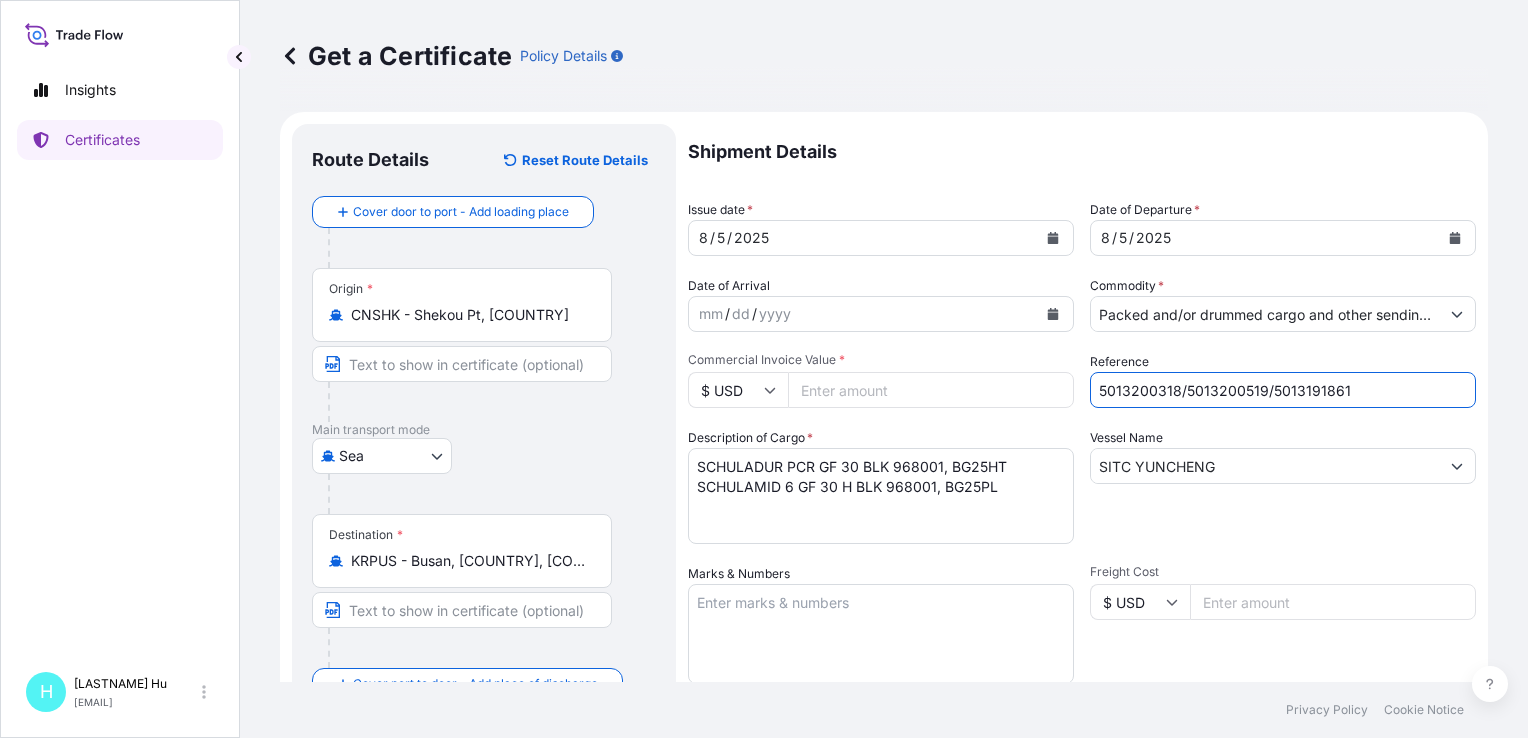 click on "SCHULADUR PCR GF 30 BLK 968001, BG25HT
SCHULAMID 6 GF 30 H BLK 968001, BG25PL" at bounding box center [881, 496] 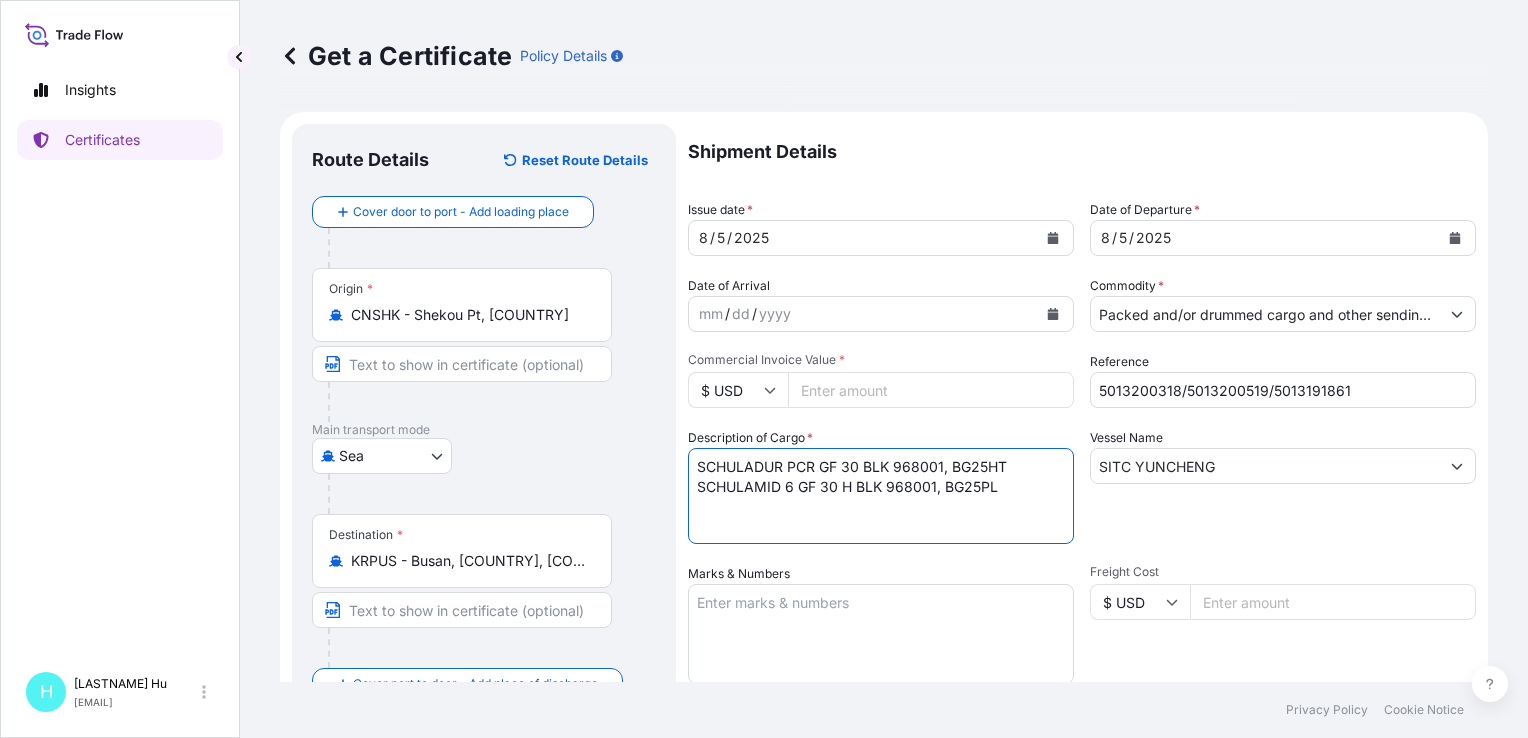 paste on "SCHULAMID 6 GF 30 H BLK
968069,BG25PL" 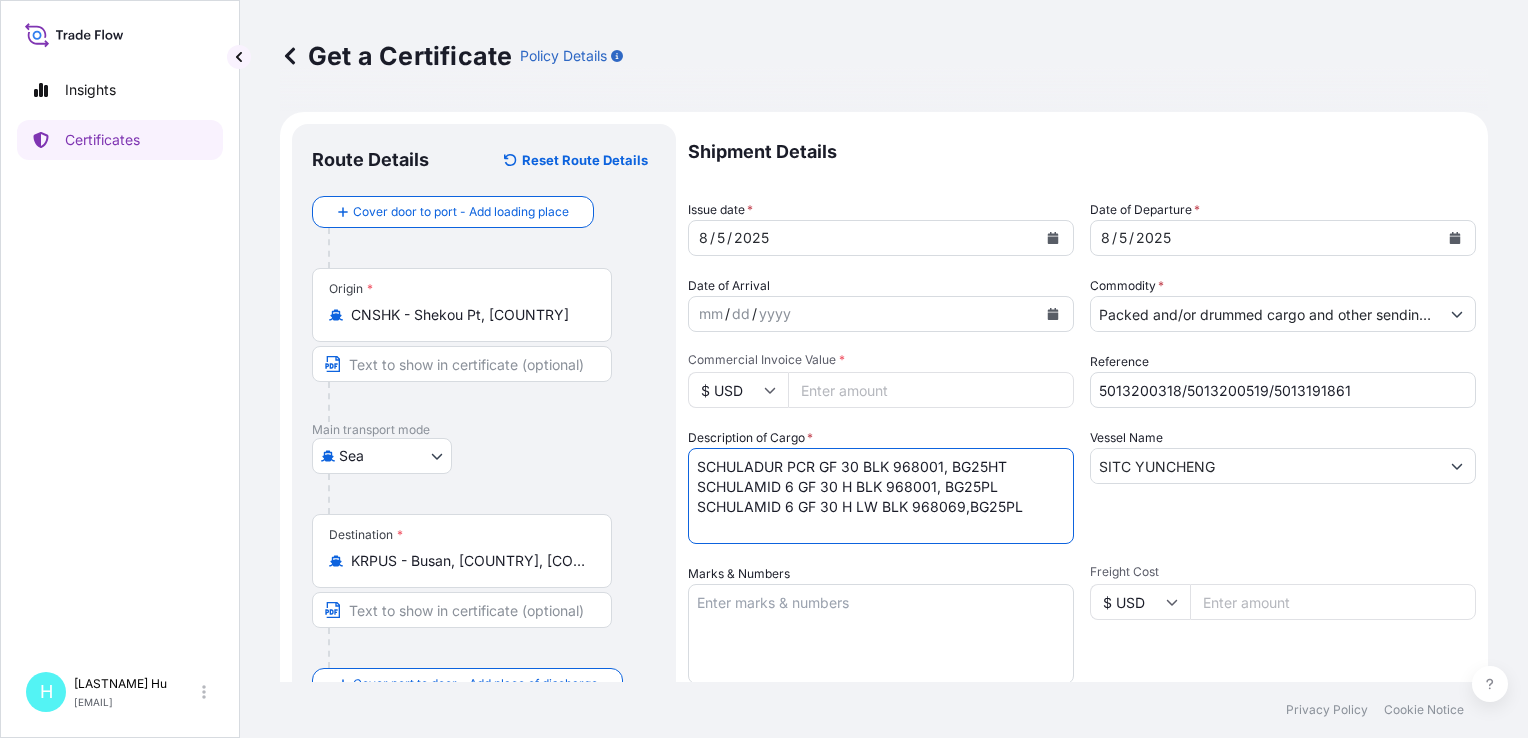 click on "Shipment Details Issue date * [DATE] Date of Departure * [DATE] Date of Arrival mm / dd / yyyy Commodity * Packed and/or drummed cargo and other sendings - non bulk Packing Category Commercial Invoice Value * $ USD Reference 5013200318/5013200519/5013191861 Description of Cargo * SCHULADUR PCR GF 30 BLK 968001, BG25HT
SCHULAMID 6 GF 30 H BLK 968001, BG25PL
SCHULAMID 6 GF 30 H LW BLK 968069,BG25PL Vessel Name SITC YUNCHENG Marks & Numbers Freight Cost * $ USD Duty Cost * $ USD Letter of Credit This shipment has a letter of credit Letter of credit * Letter of credit may not exceed 12000 characters Assured Details Primary Assured * Select a primary assured A. Schulman Inc. A. Schulman Inc. Named Assured Named Assured Address" at bounding box center (1082, 600) 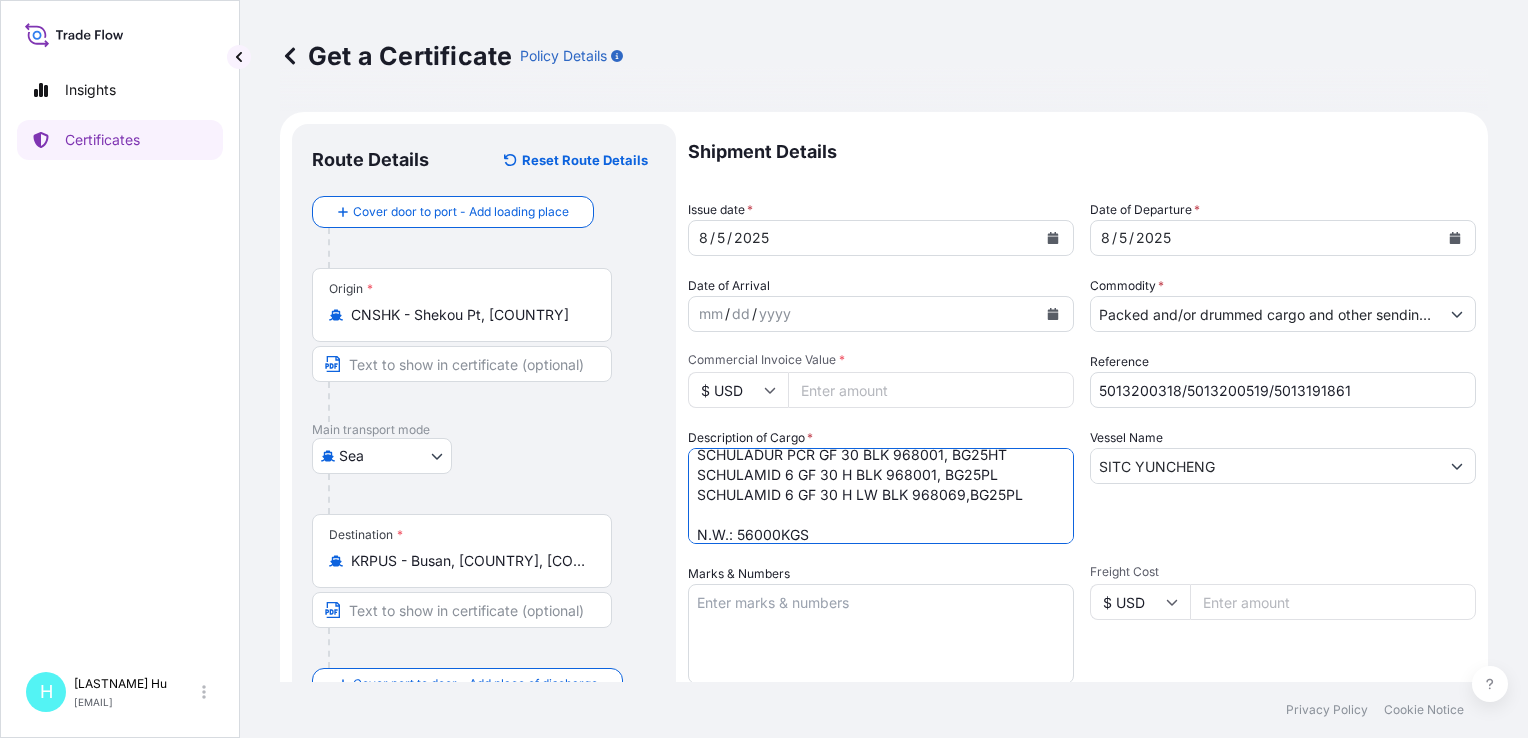 scroll, scrollTop: 32, scrollLeft: 0, axis: vertical 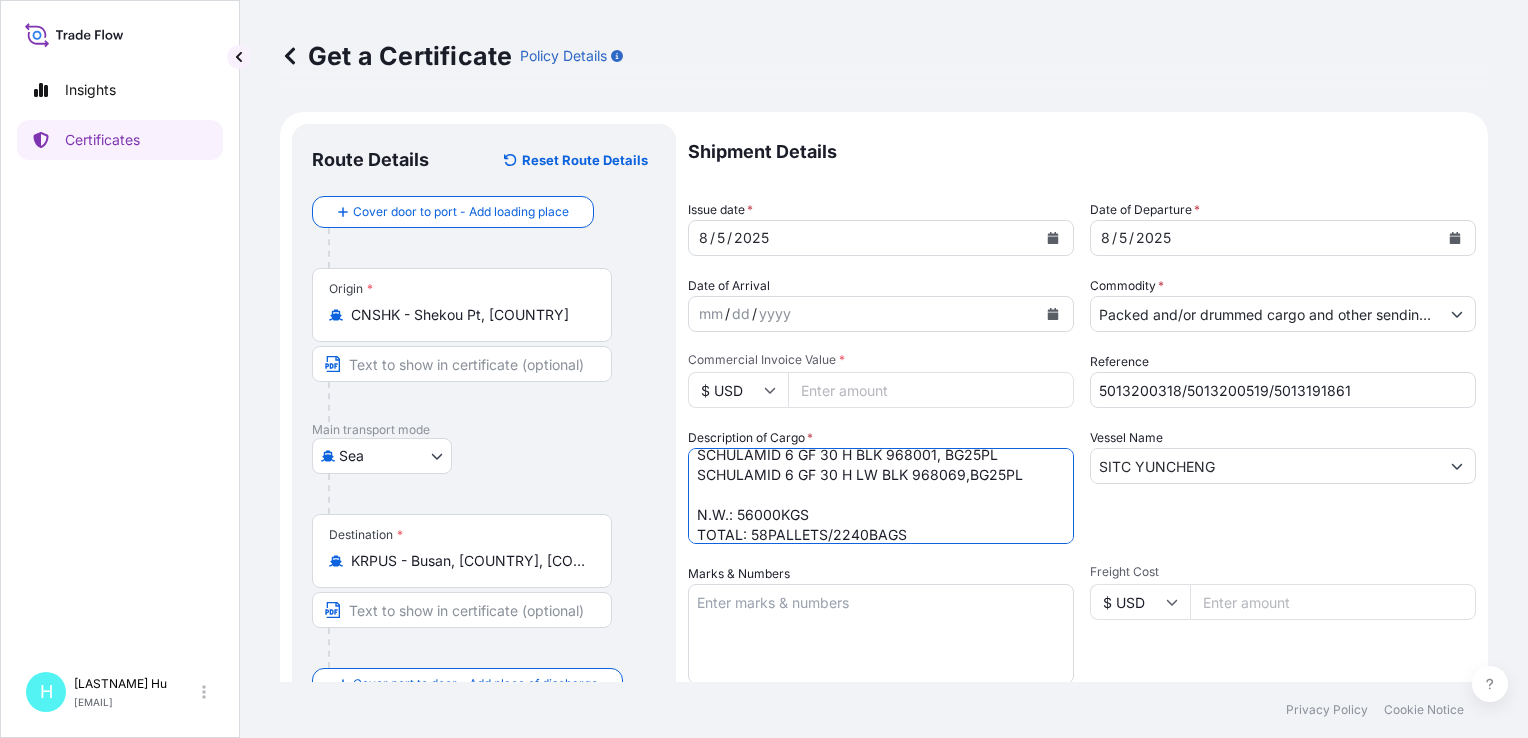 type on "SCHULADUR PCR GF 30 BLK 968001, BG25HT
SCHULAMID 6 GF 30 H BLK 968001, BG25PL
SCHULAMID 6 GF 30 H LW BLK 968069,BG25PL
N.W.: 56000KGS
TOTAL: 58PALLETS/2240BAGS" 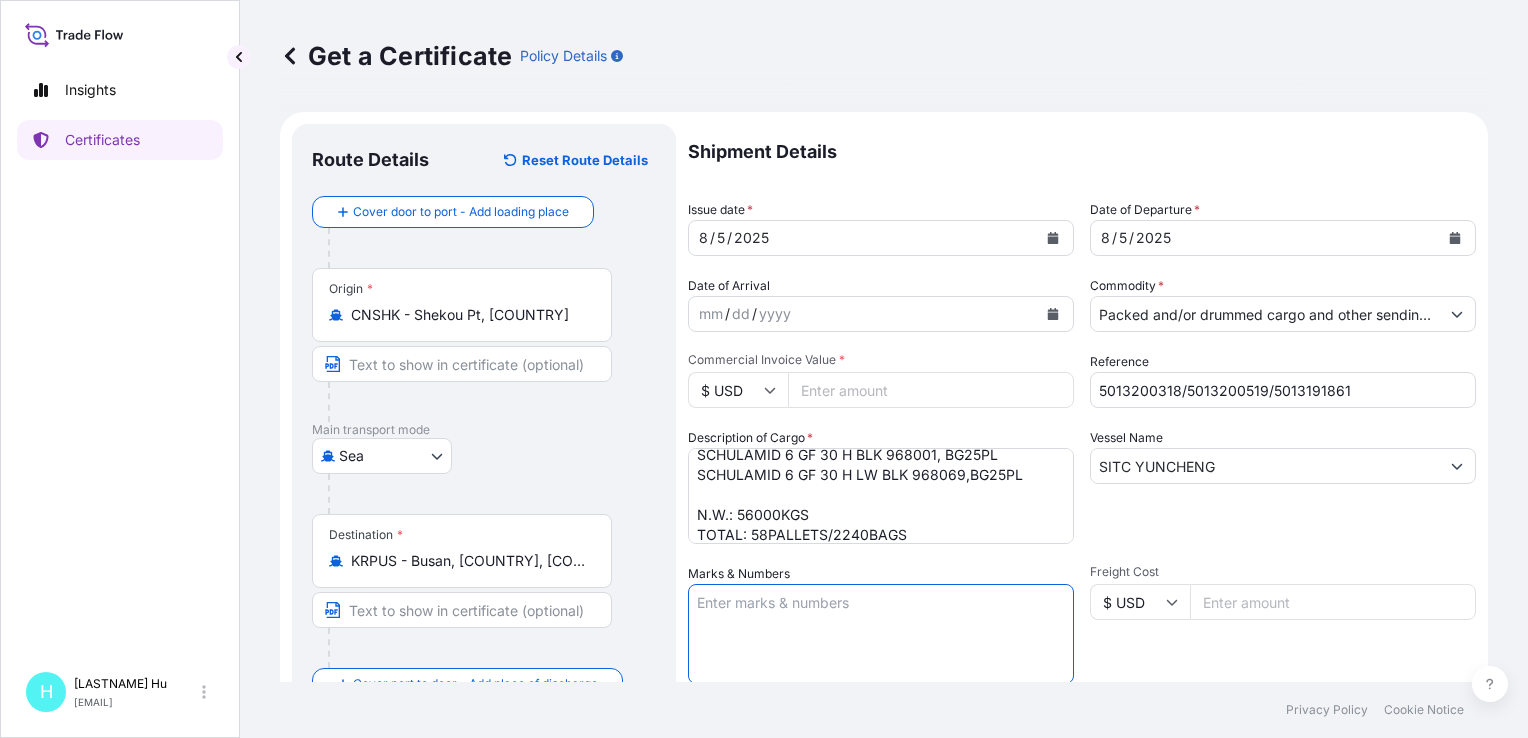 click on "Marks & Numbers" at bounding box center [881, 634] 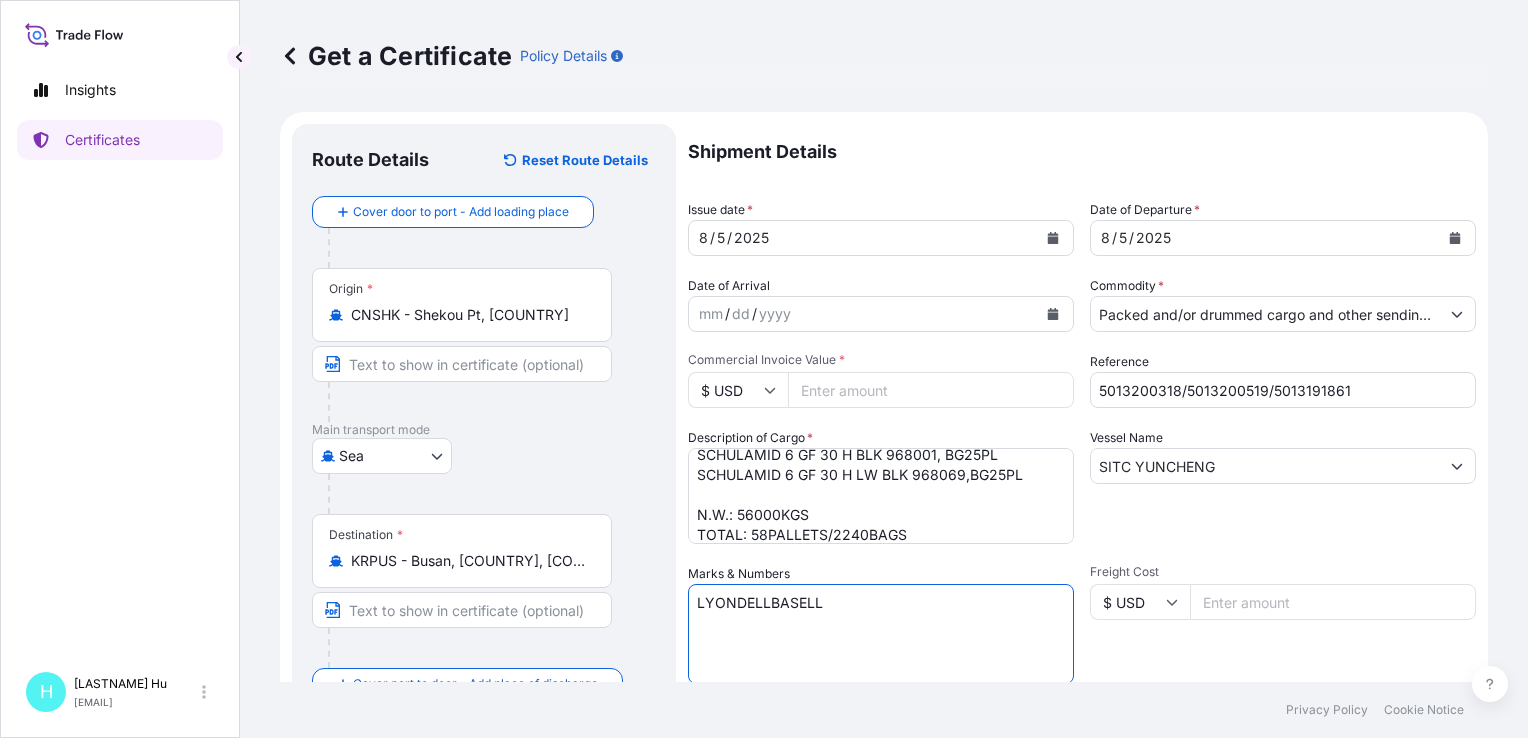 type on "LYONDELLBASELL" 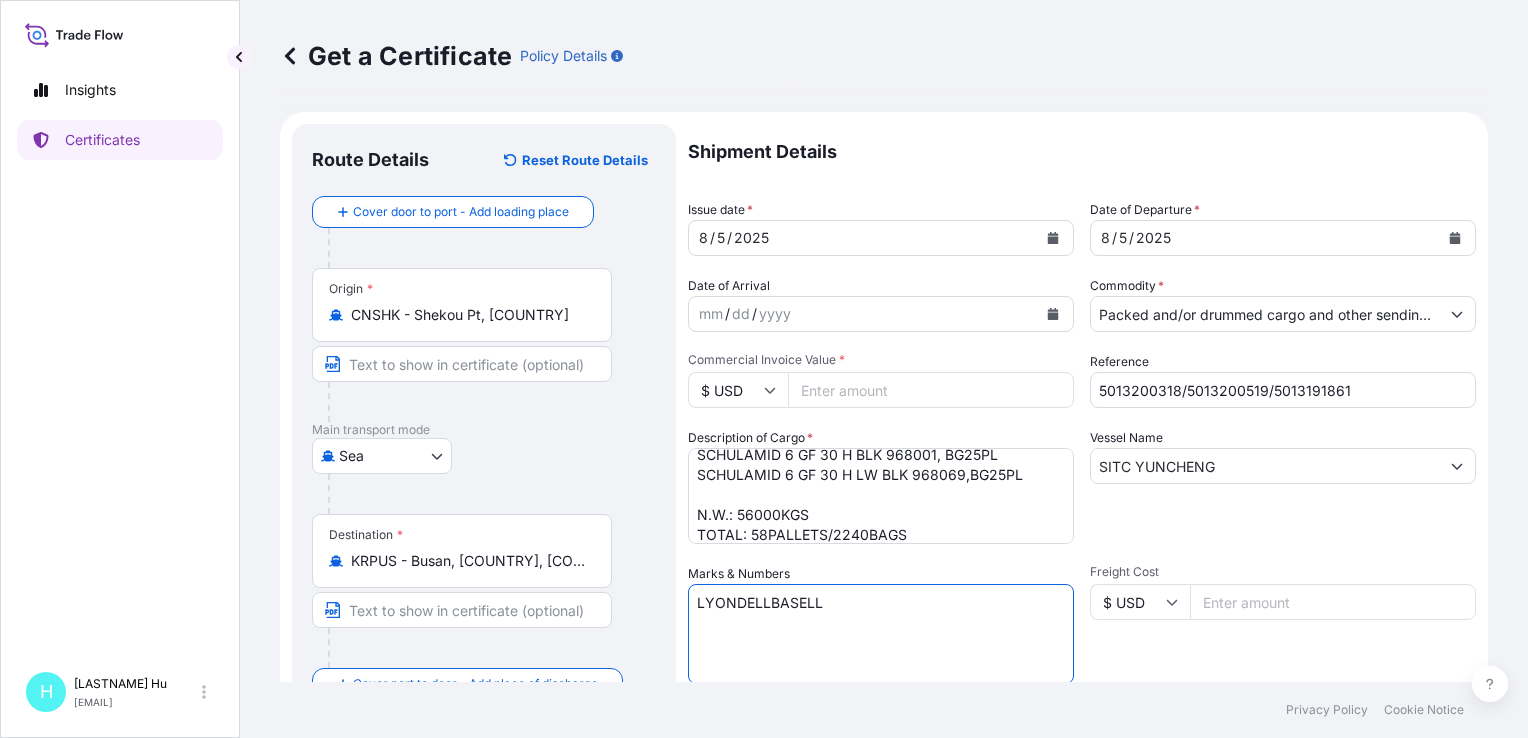 click on "Vessel Name SITC YUNCHENG" at bounding box center [1283, 486] 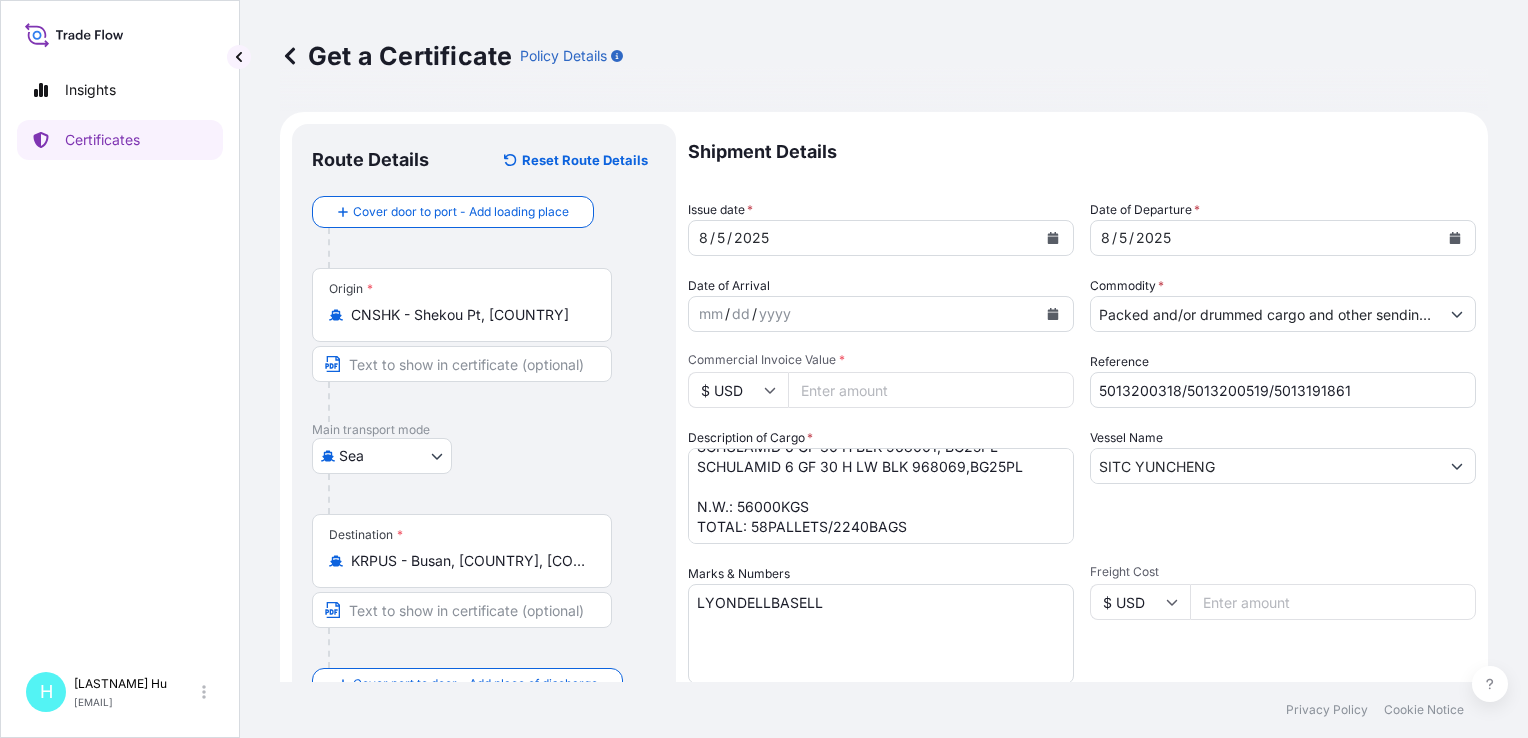 scroll, scrollTop: 41, scrollLeft: 0, axis: vertical 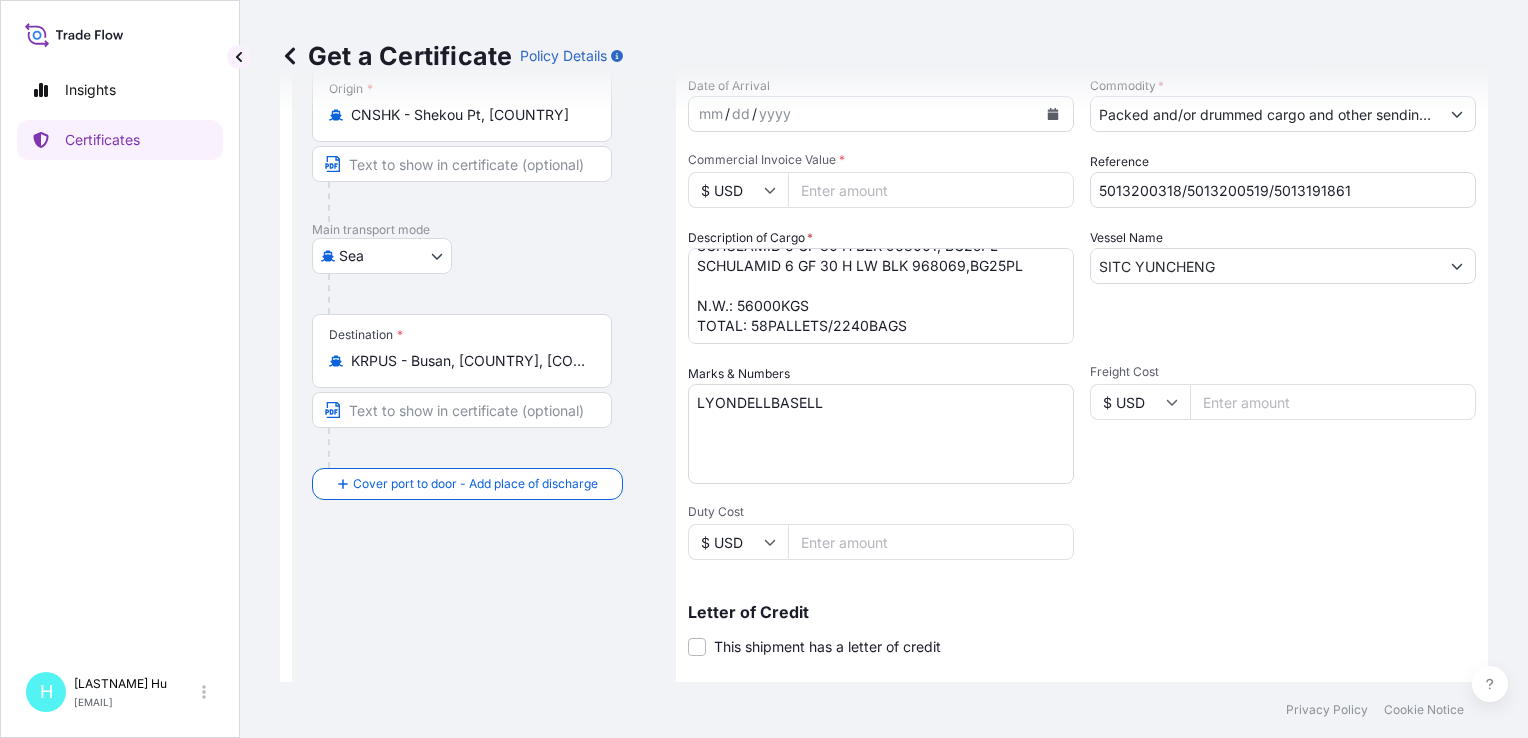 click on "$ USD" at bounding box center (738, 190) 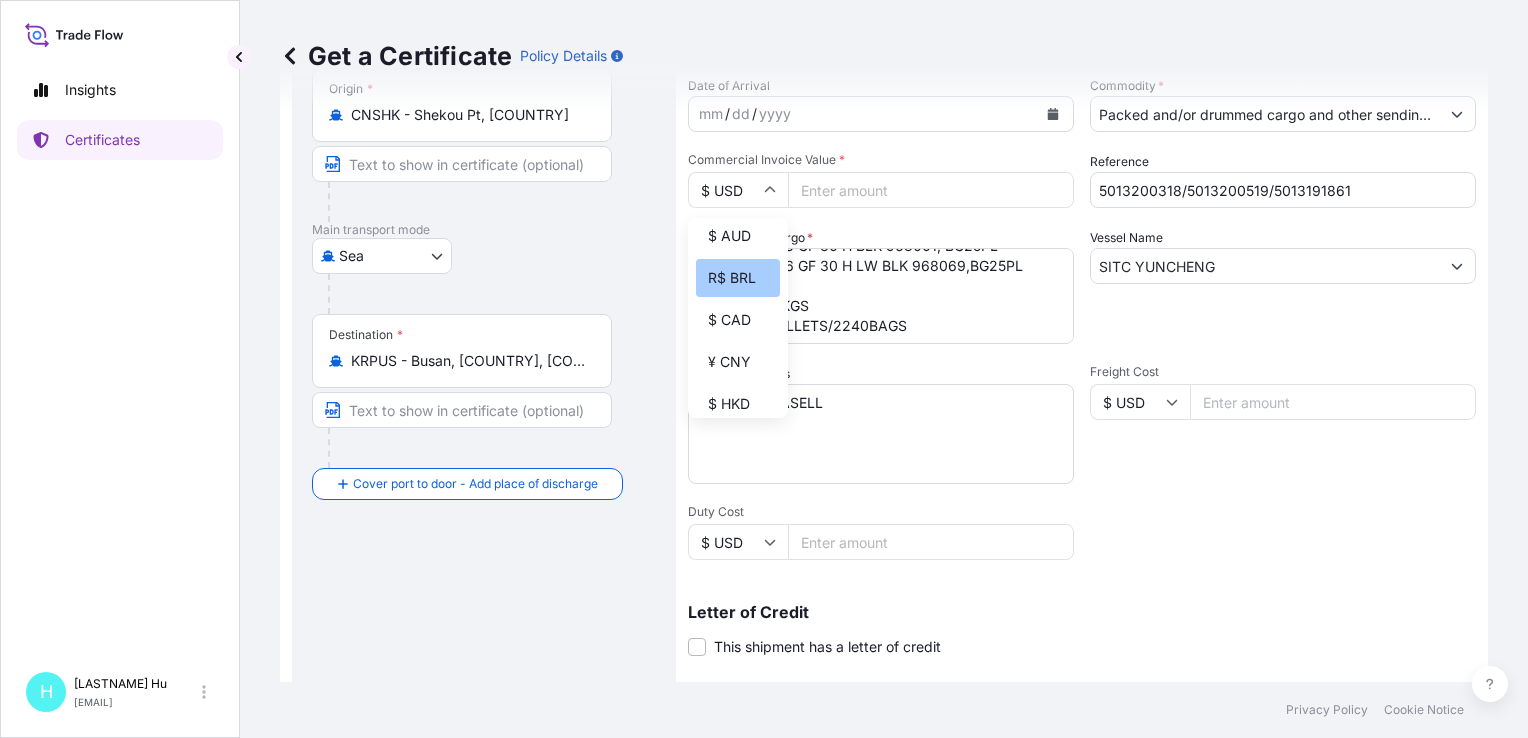 scroll, scrollTop: 200, scrollLeft: 0, axis: vertical 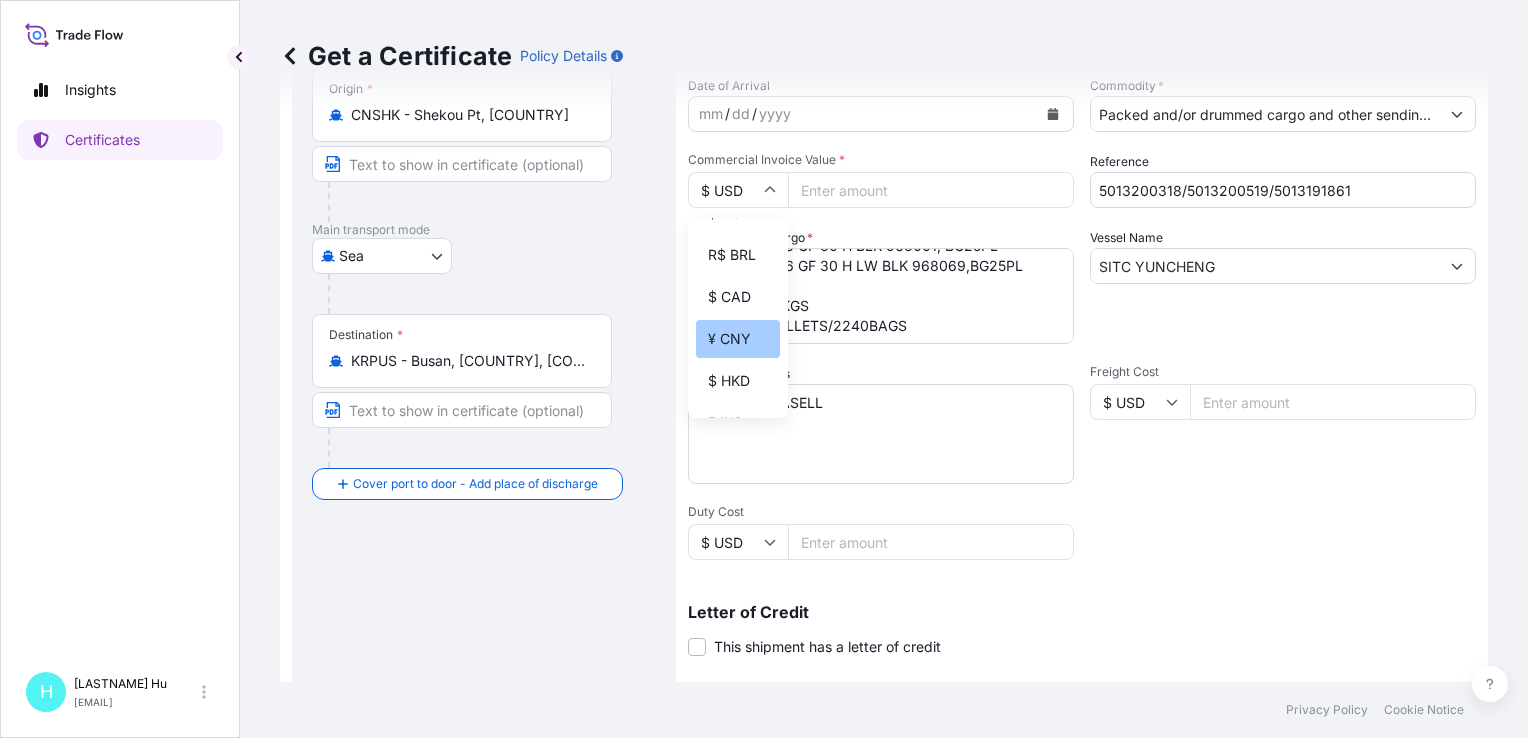 click on "¥ CNY" at bounding box center [738, 339] 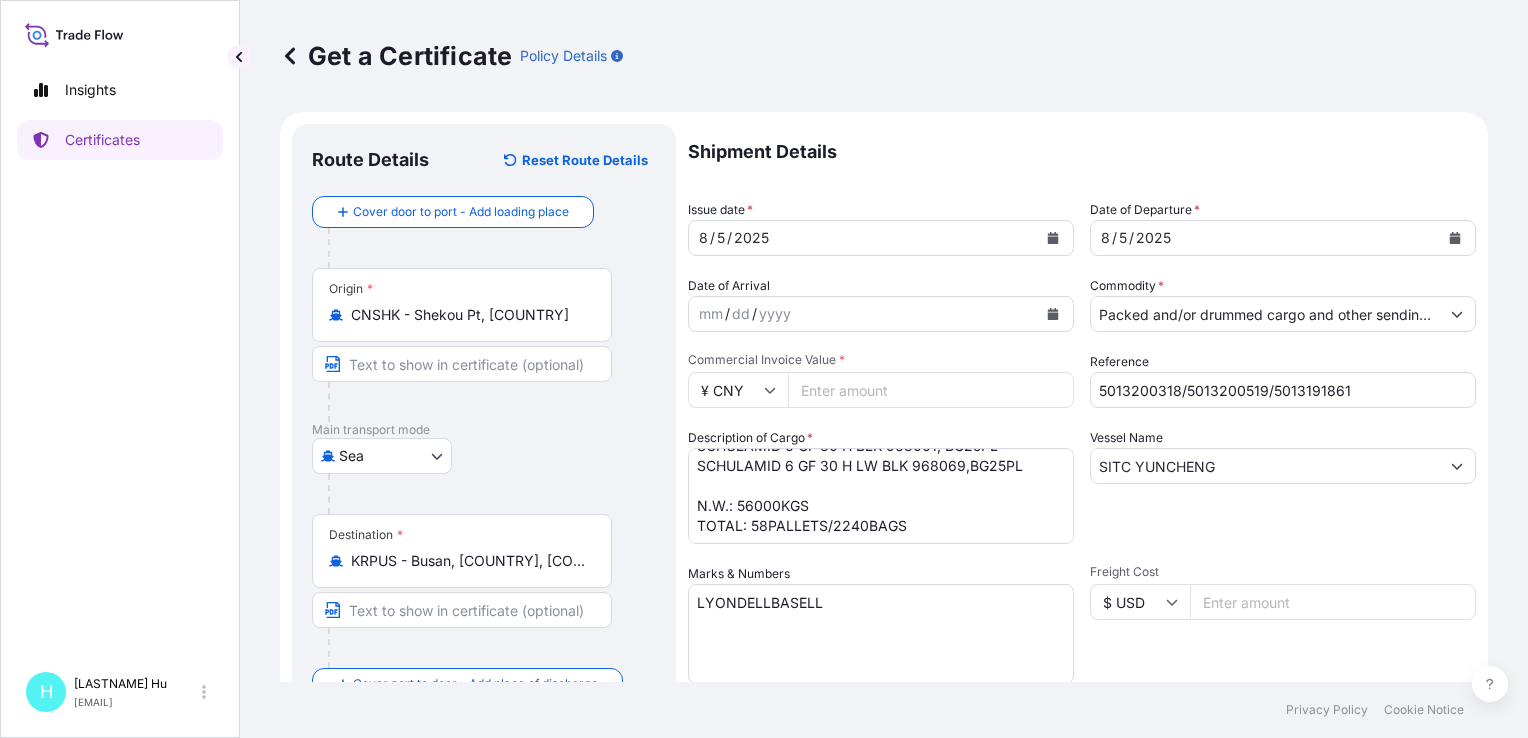 scroll, scrollTop: 0, scrollLeft: 0, axis: both 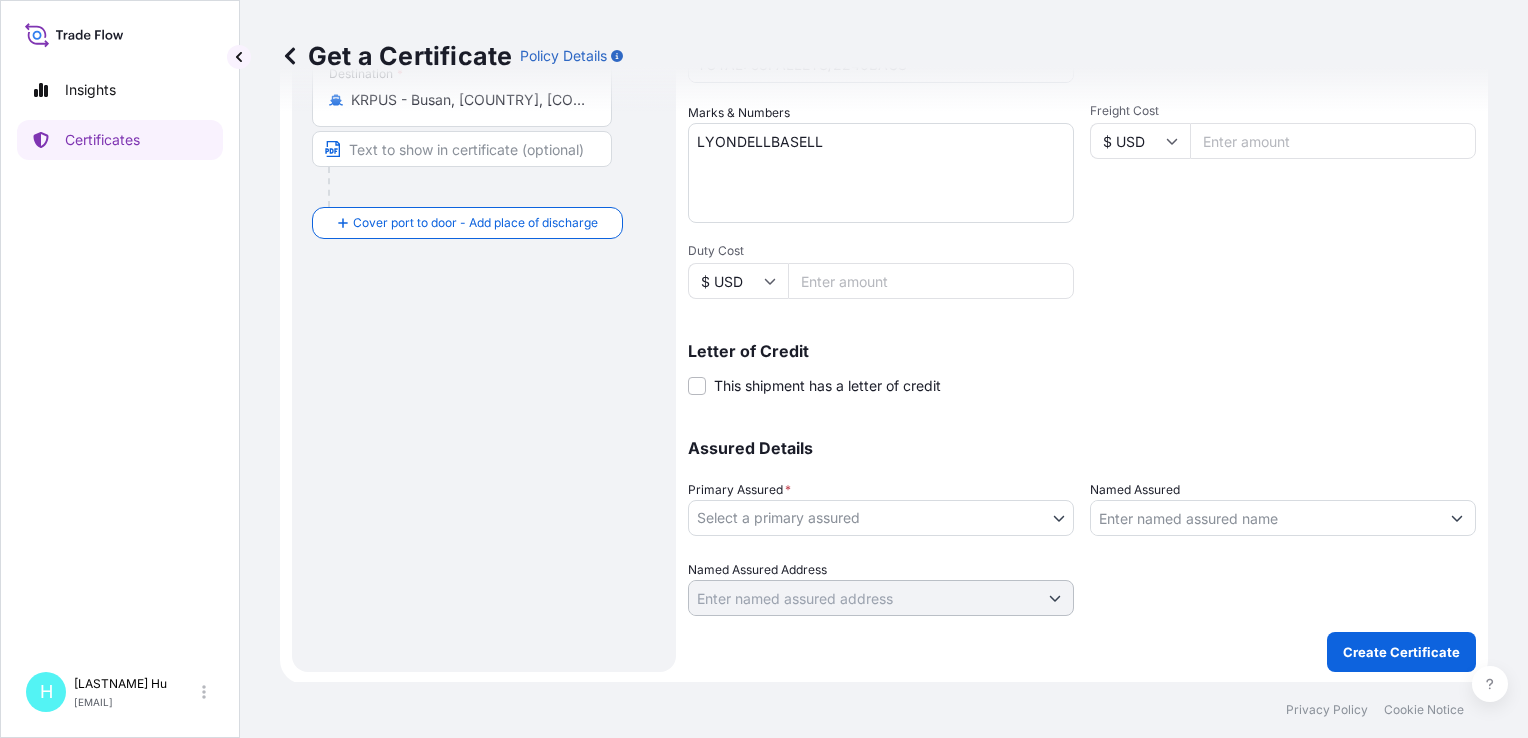 type on "[PRICE]" 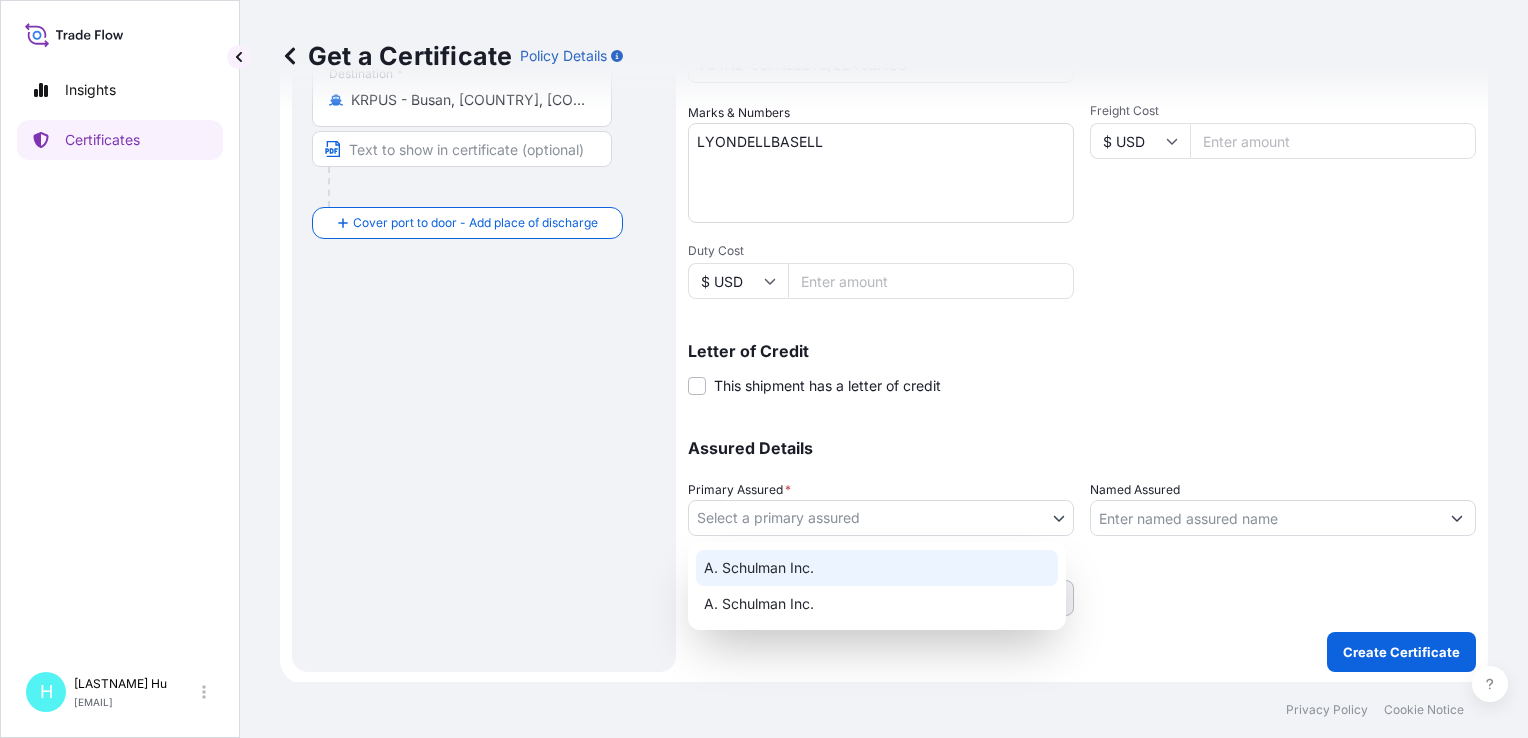 click on "A. Schulman Inc." at bounding box center (877, 568) 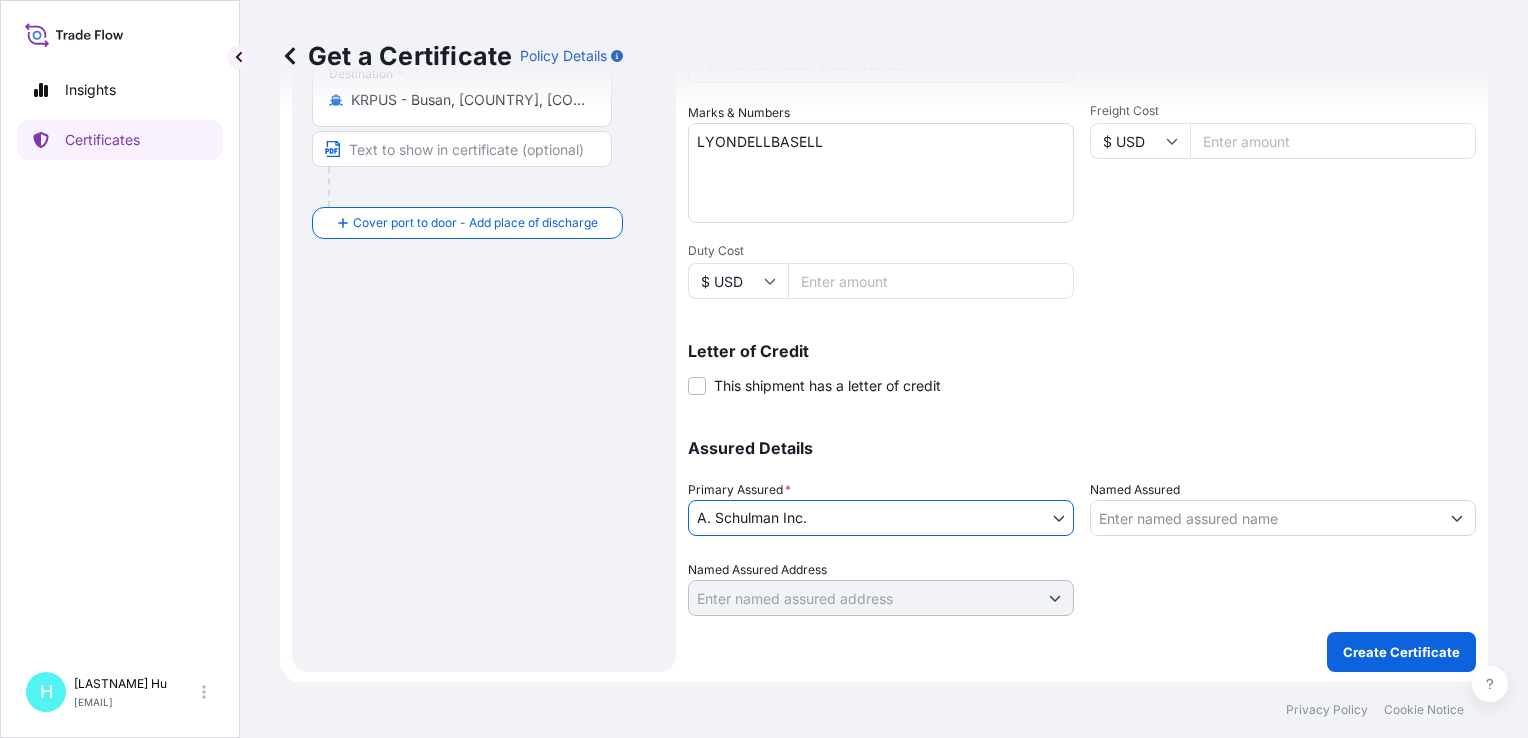 click on "Named Assured" at bounding box center [1265, 518] 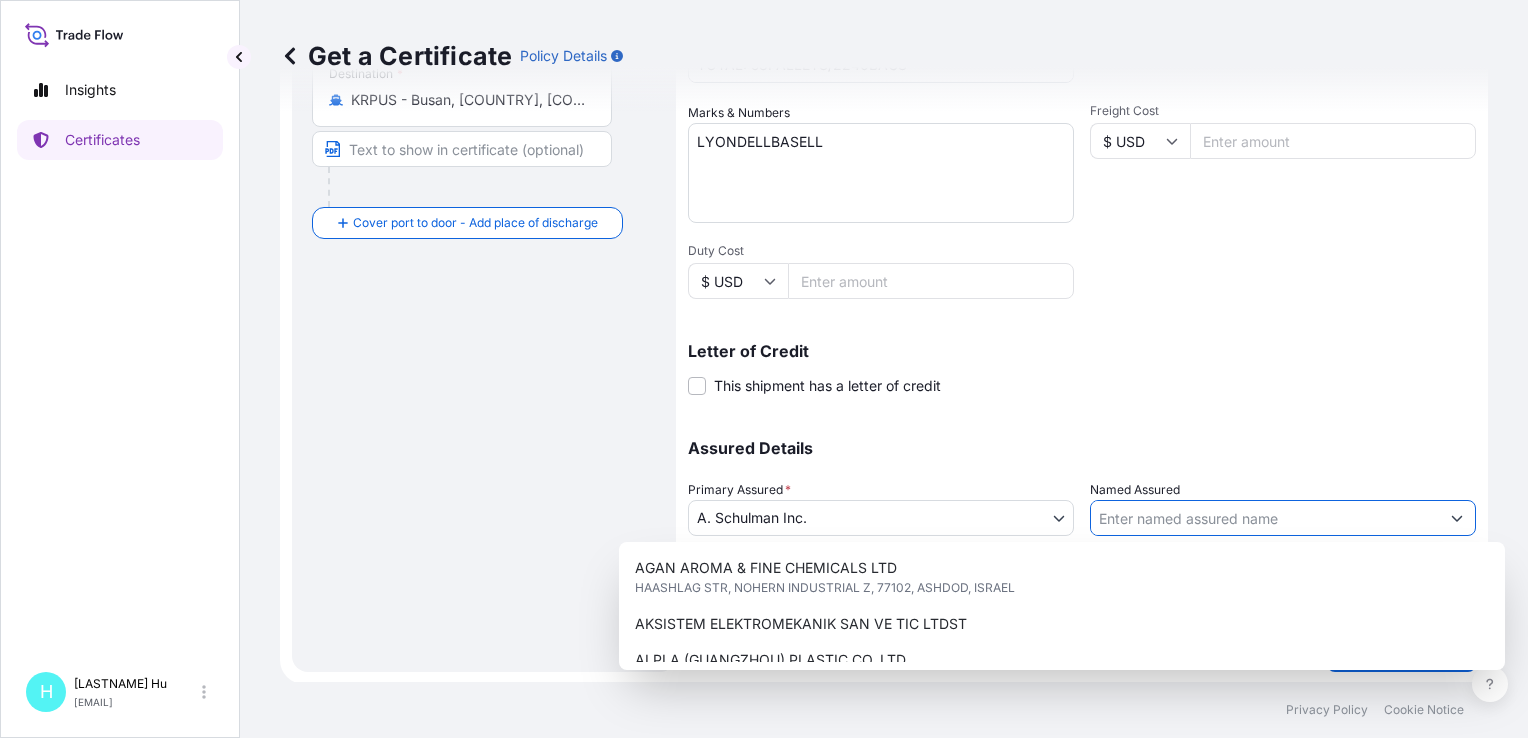 paste on "LyondellBasell Advanced Polymer(Dongguan) Co. Ltd" 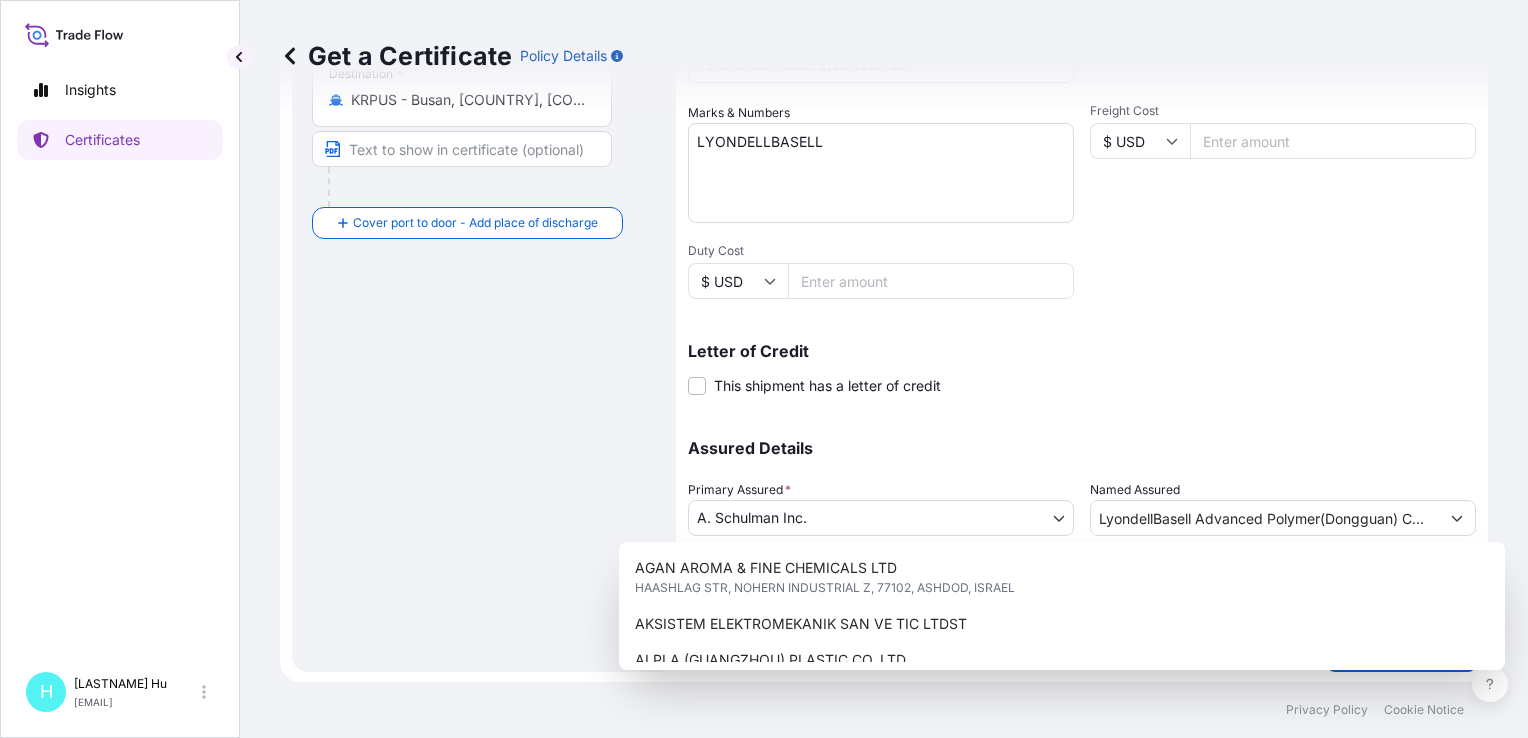 scroll, scrollTop: 0, scrollLeft: 0, axis: both 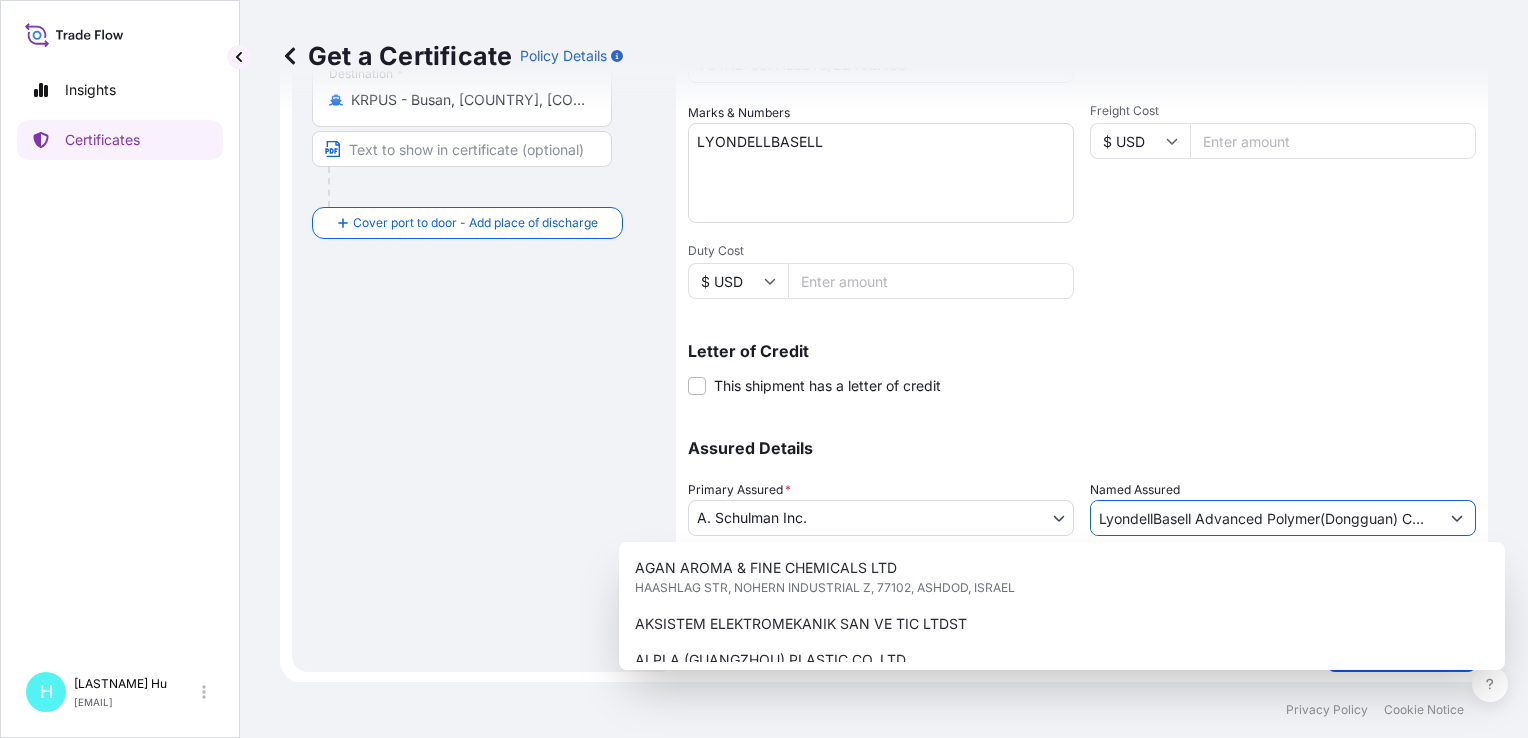 drag, startPoint x: 1224, startPoint y: 519, endPoint x: 958, endPoint y: 512, distance: 266.0921 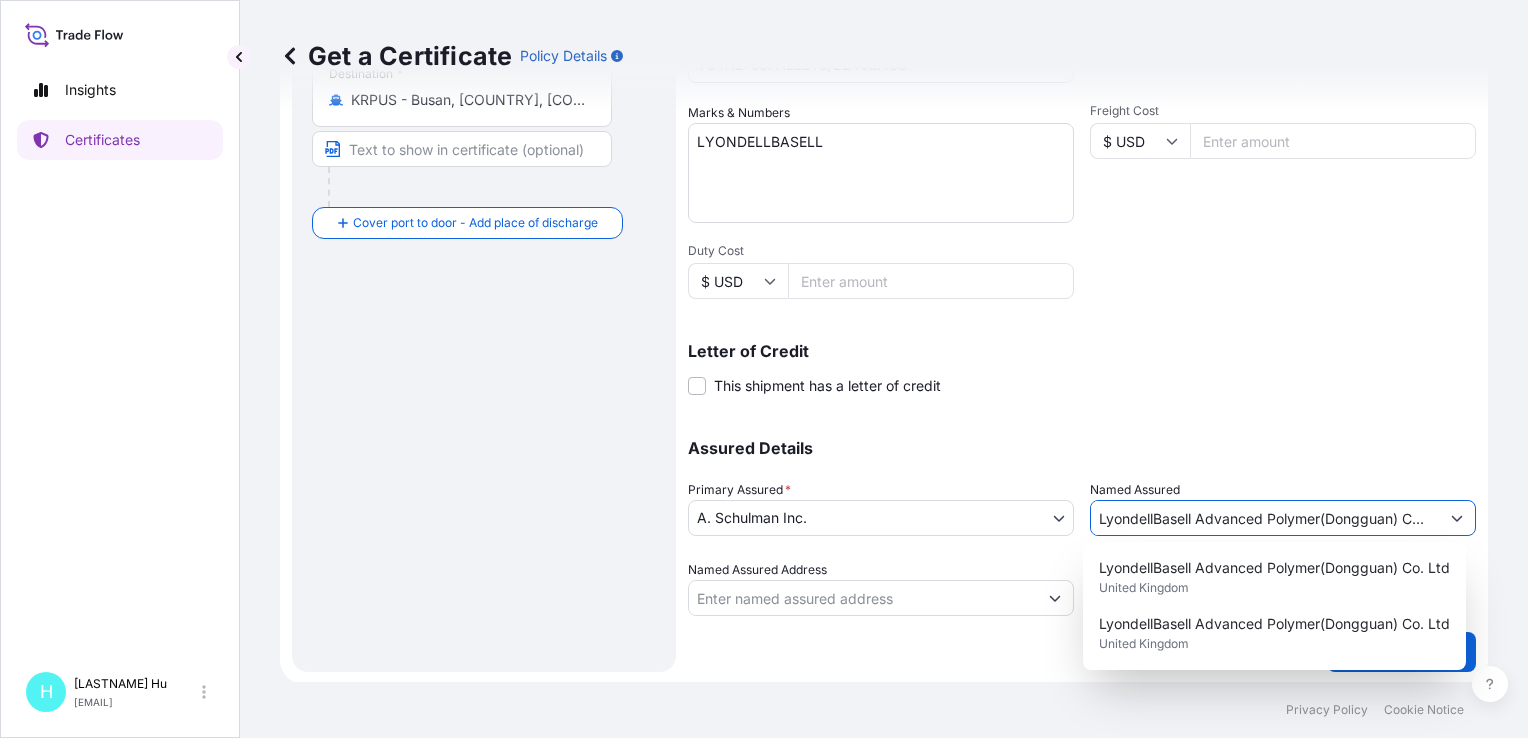 type on "nced Polymer(Dongguan) Co. Ltd" 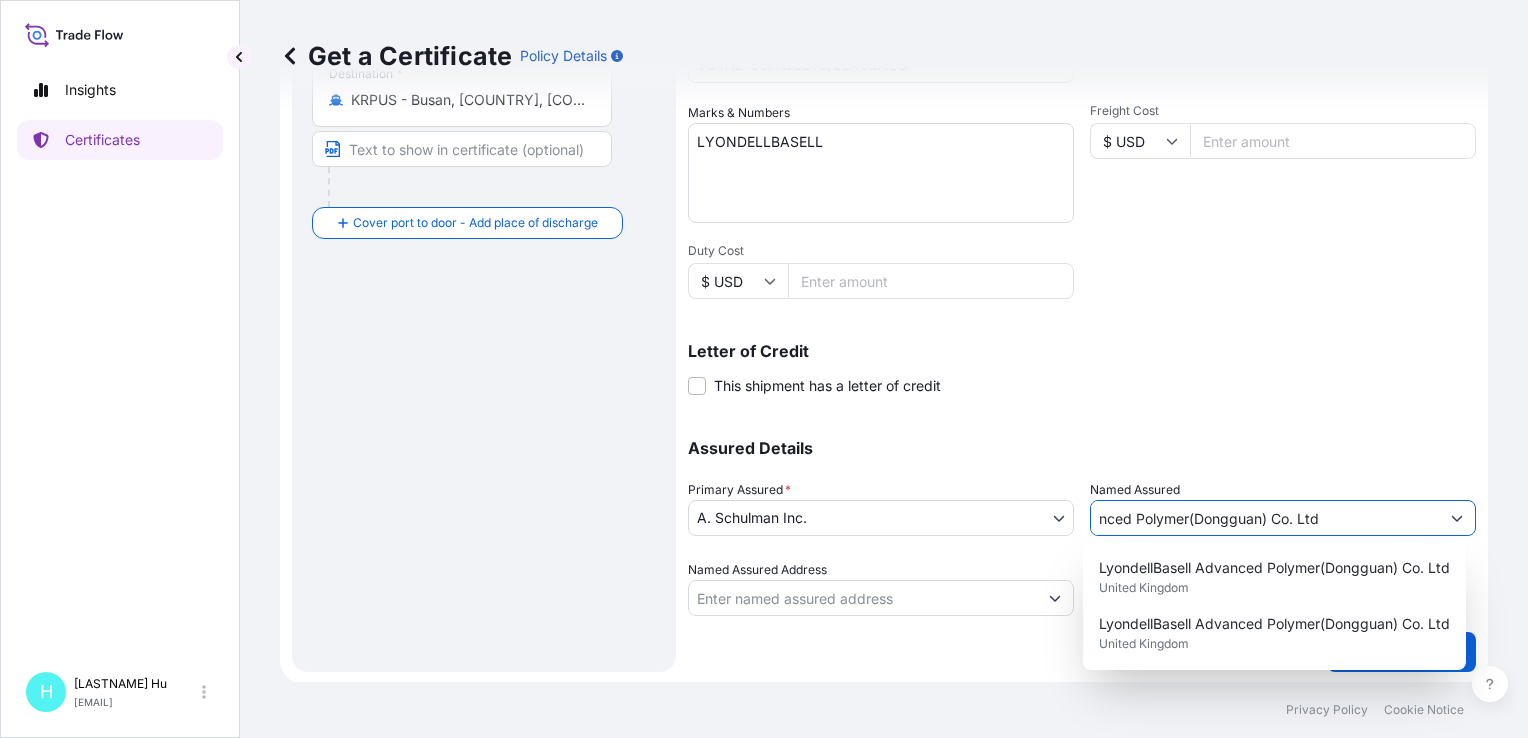 drag, startPoint x: 1353, startPoint y: 518, endPoint x: 672, endPoint y: 457, distance: 683.72656 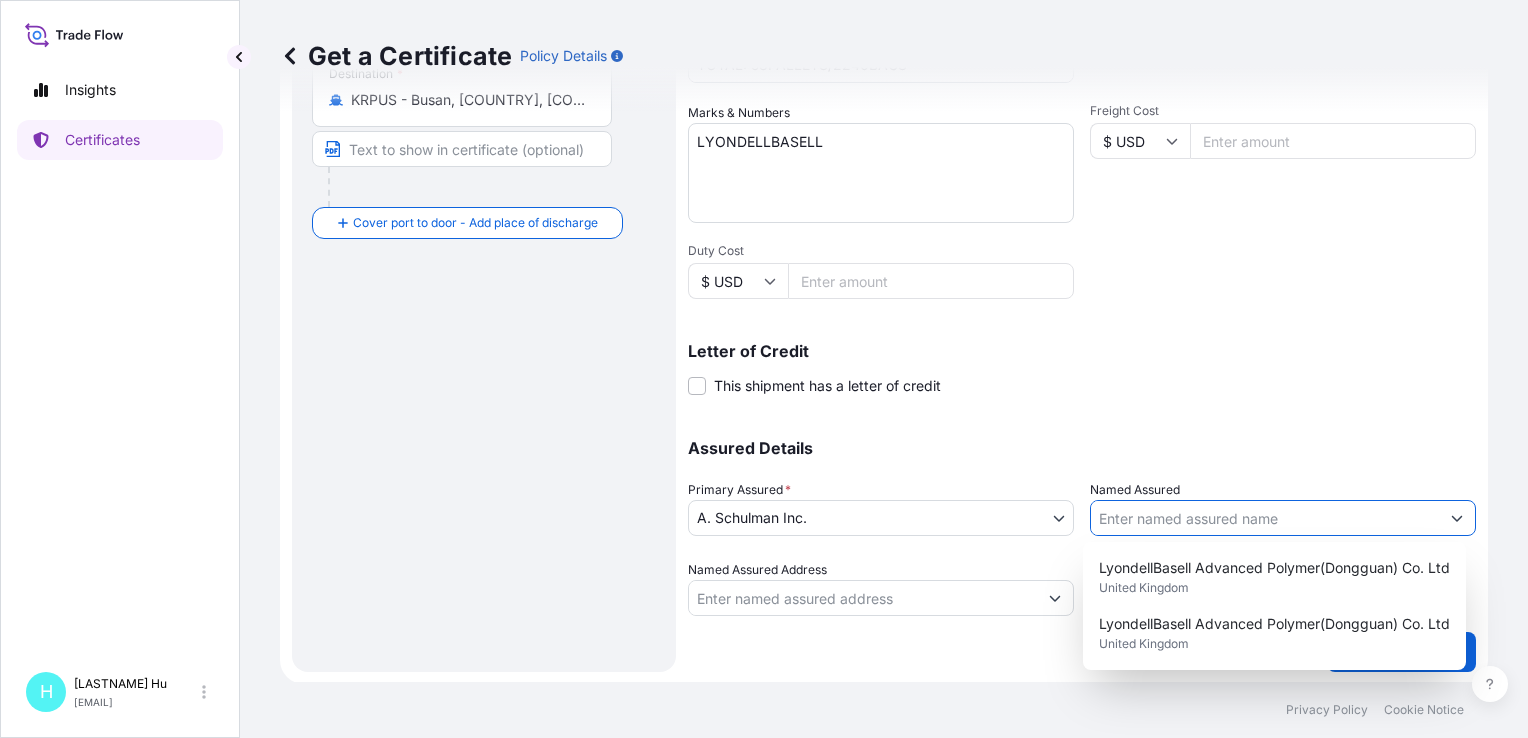 paste on "LyondellBasell Advanced Polymer(Dongguan) Co. Ltd" 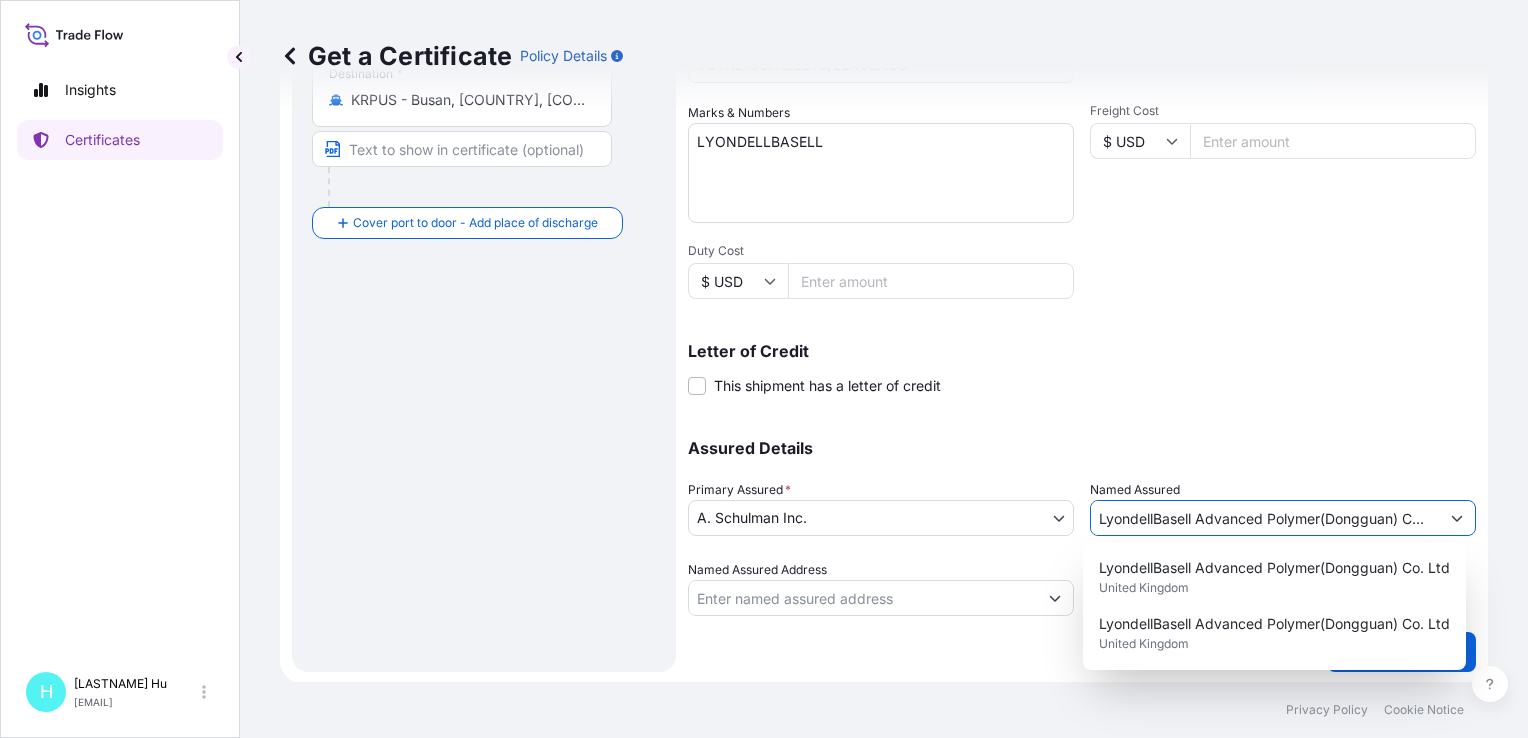 scroll, scrollTop: 0, scrollLeft: 28, axis: horizontal 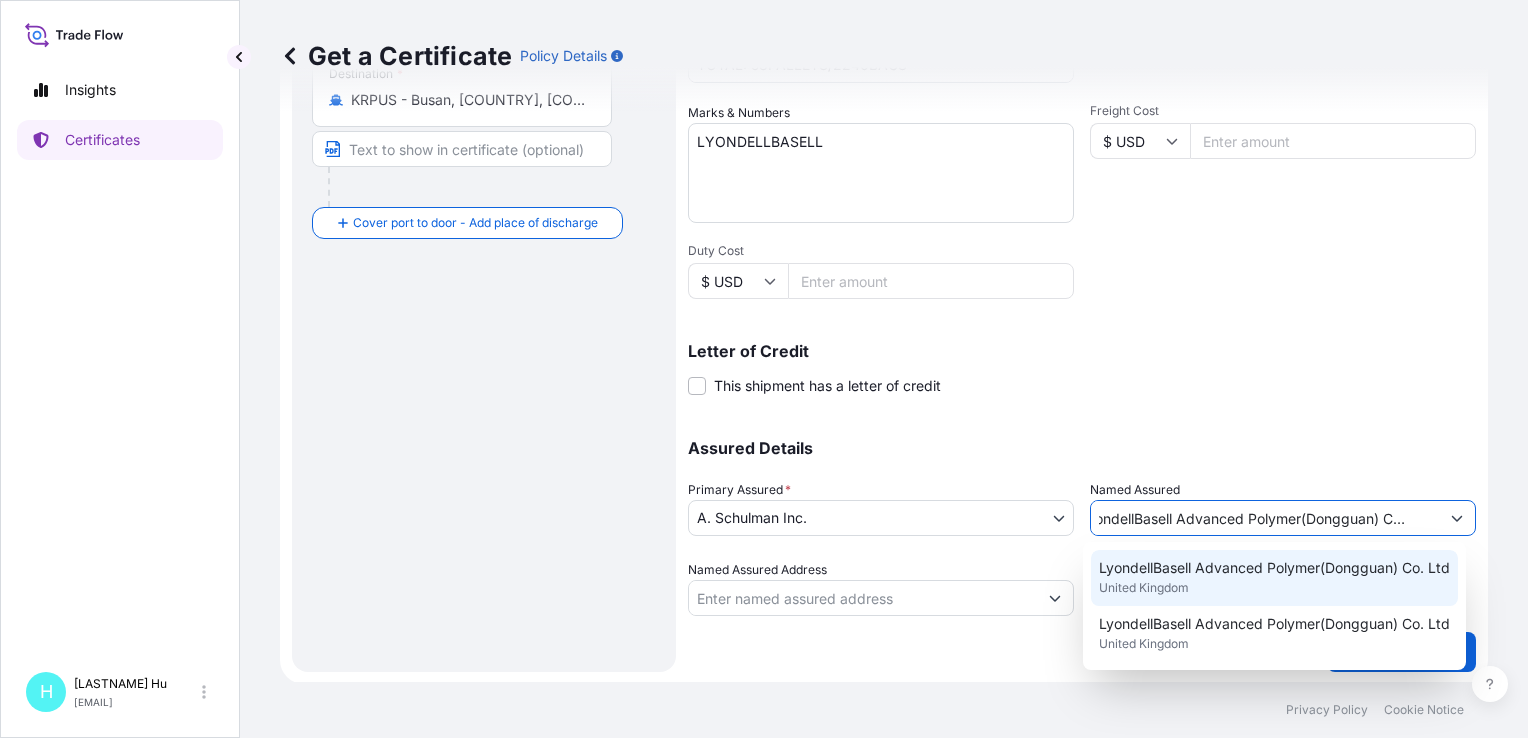 click on "Shipment Details Issue date * [DATE] Date of Departure * [DATE] Date of Arrival mm / dd / yyyy Commodity * Packed and/or drummed cargo and other sendings - non bulk Packing Category Commercial Invoice Value    * ¥ CNY [PRICE] Reference [REFERENCE]/[REFERENCE]/[REFERENCE] Description of Cargo * SCHULADUR PCR GF 30 BLK 968001, BG25HT
SCHULAMID 6 GF 30 H BLK 968001, BG25PL
SCHULAMID 6 GF 30 H LW BLK 968069,BG25PL
N.W.: [WEIGHT]KGS
TOTAL: [NUMBER]PALLETS/2240BAGS Vessel Name SITC YUNCHENG Marks & Numbers LYONDELLBASELL Freight Cost   $ USD Duty Cost   $ USD Letter of Credit This shipment has a letter of credit Letter of credit * Letter of credit may not exceed 12000 characters Assured Details Primary Assured * A. Schulman Inc. A. Schulman Inc. A. Schulman Inc. Named Assured LyondellBasell Advanced Polymer(Dongguan) Co. Ltd Named Assured Address" at bounding box center (1082, 139) 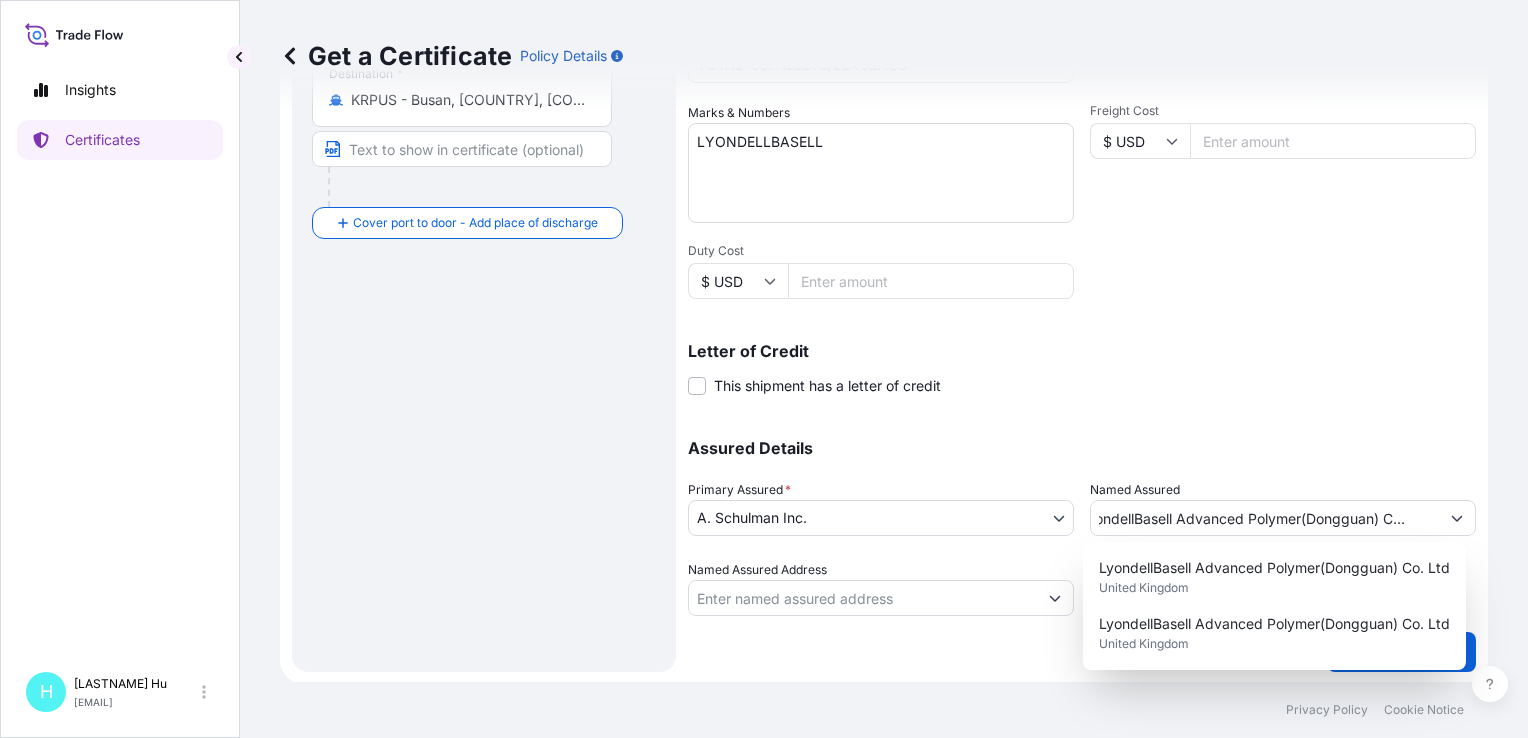scroll, scrollTop: 0, scrollLeft: 0, axis: both 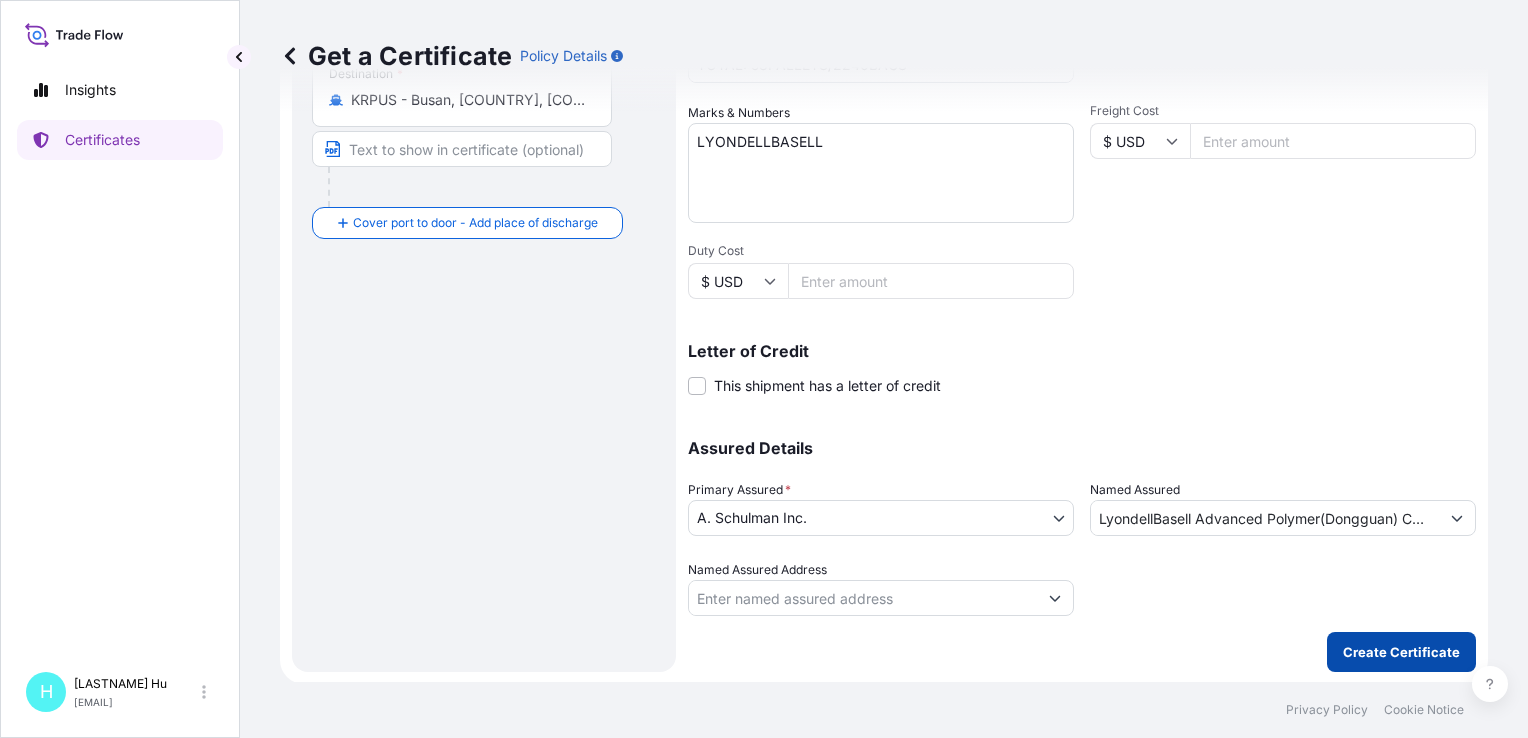 click on "Create Certificate" at bounding box center (1401, 652) 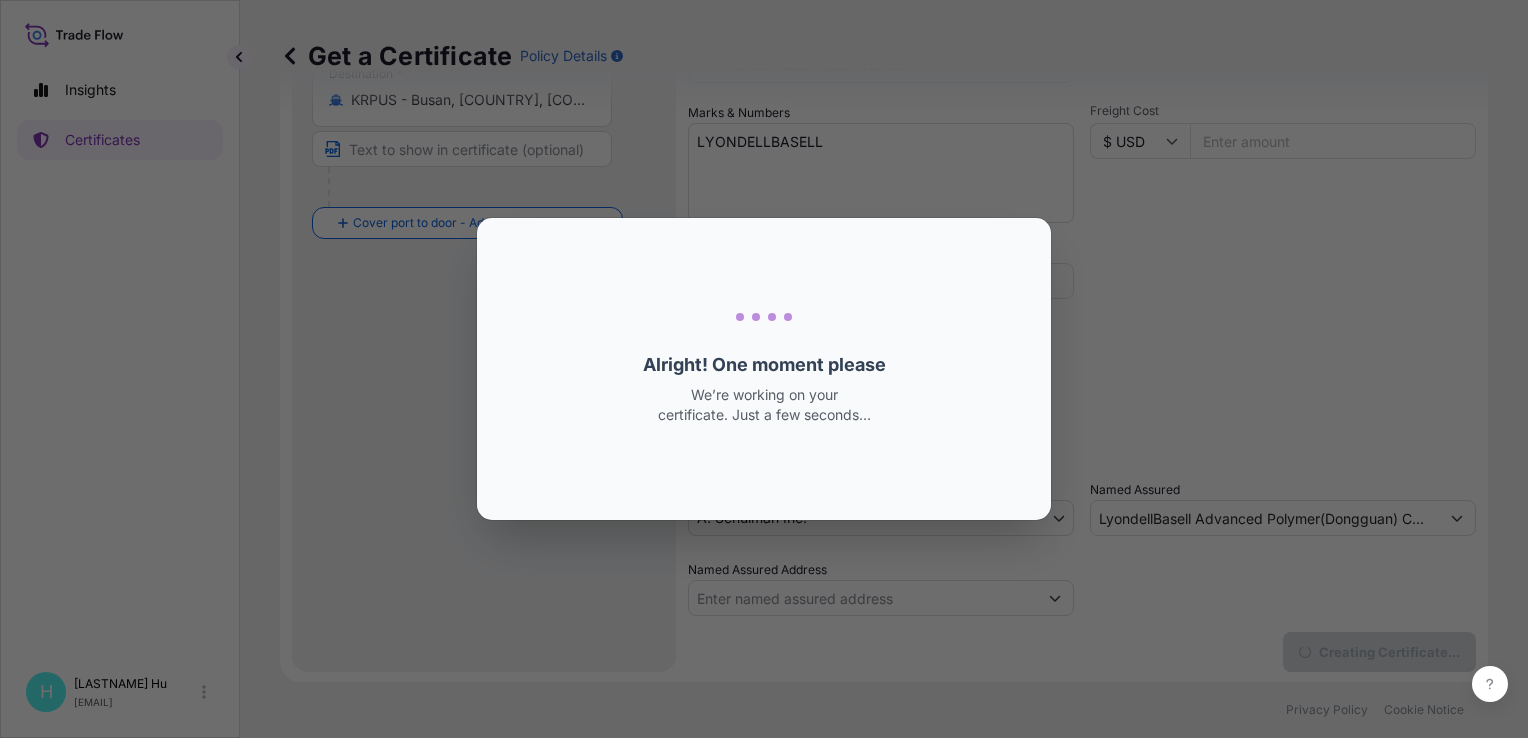 scroll, scrollTop: 0, scrollLeft: 0, axis: both 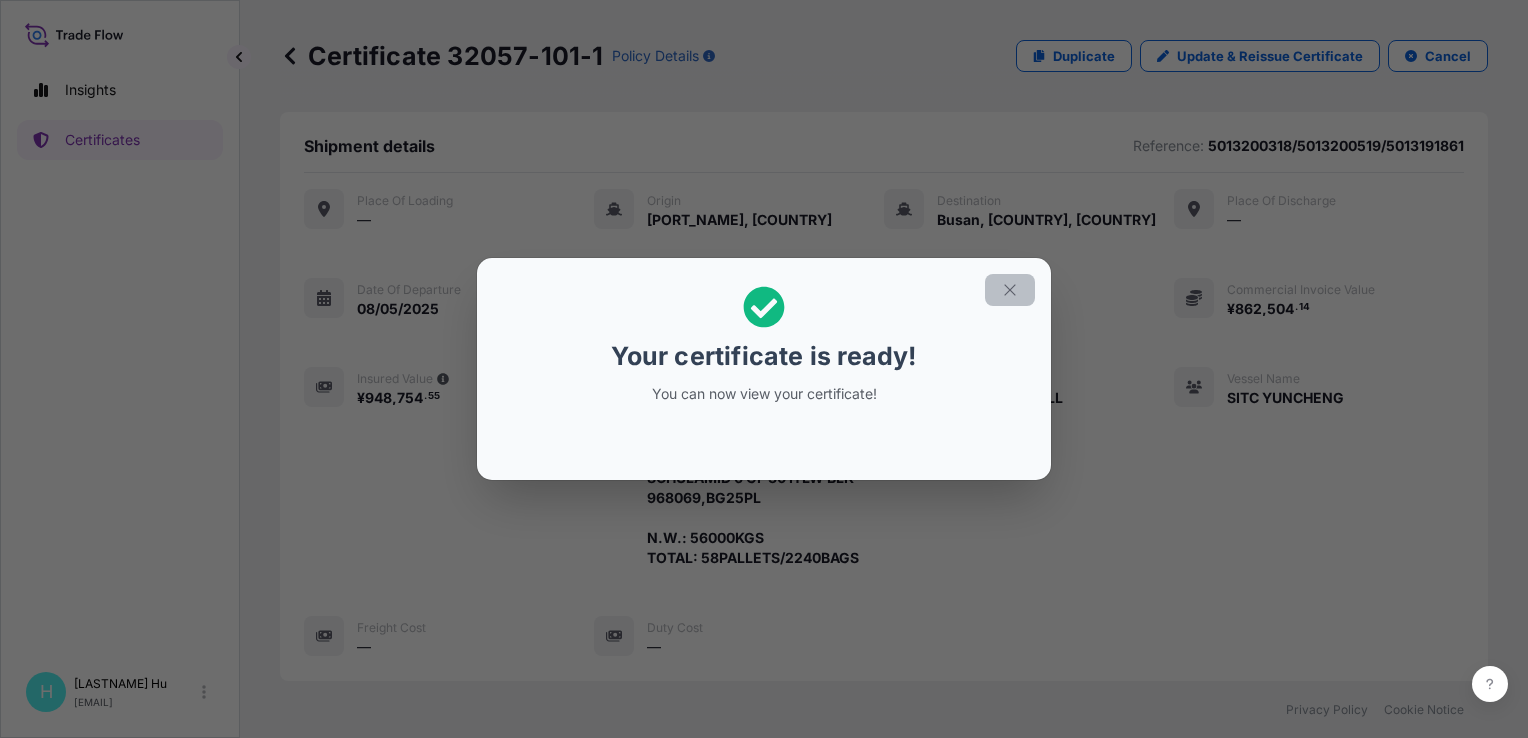 click 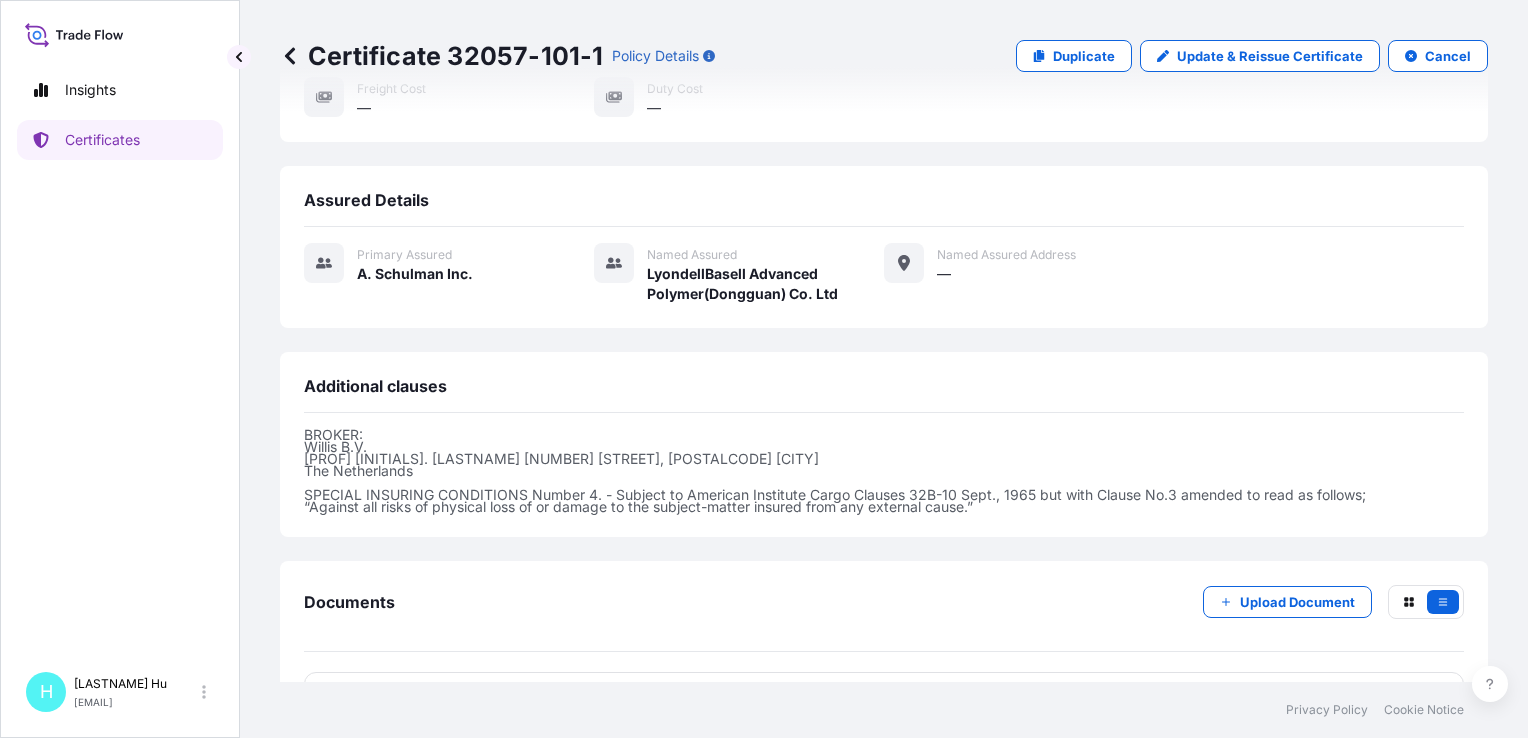 scroll, scrollTop: 598, scrollLeft: 0, axis: vertical 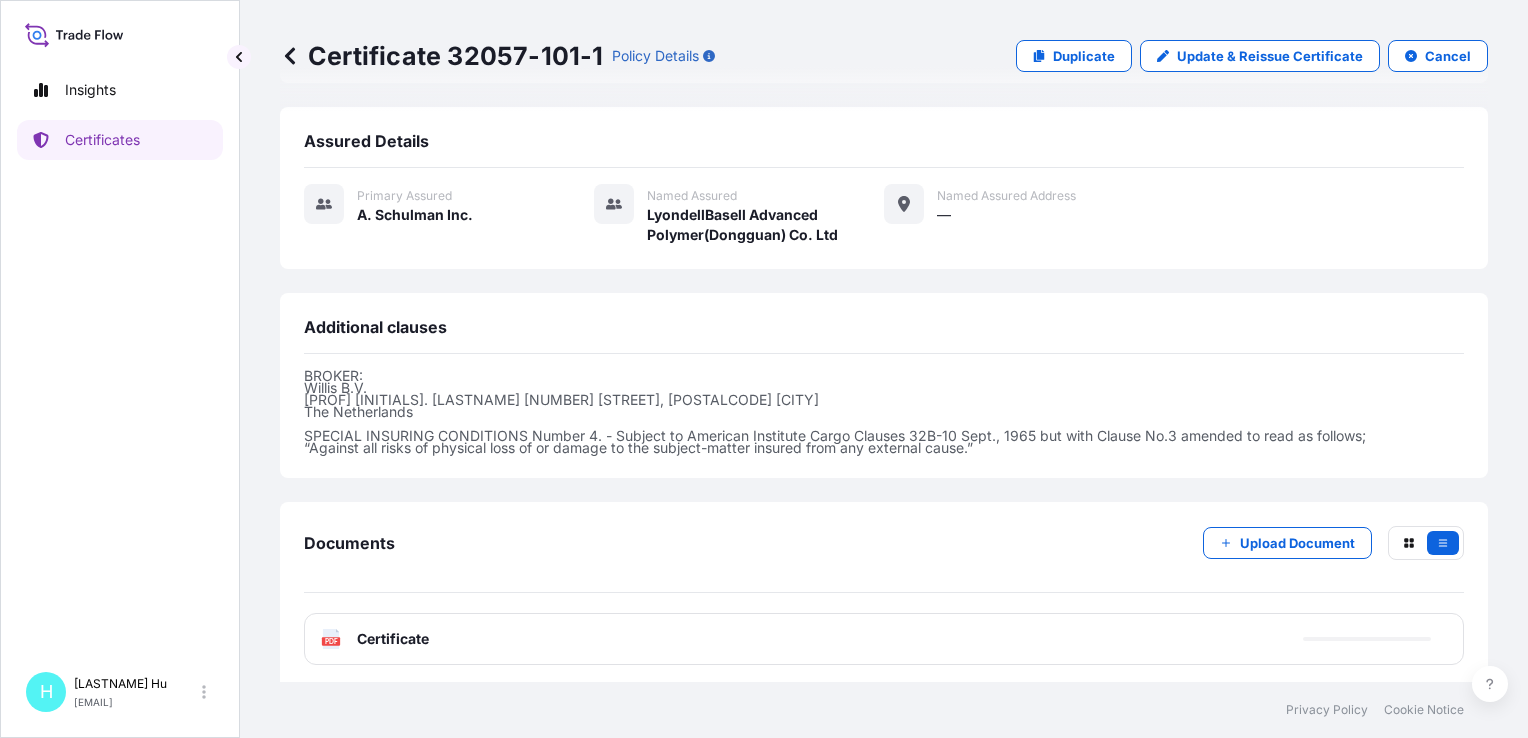 click on "Certificate" at bounding box center [393, 639] 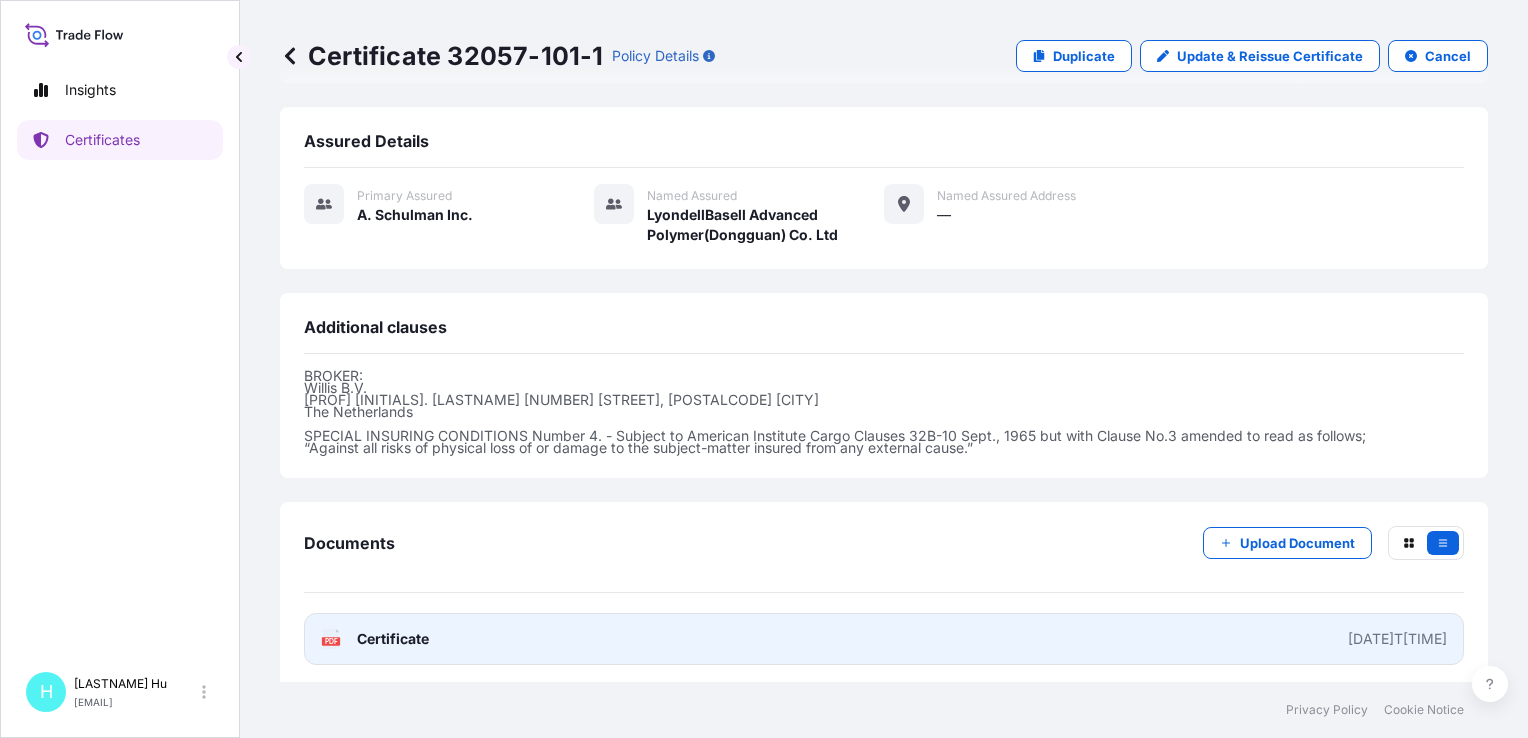 click on "Certificate" at bounding box center [393, 639] 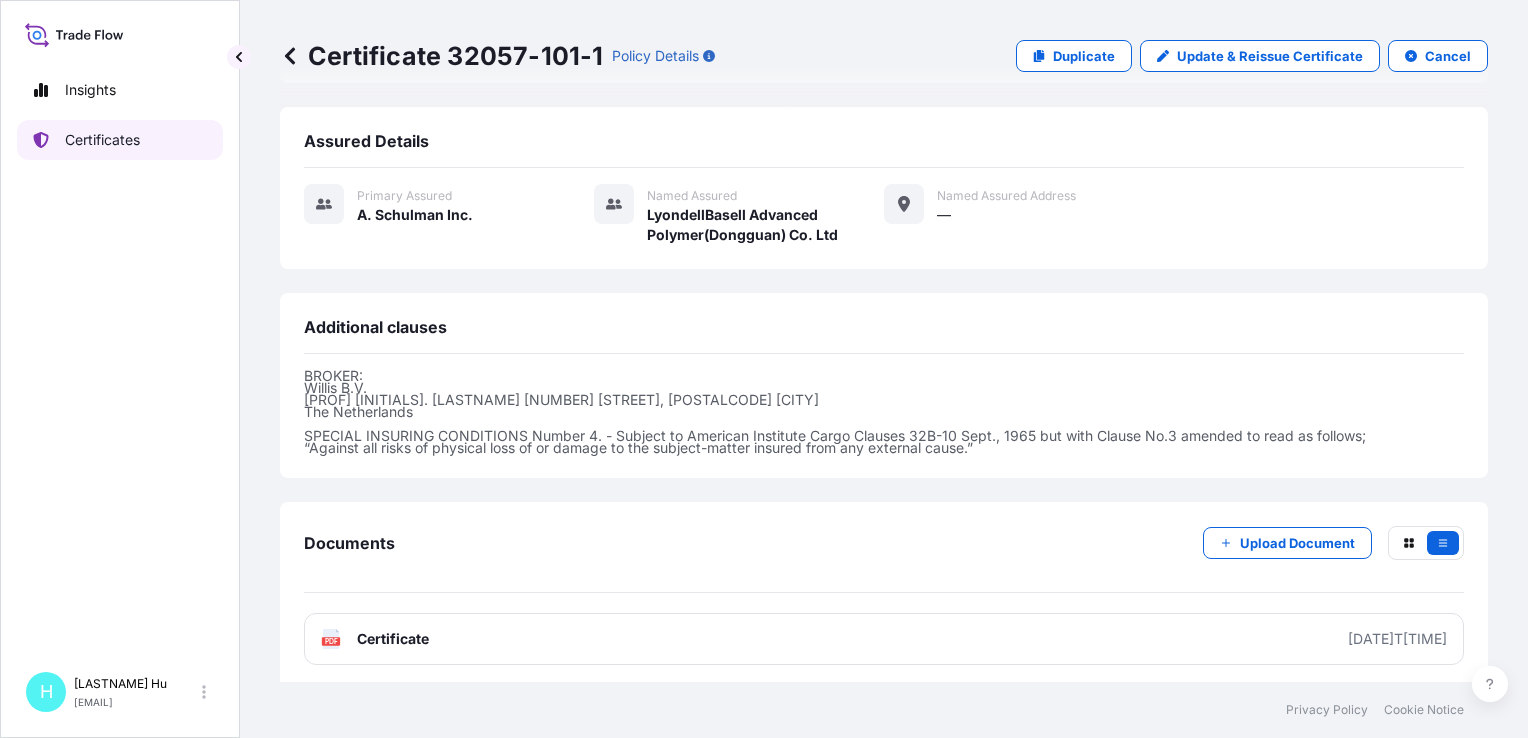 click on "Certificates" at bounding box center [102, 140] 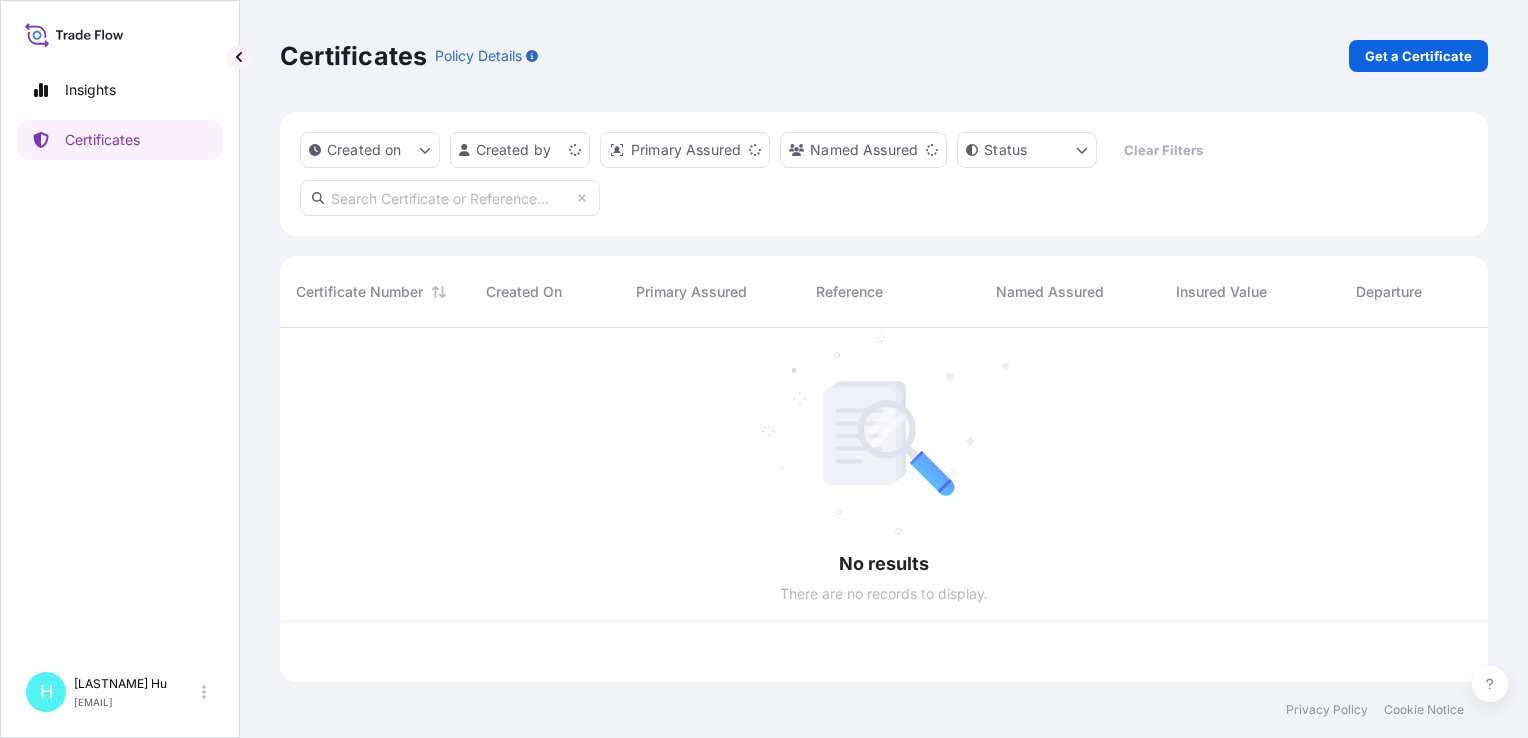 scroll, scrollTop: 0, scrollLeft: 0, axis: both 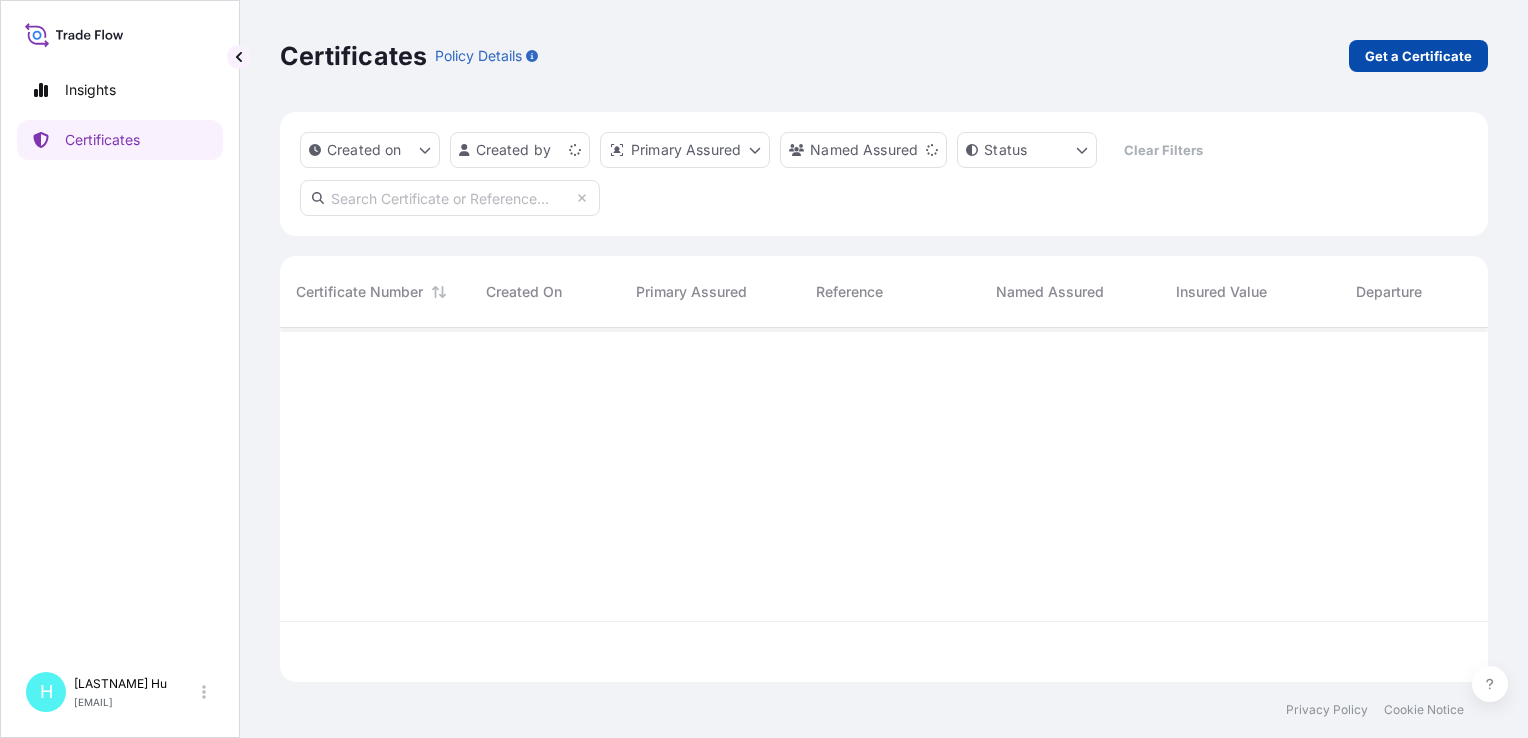 click on "Get a Certificate" at bounding box center [1418, 56] 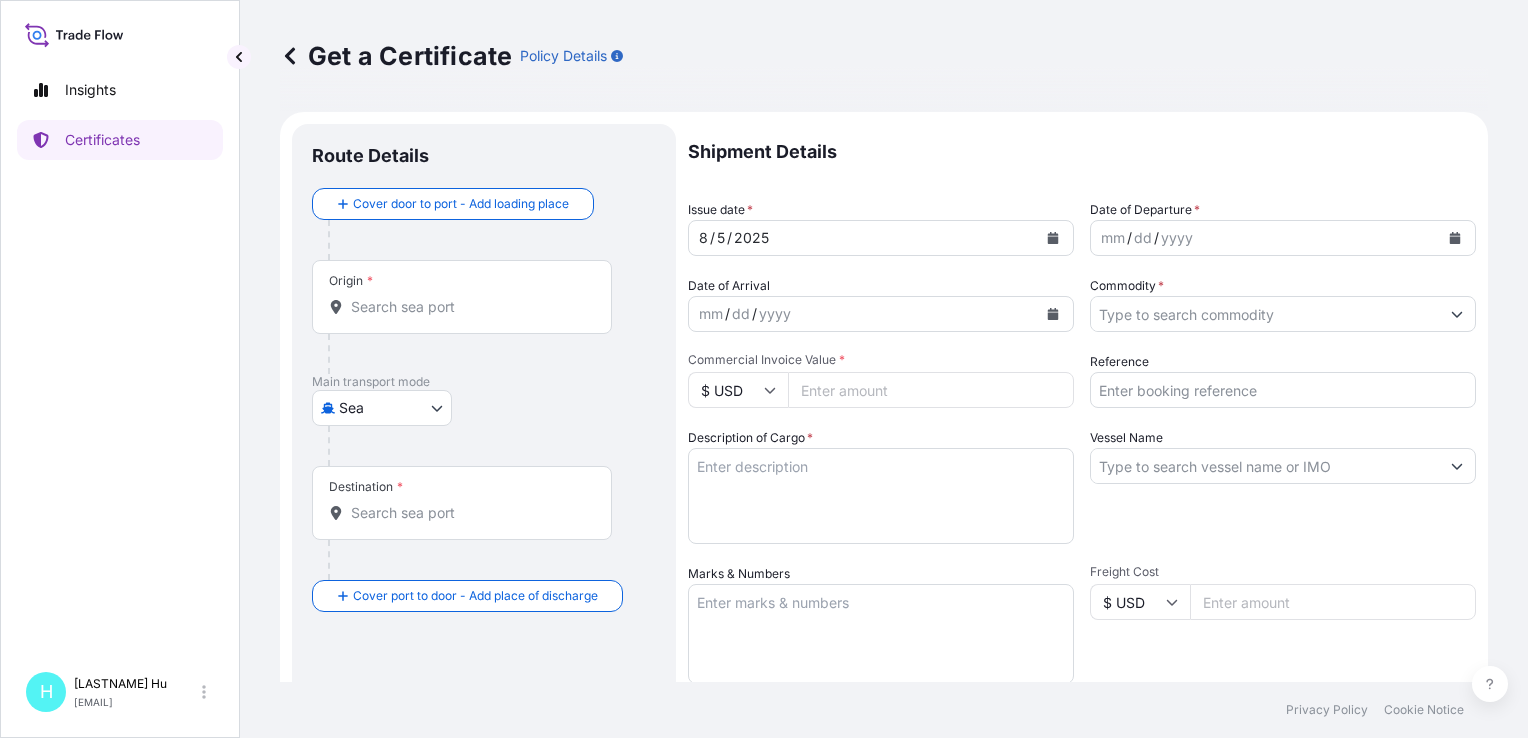 click on "Origin *" at bounding box center [469, 307] 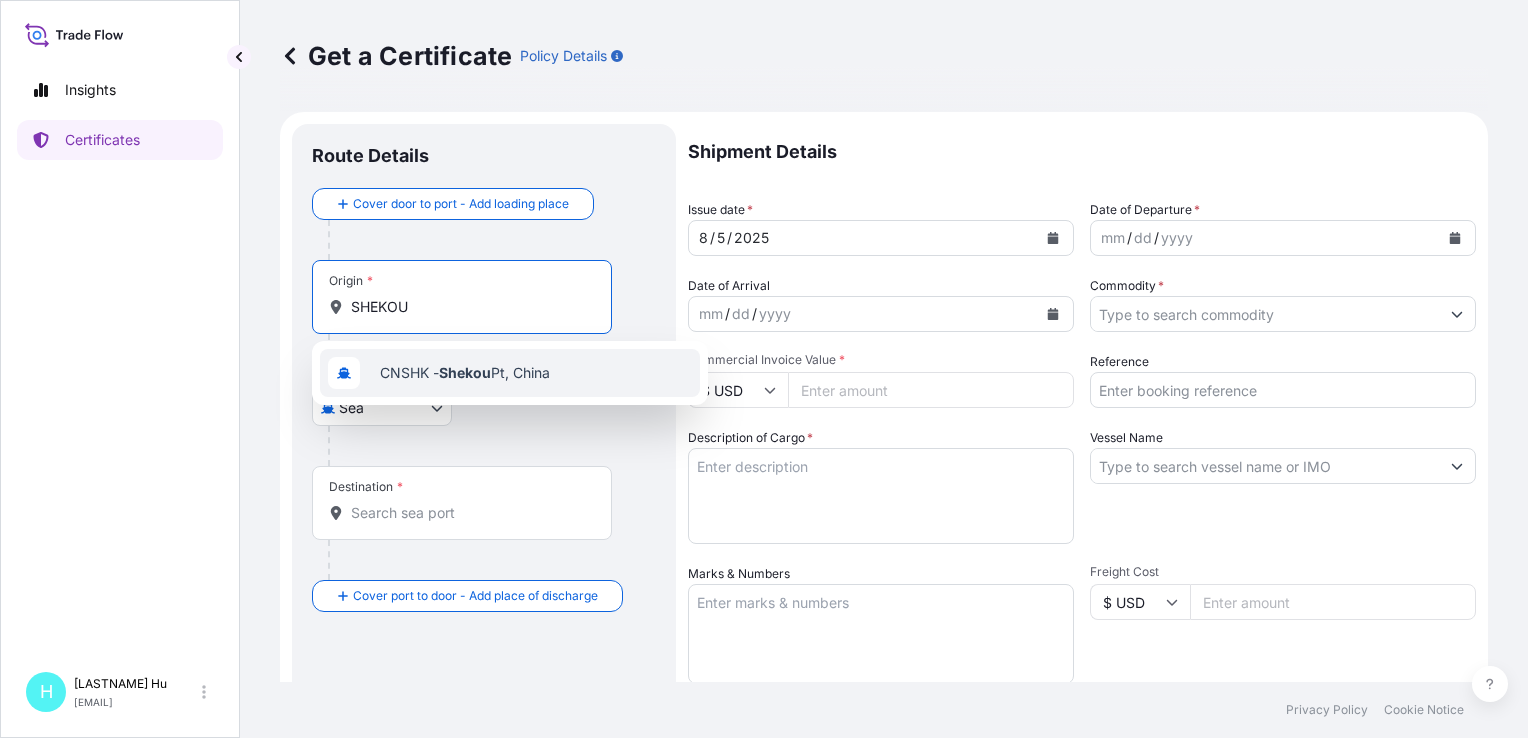 click on "CNSHK -  Shekou  Pt, [COUNTRY]" at bounding box center (465, 373) 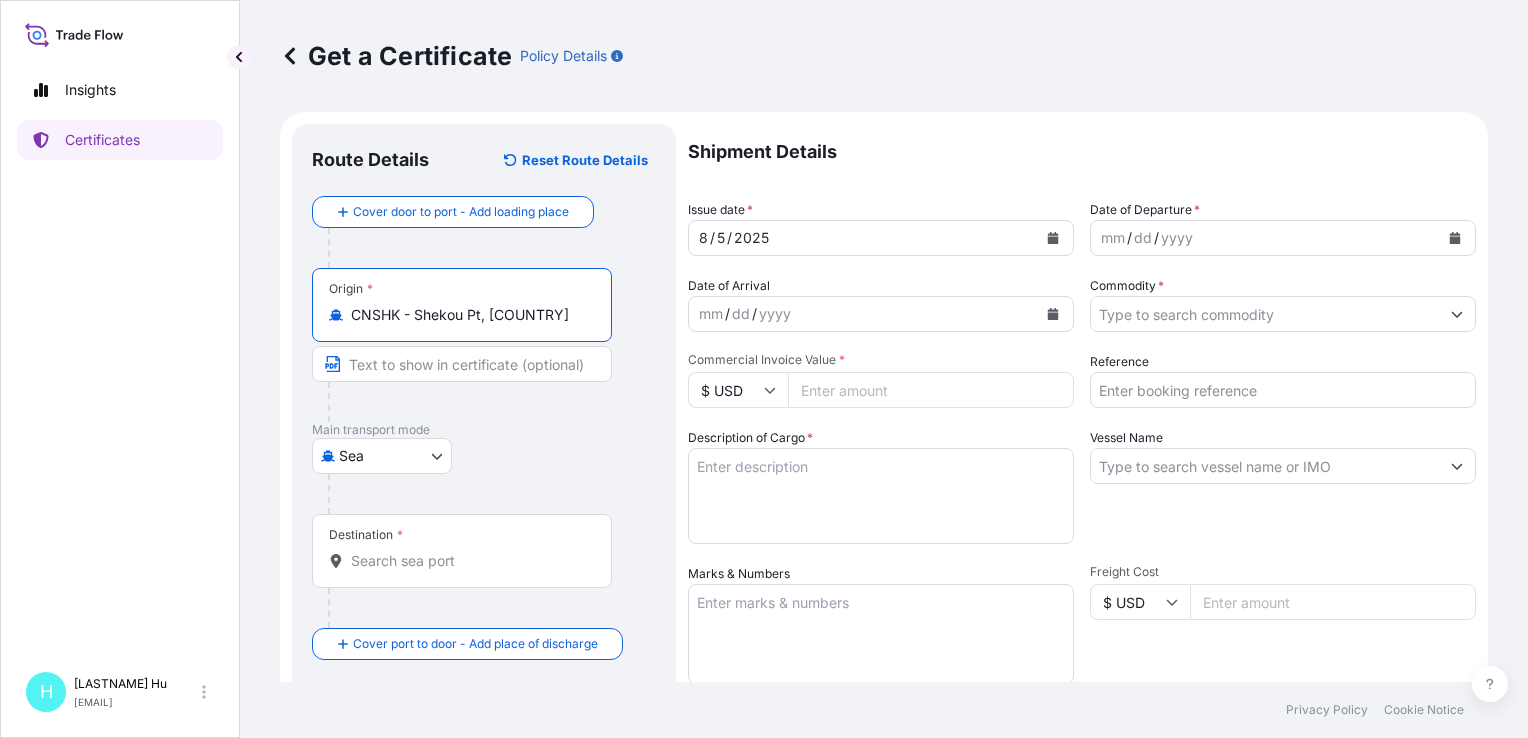 type on "CNSHK - Shekou Pt, [COUNTRY]" 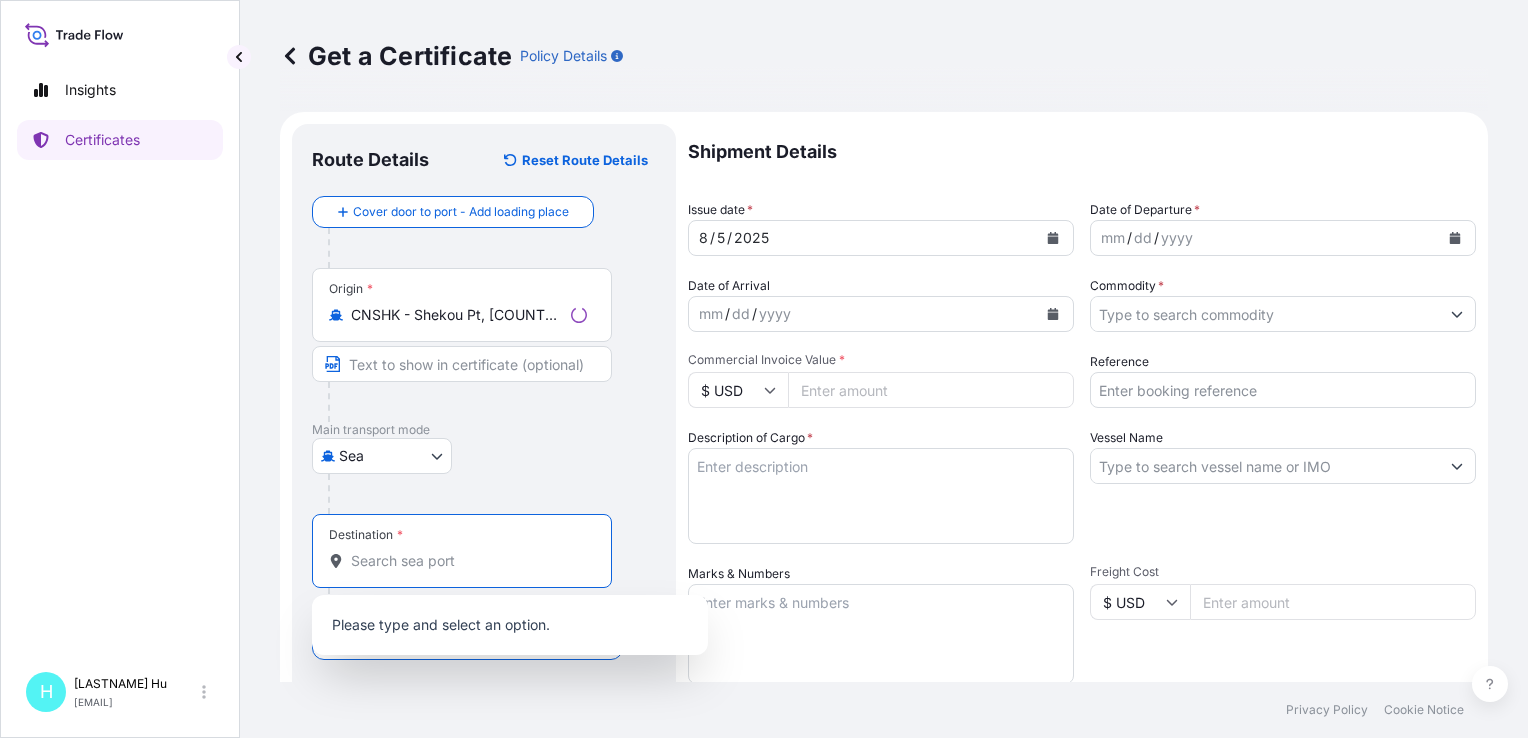 click on "Destination *" at bounding box center [469, 561] 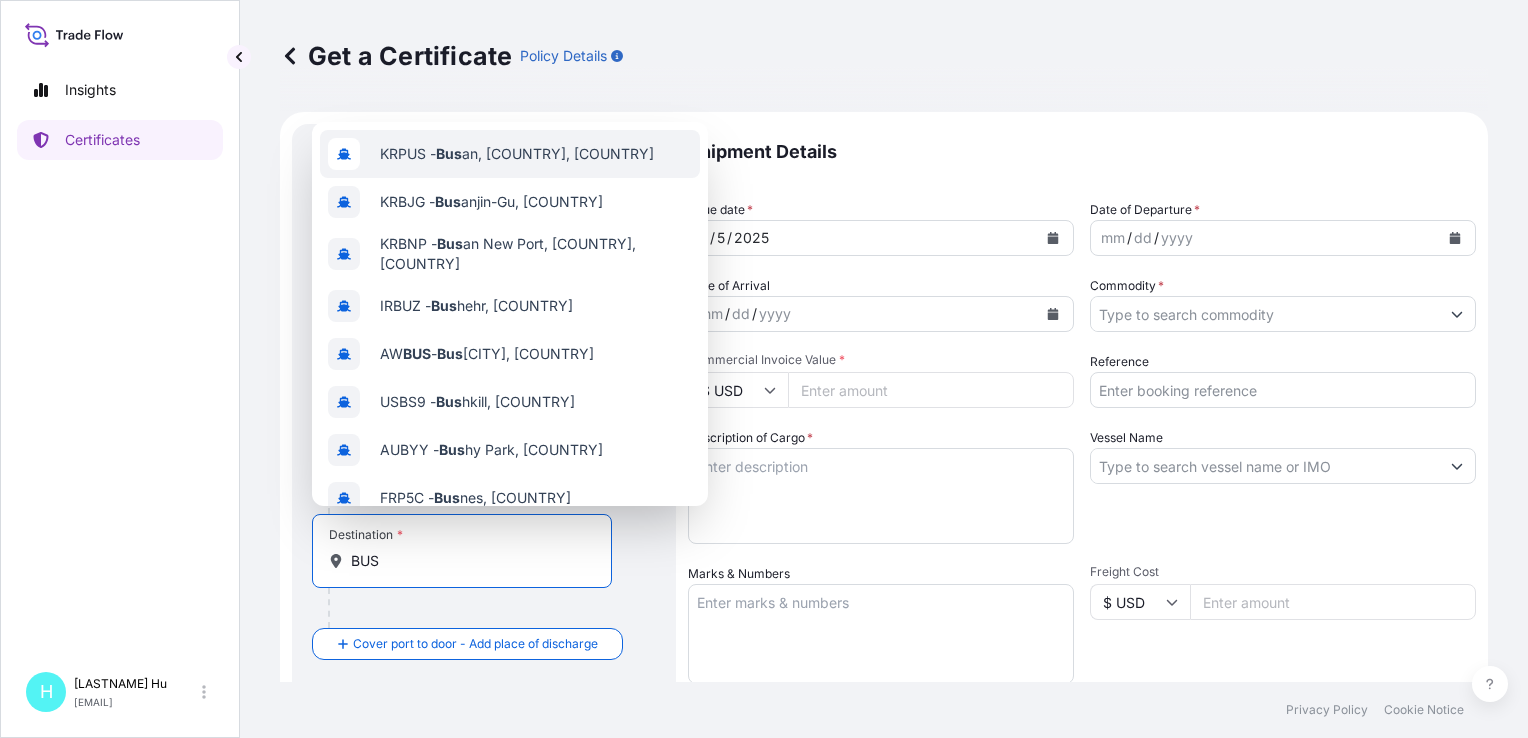 click on "KRPUS - Bus an, [COUNTRY]" at bounding box center [517, 154] 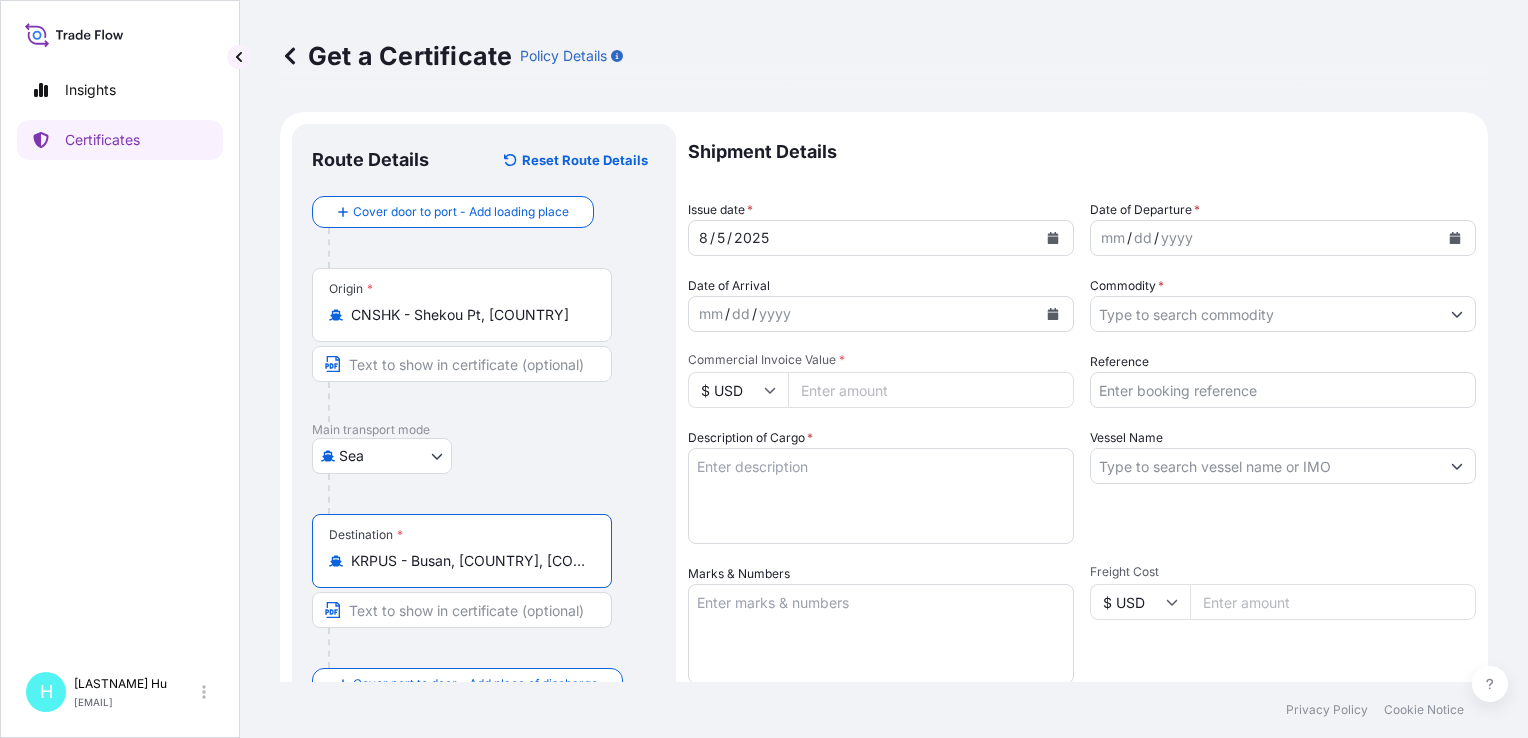 type on "KRPUS - Busan, [COUNTRY], [COUNTRY]" 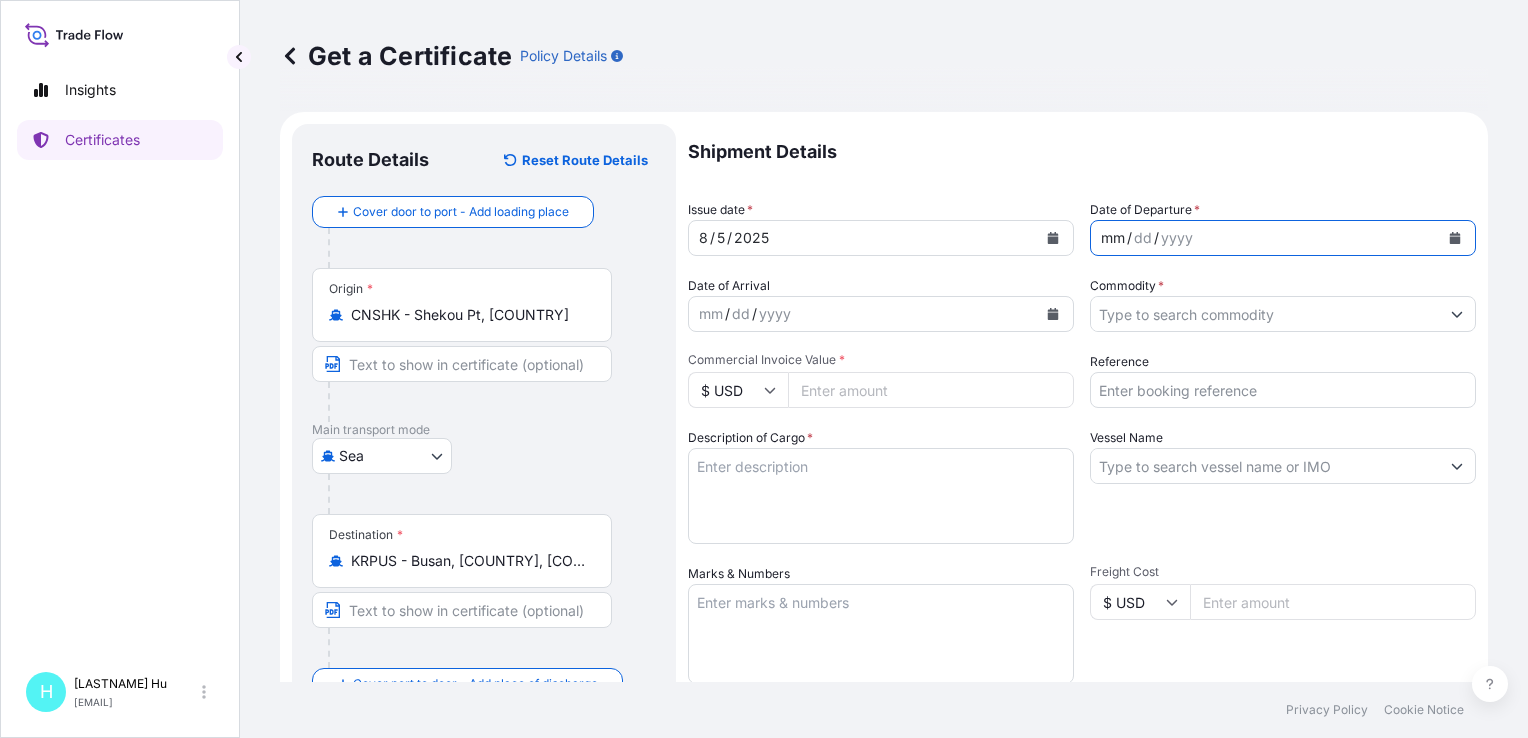 click on "mm / dd / yyyy" at bounding box center (1265, 238) 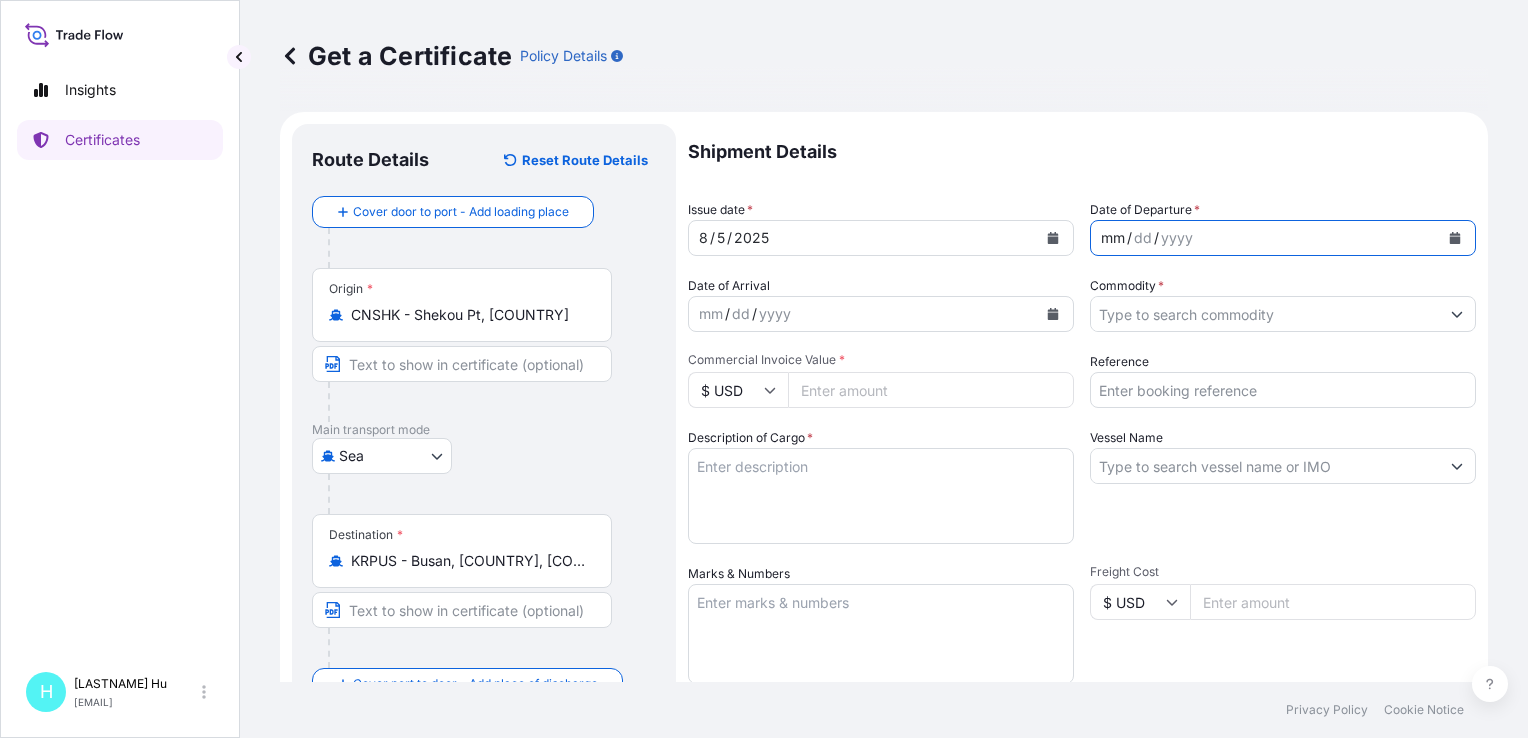 click 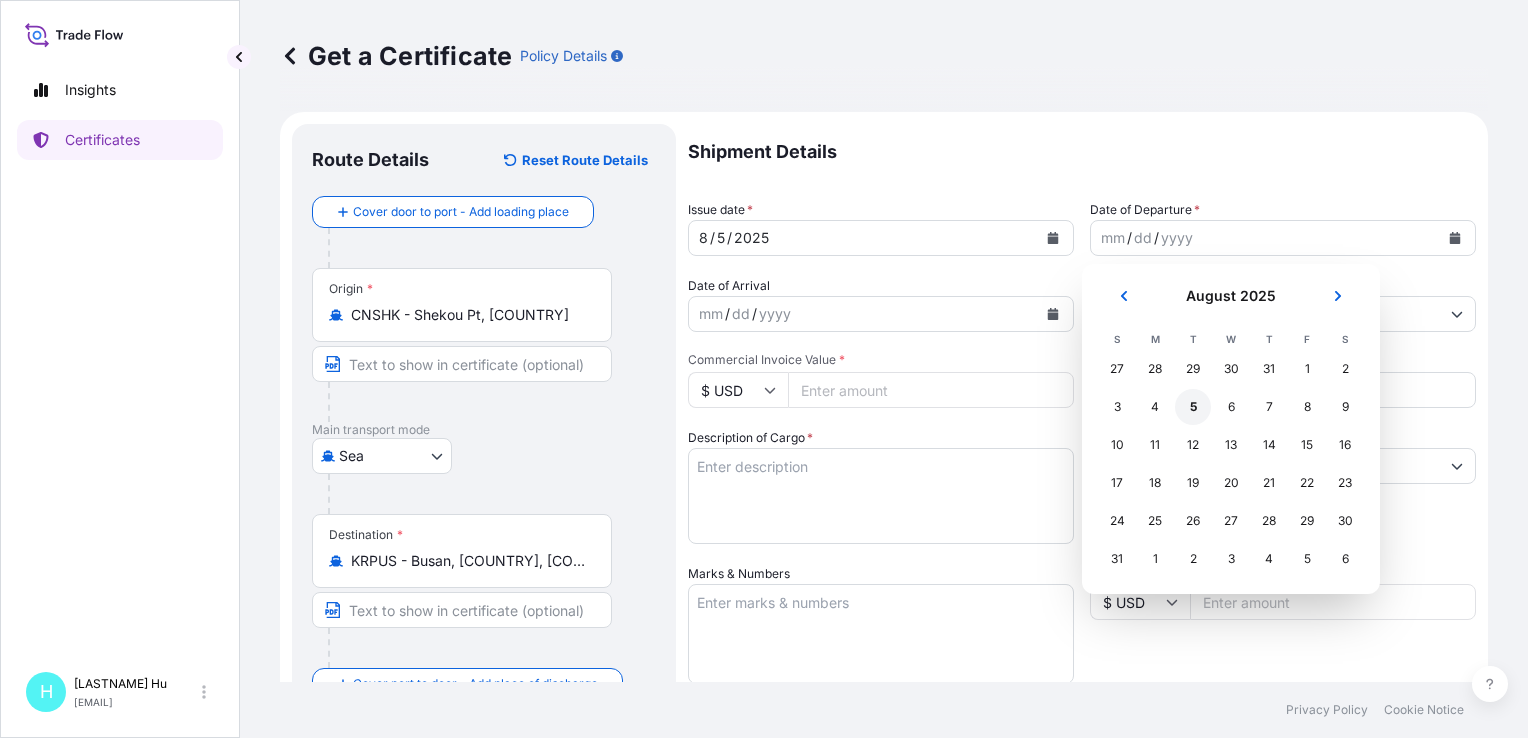 click on "5" at bounding box center [1193, 407] 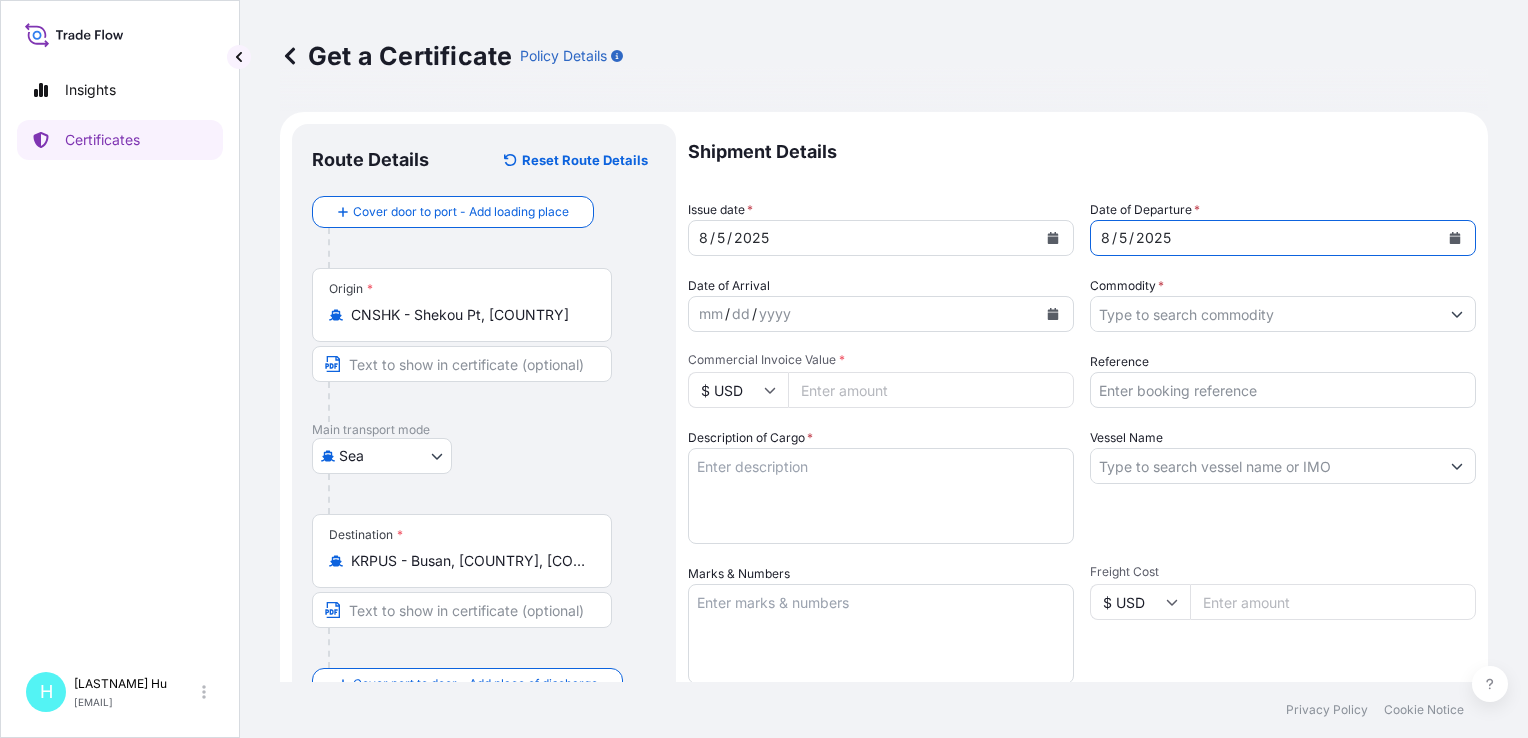 click on "Commodity *" at bounding box center (1265, 314) 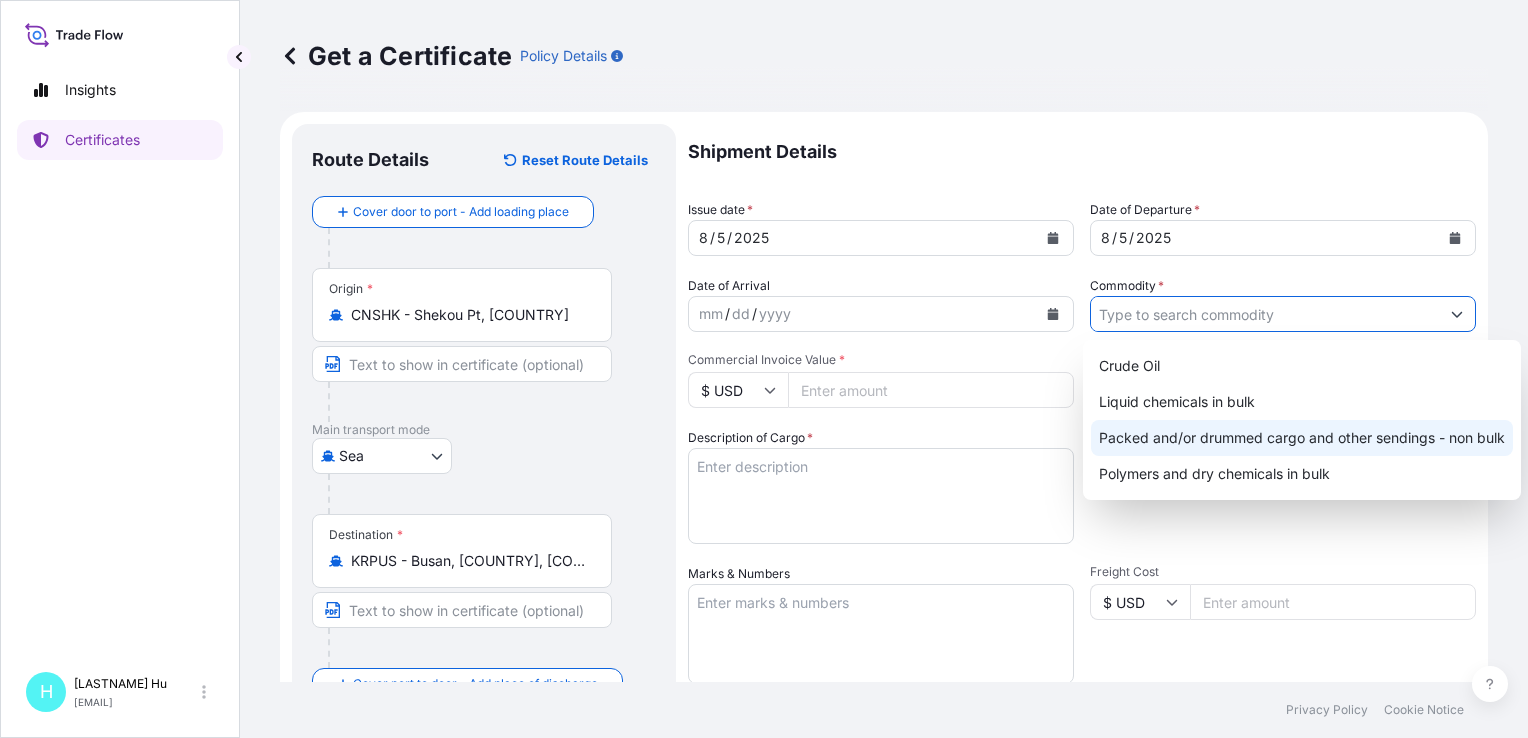 click on "Packed and/or drummed cargo and other sendings - non bulk" at bounding box center (1302, 438) 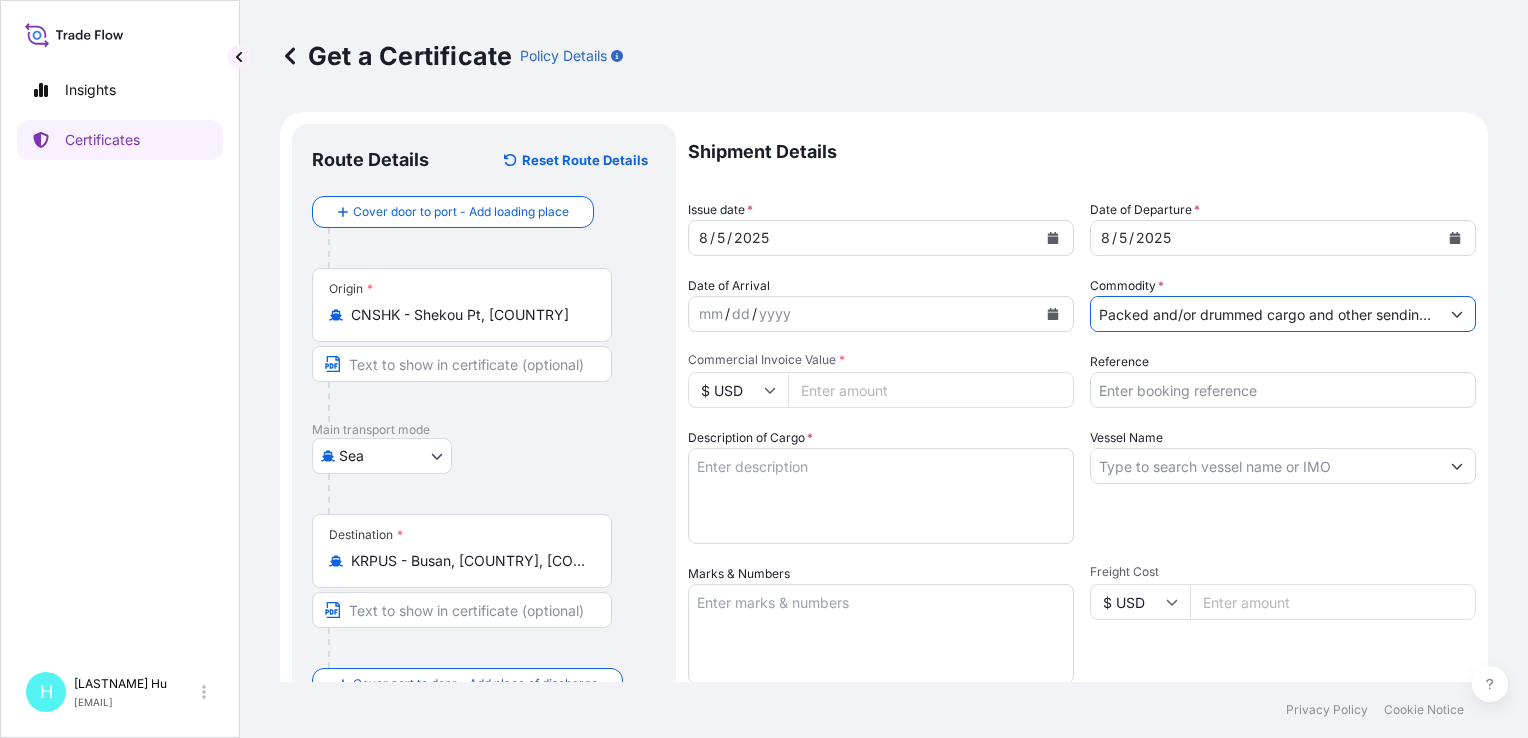 click on "$ USD" at bounding box center (738, 390) 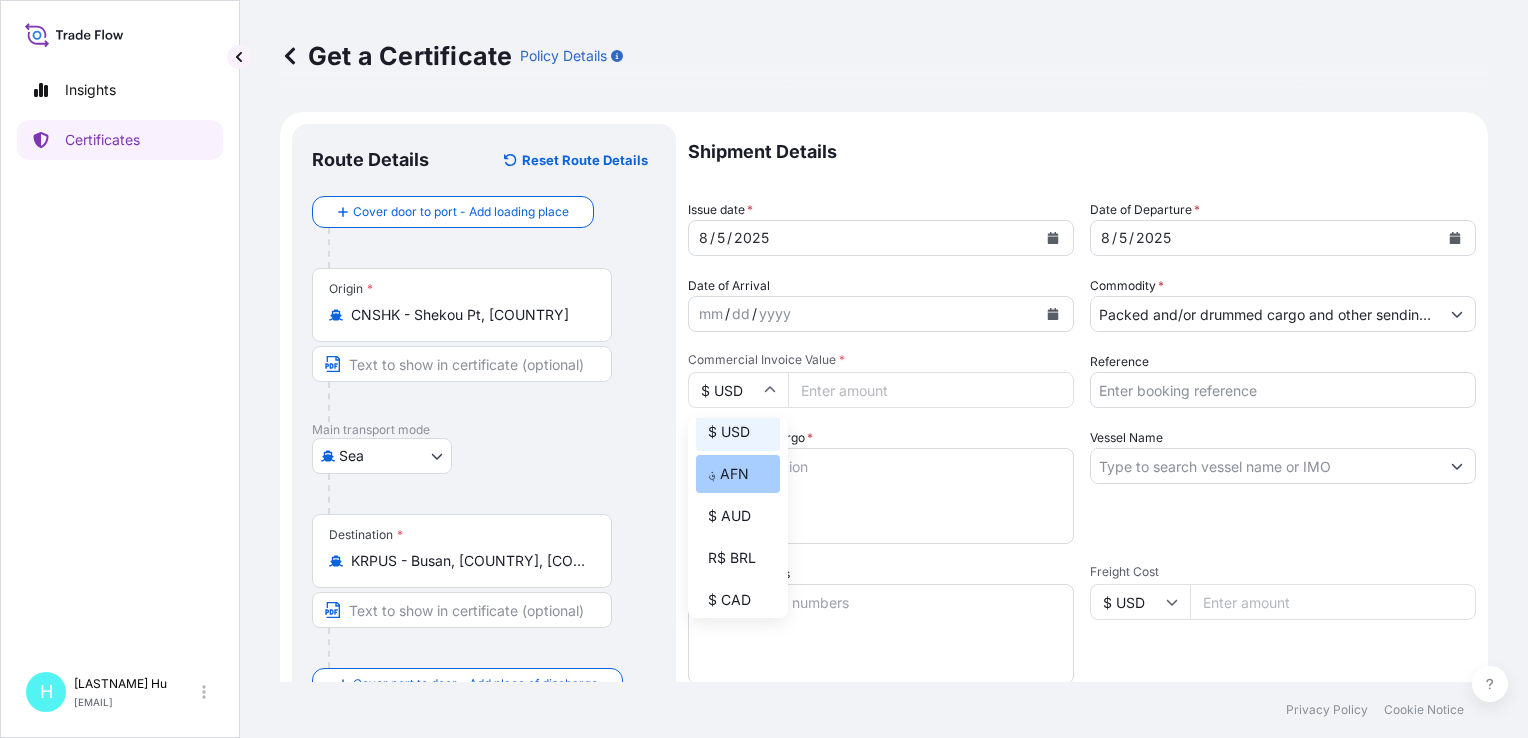scroll, scrollTop: 200, scrollLeft: 0, axis: vertical 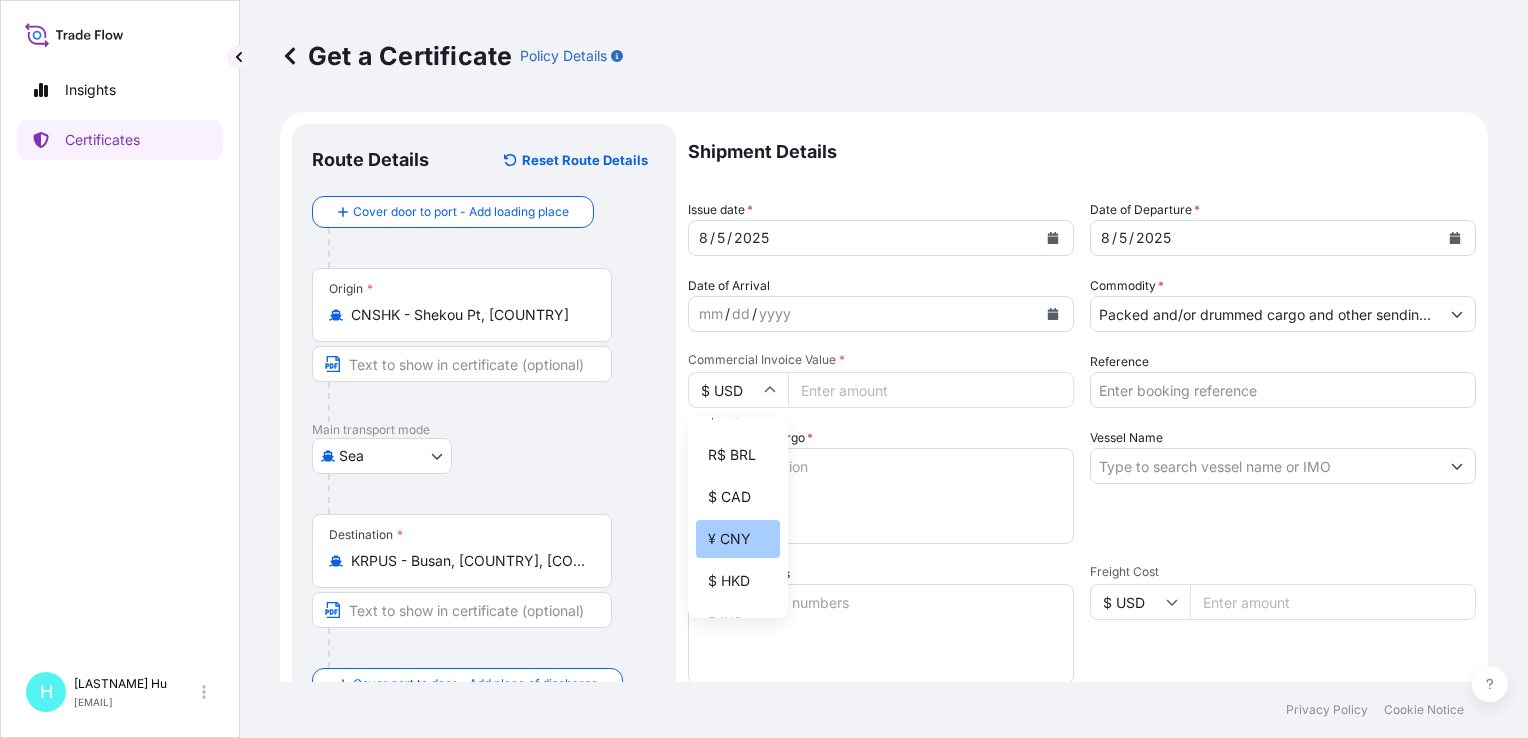 click on "¥ CNY" at bounding box center [738, 539] 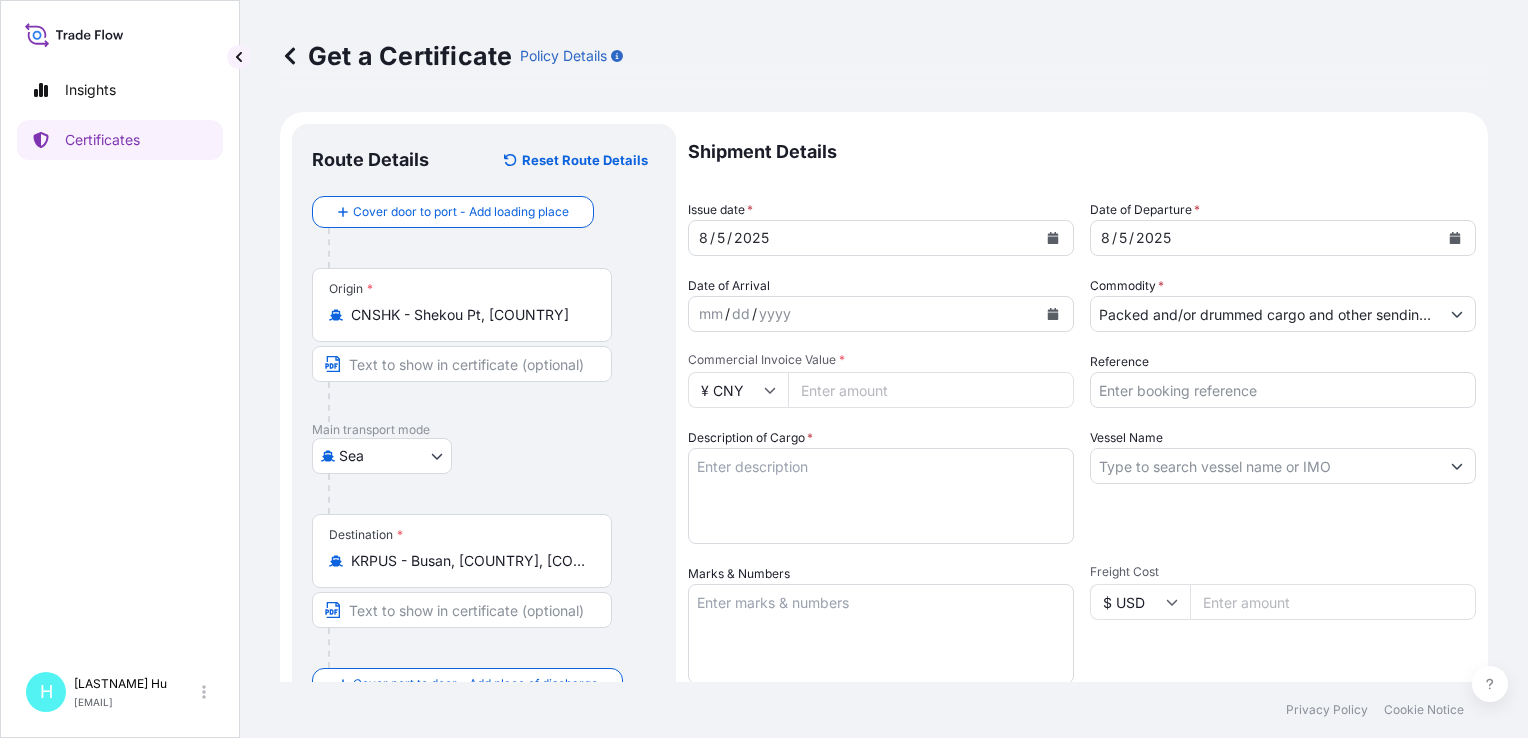 click on "Commercial Invoice Value    *" at bounding box center [931, 390] 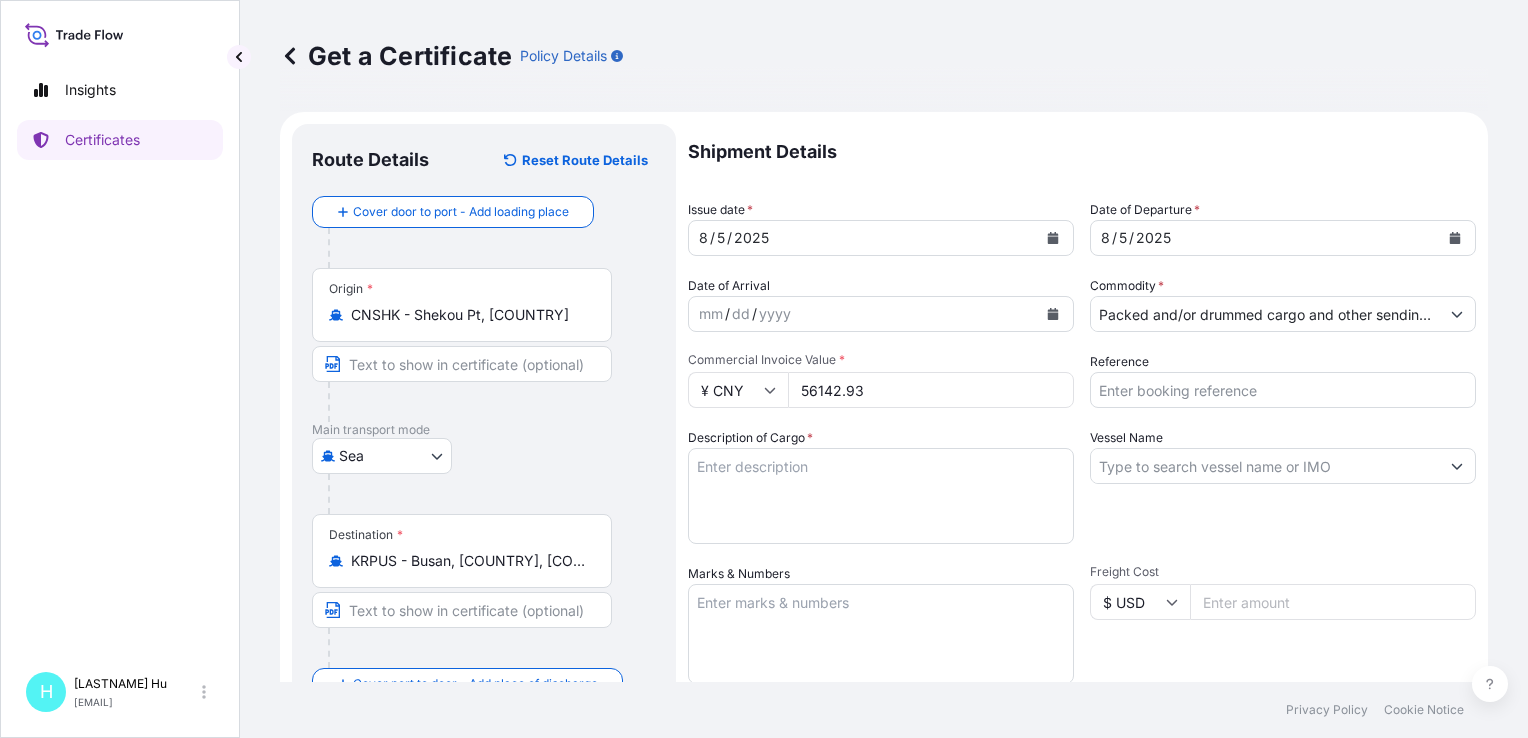 type on "56142.93" 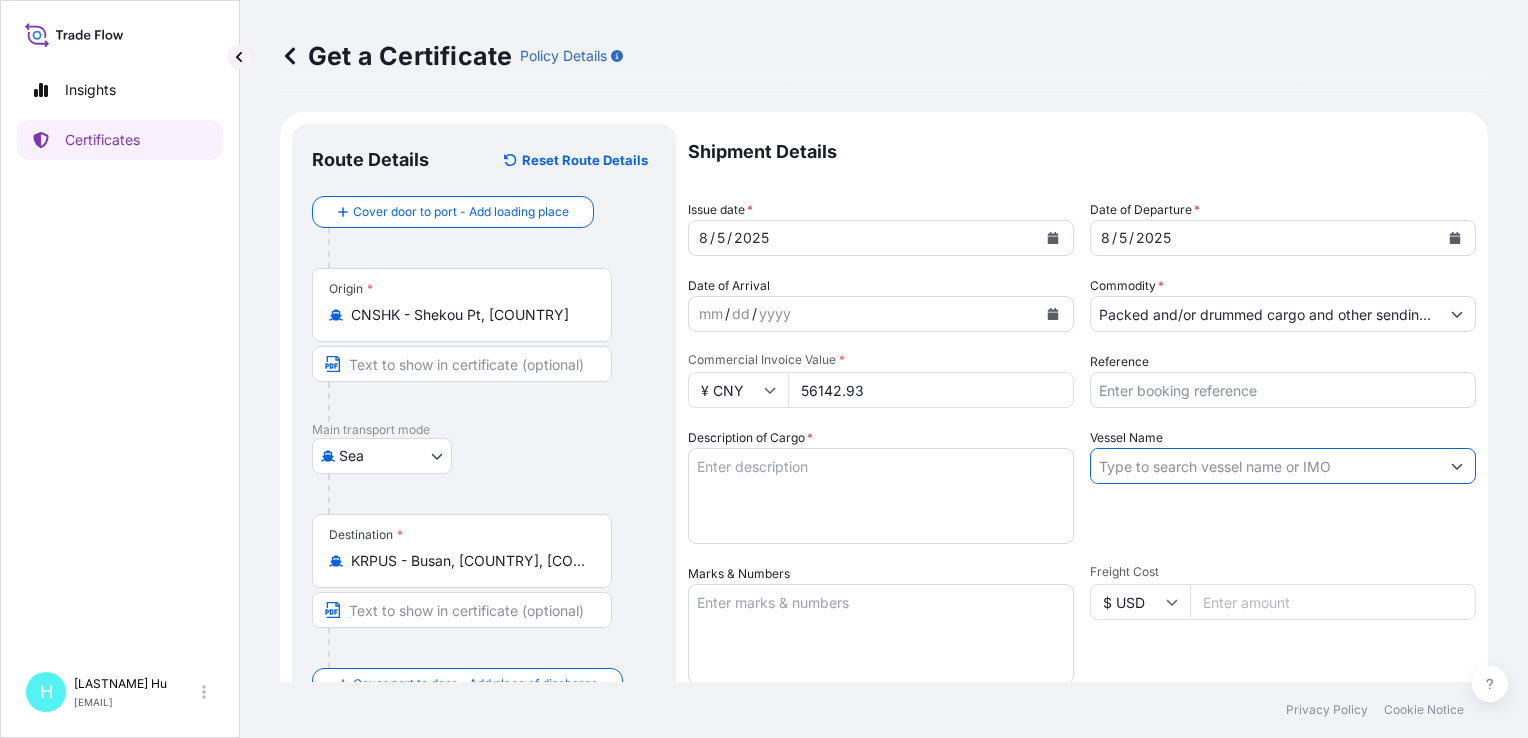 click on "Vessel Name" at bounding box center [1265, 466] 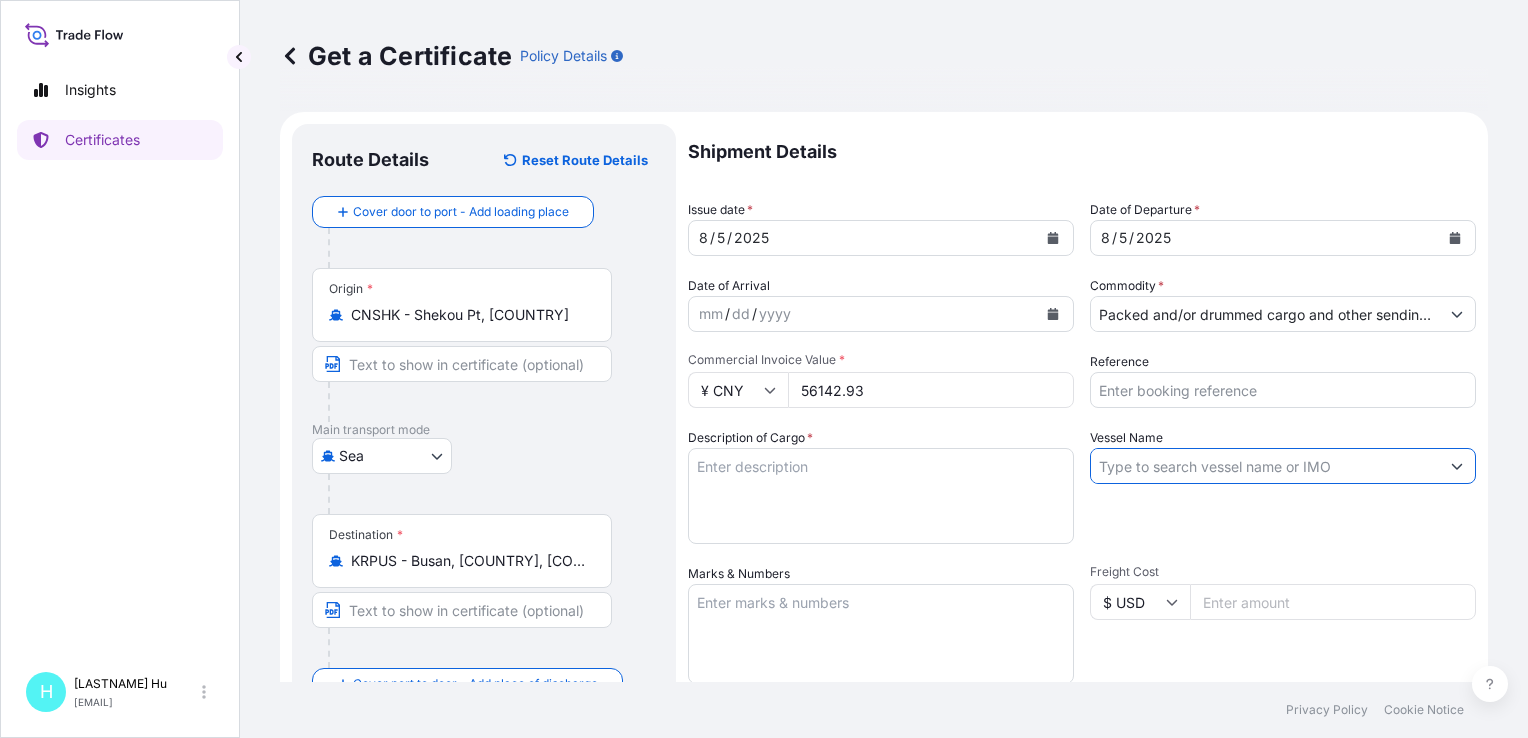 click on "Vessel Name" at bounding box center (1265, 466) 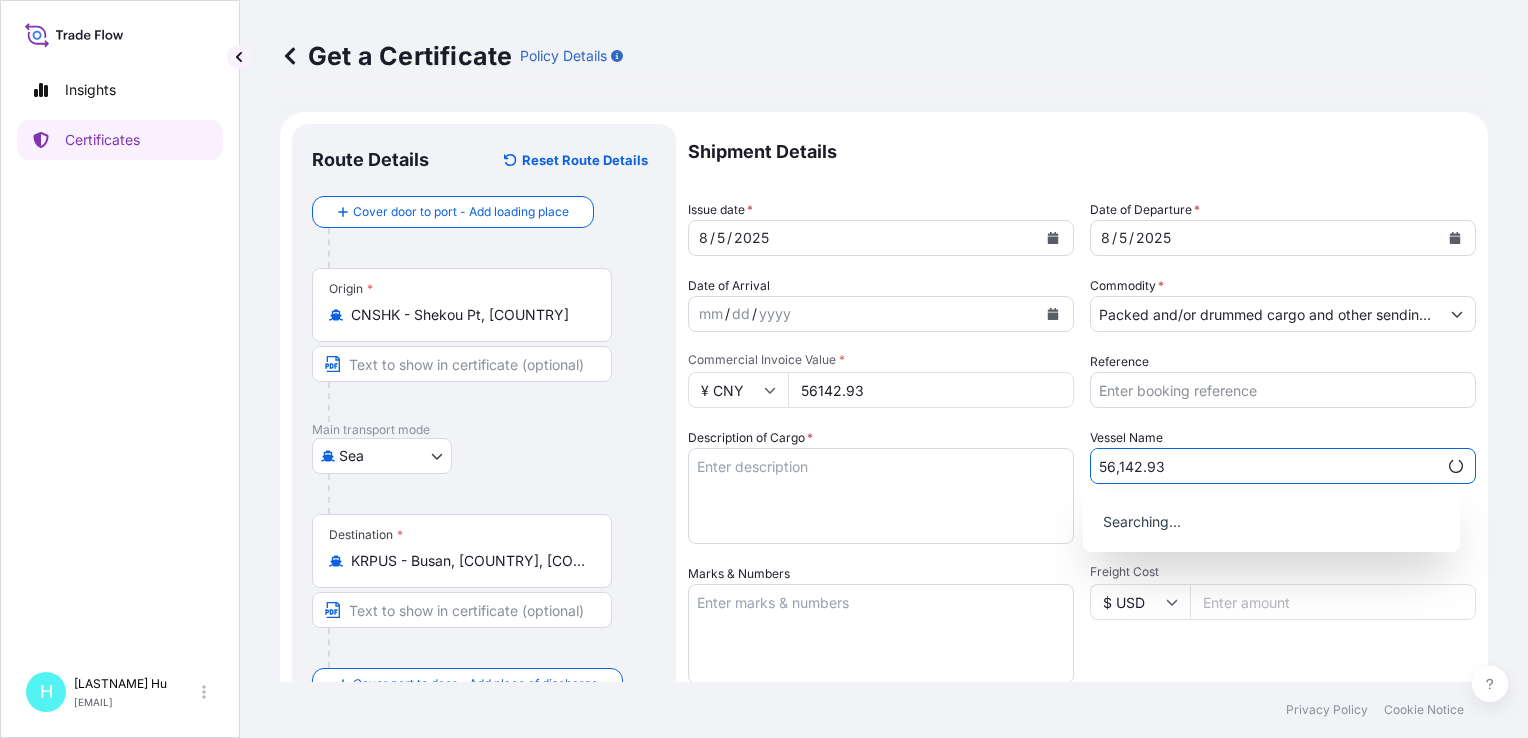 drag, startPoint x: 1168, startPoint y: 466, endPoint x: 789, endPoint y: 381, distance: 388.41473 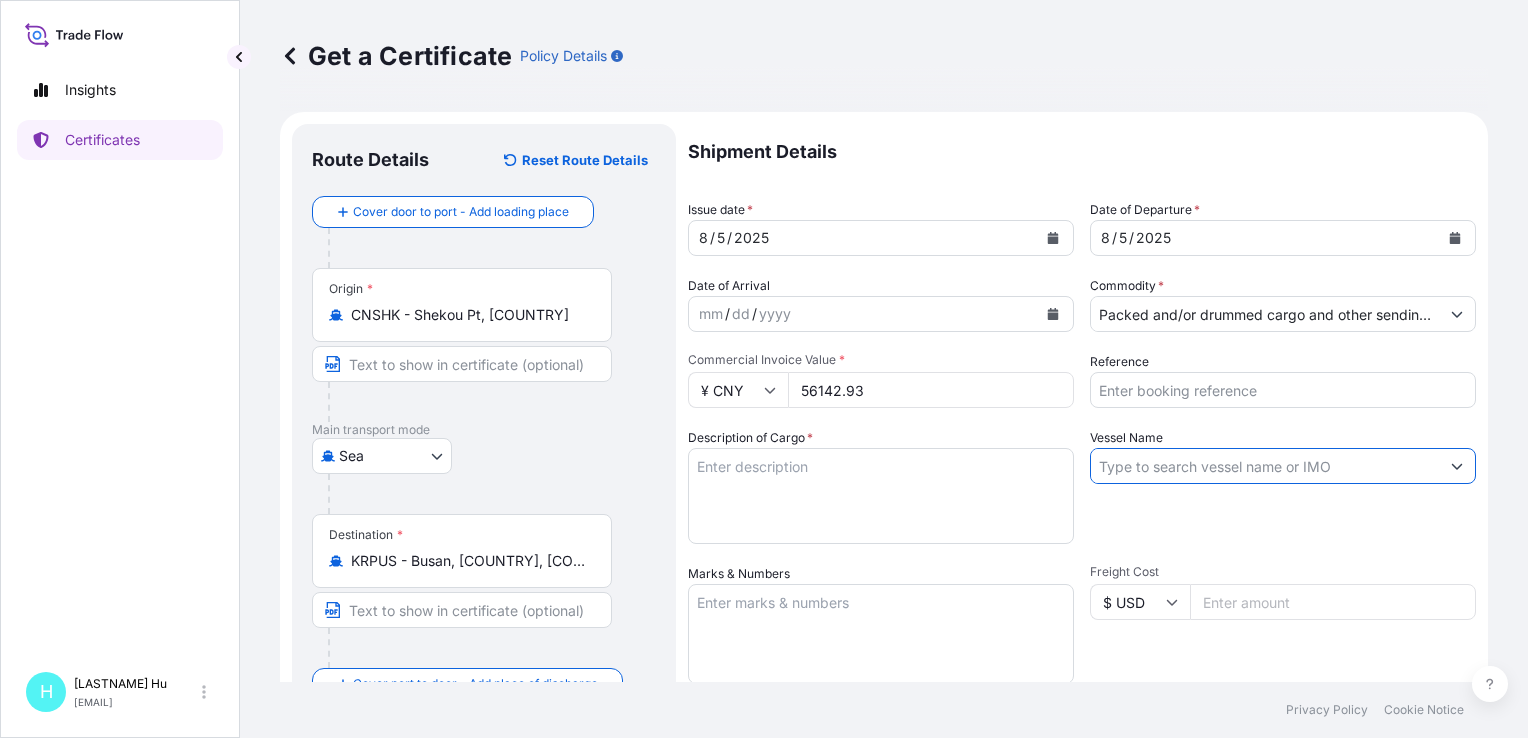 click on "Vessel Name" at bounding box center (1265, 466) 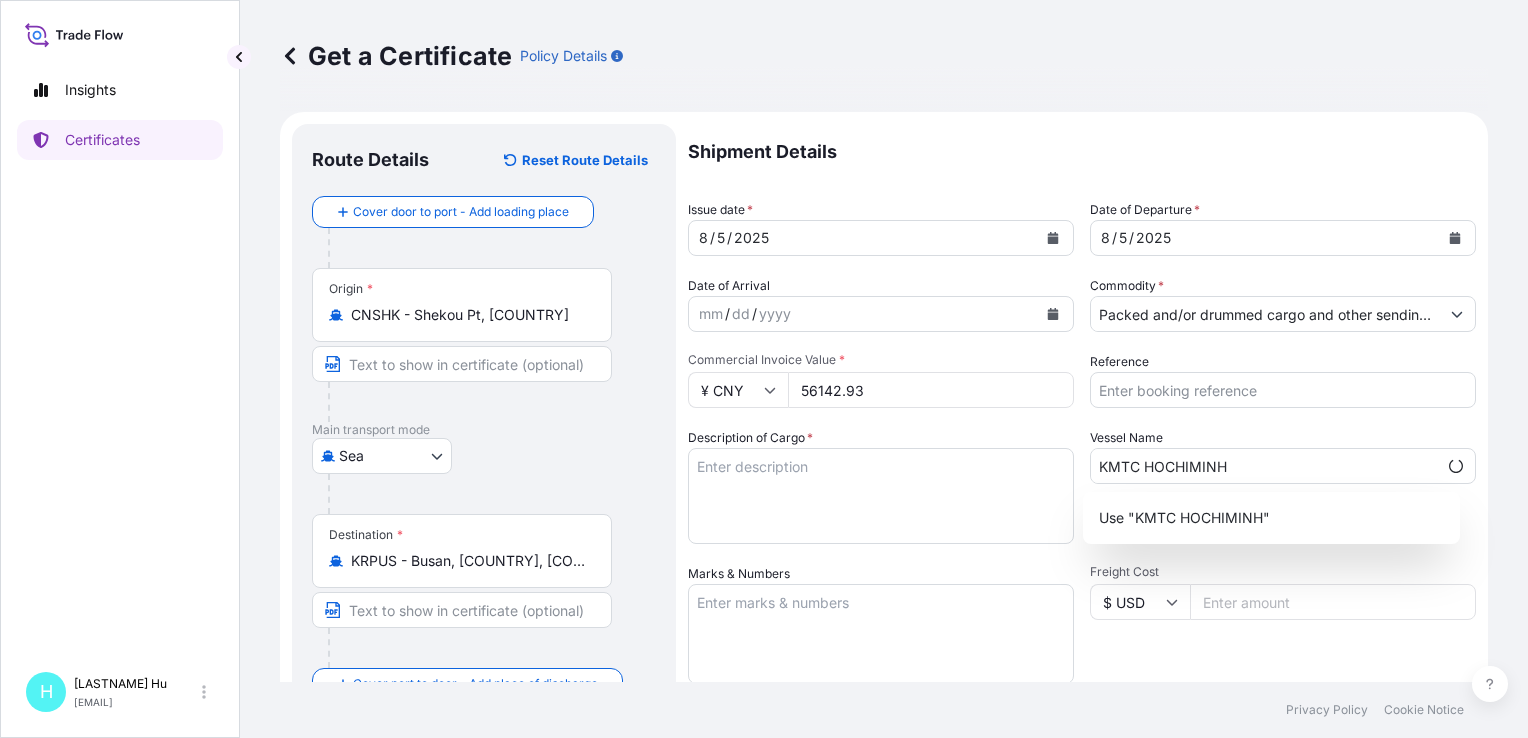 click on "Reference" at bounding box center [1283, 390] 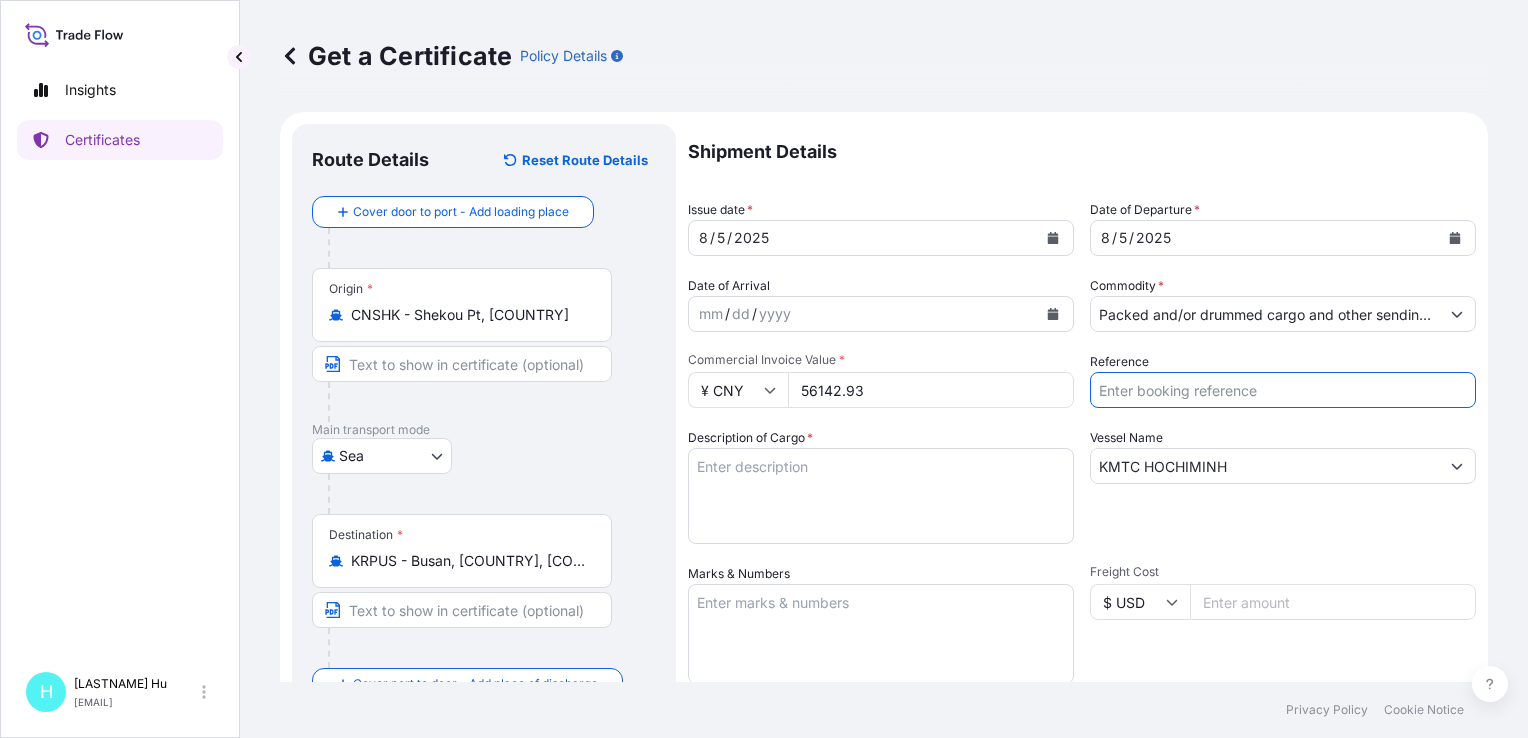 click on "Reference" at bounding box center (1283, 390) 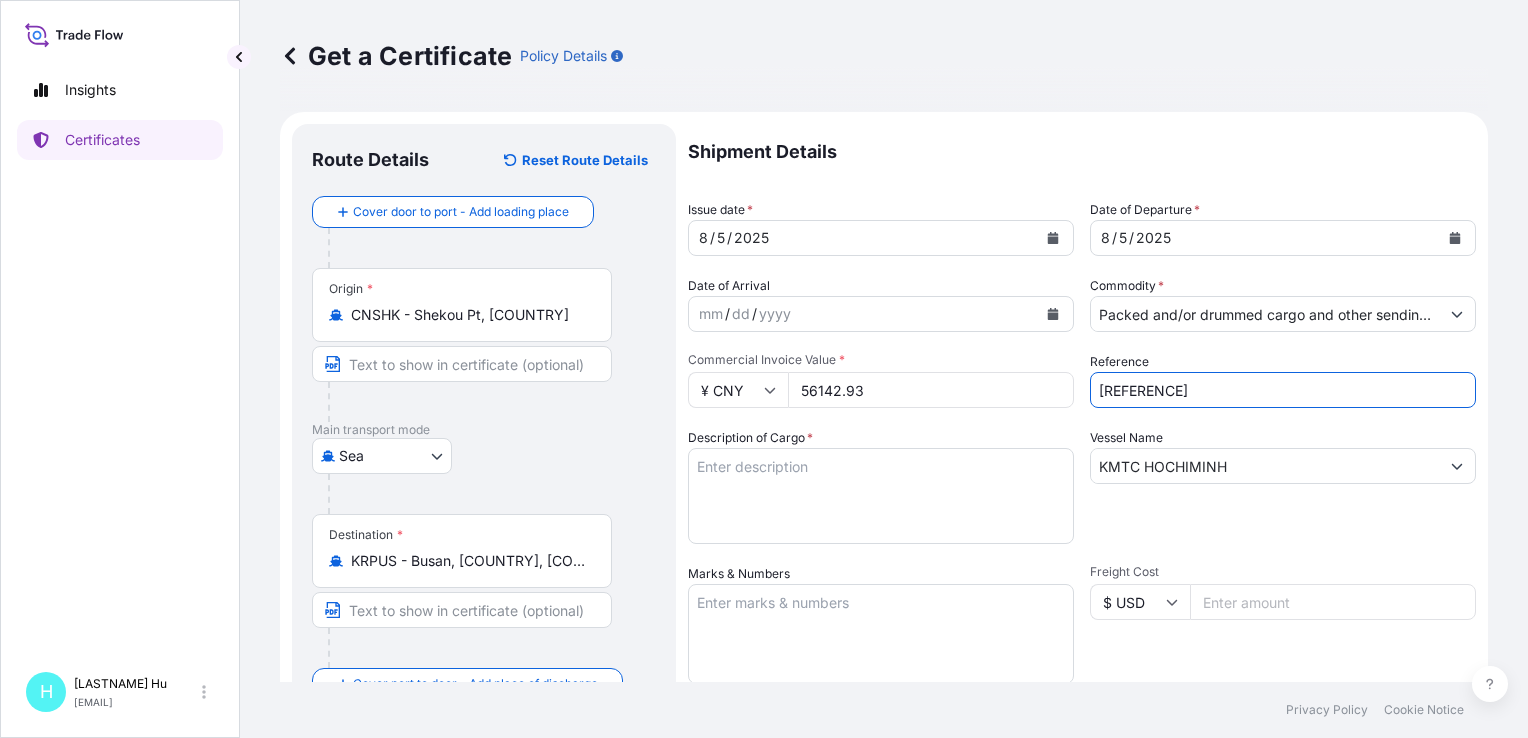 type on "[REFERENCE]" 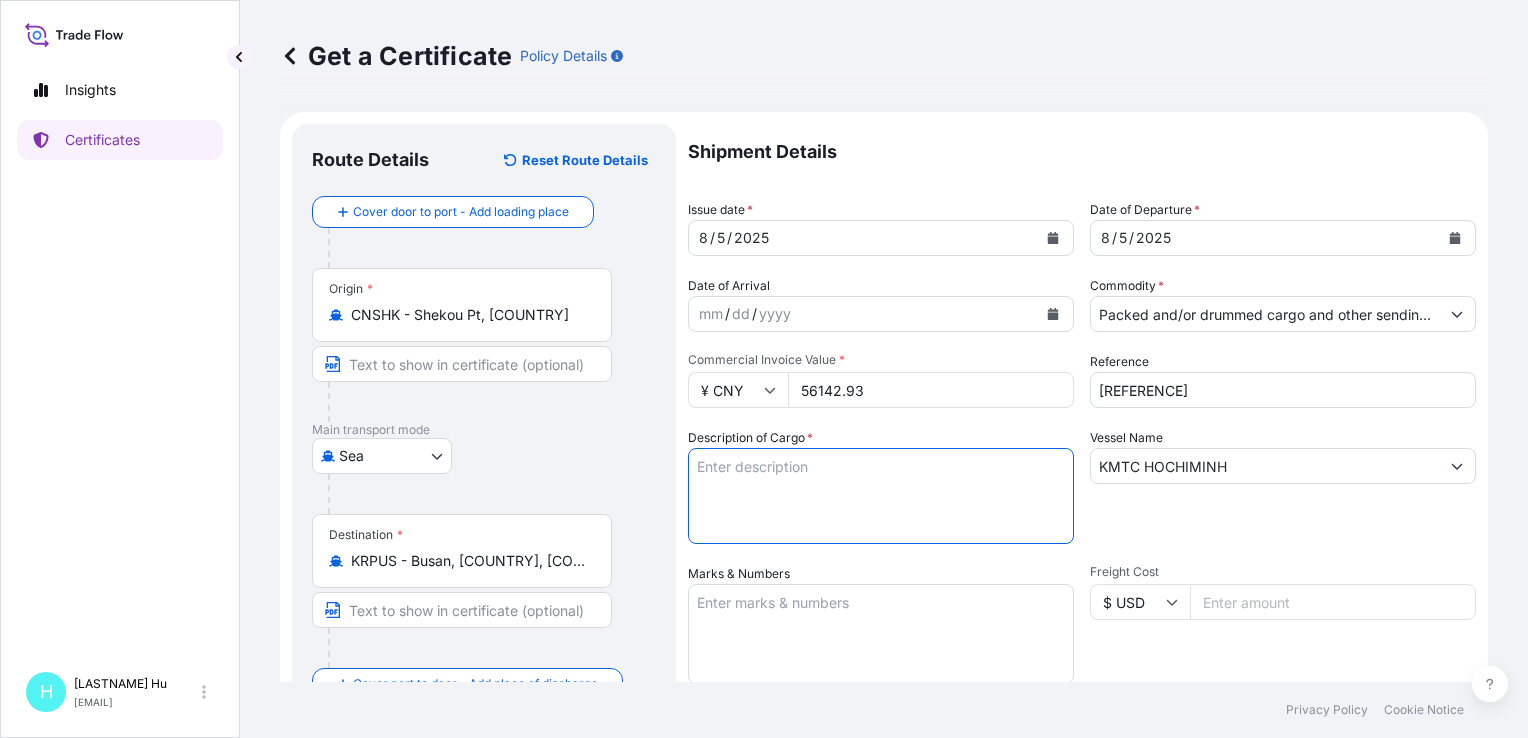 click on "Description of Cargo *" at bounding box center (881, 496) 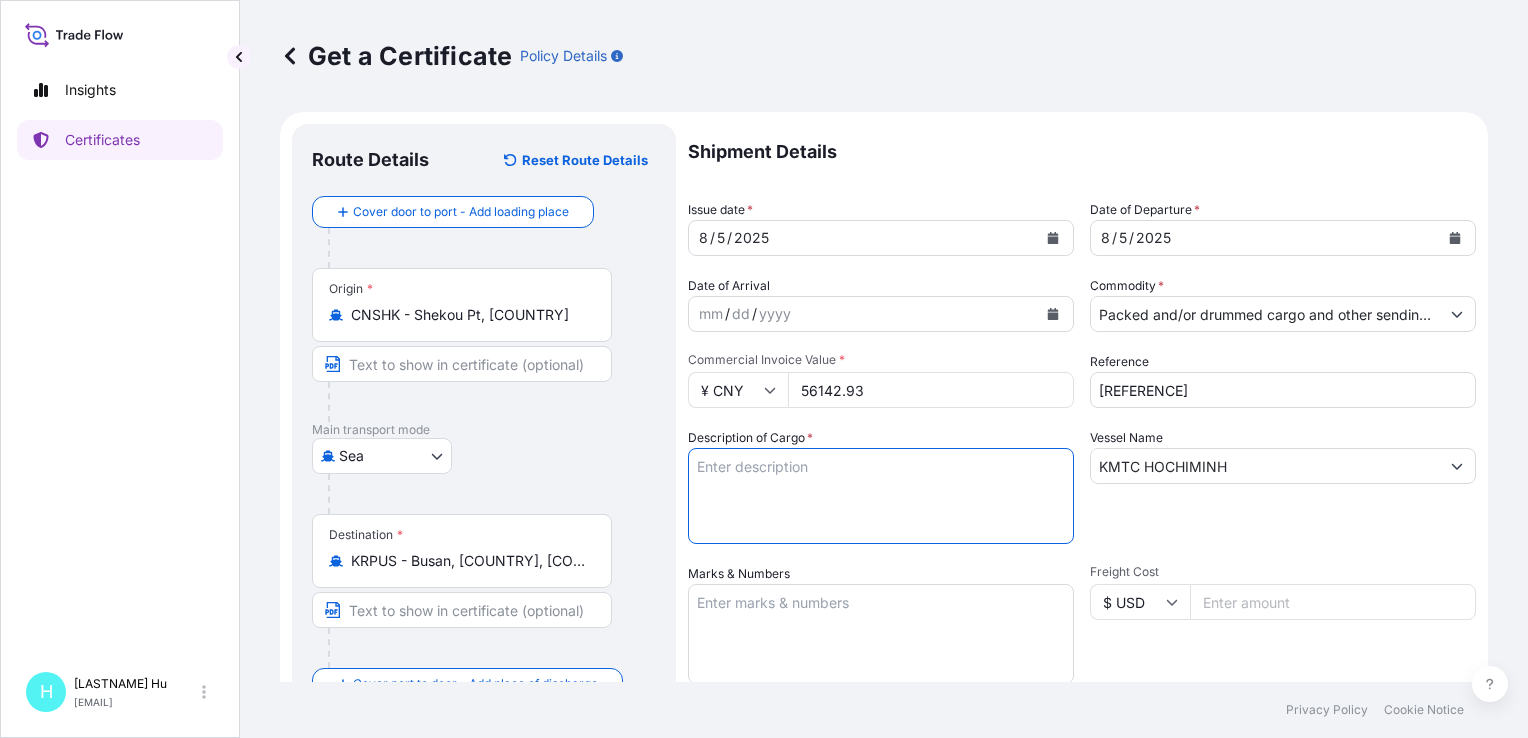 paste on "SCHULADUR A1 GF30LW K2307
BLK968069,BG25" 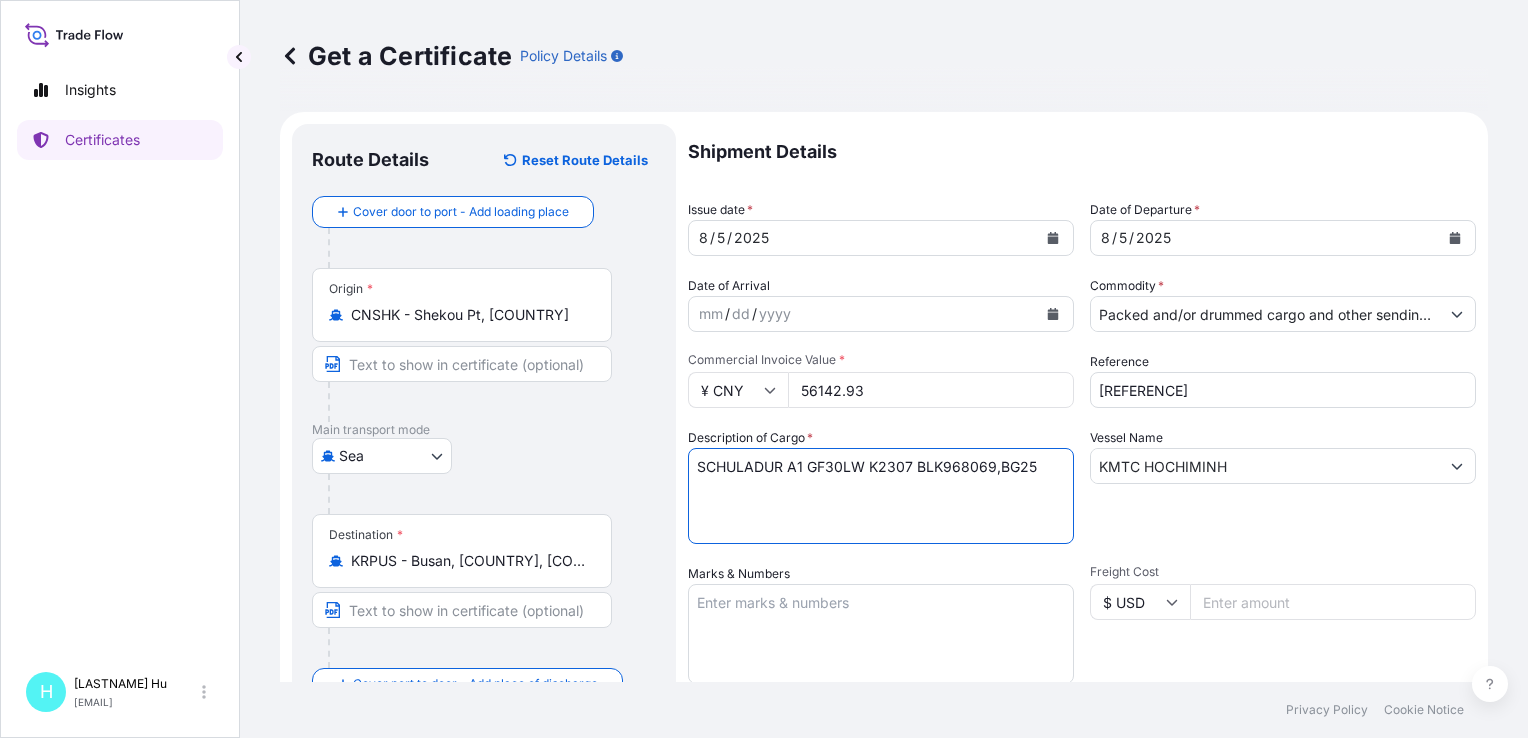 paste on "SCHULAMID 6 GF30 FR2 RED 964206,
BG25HT" 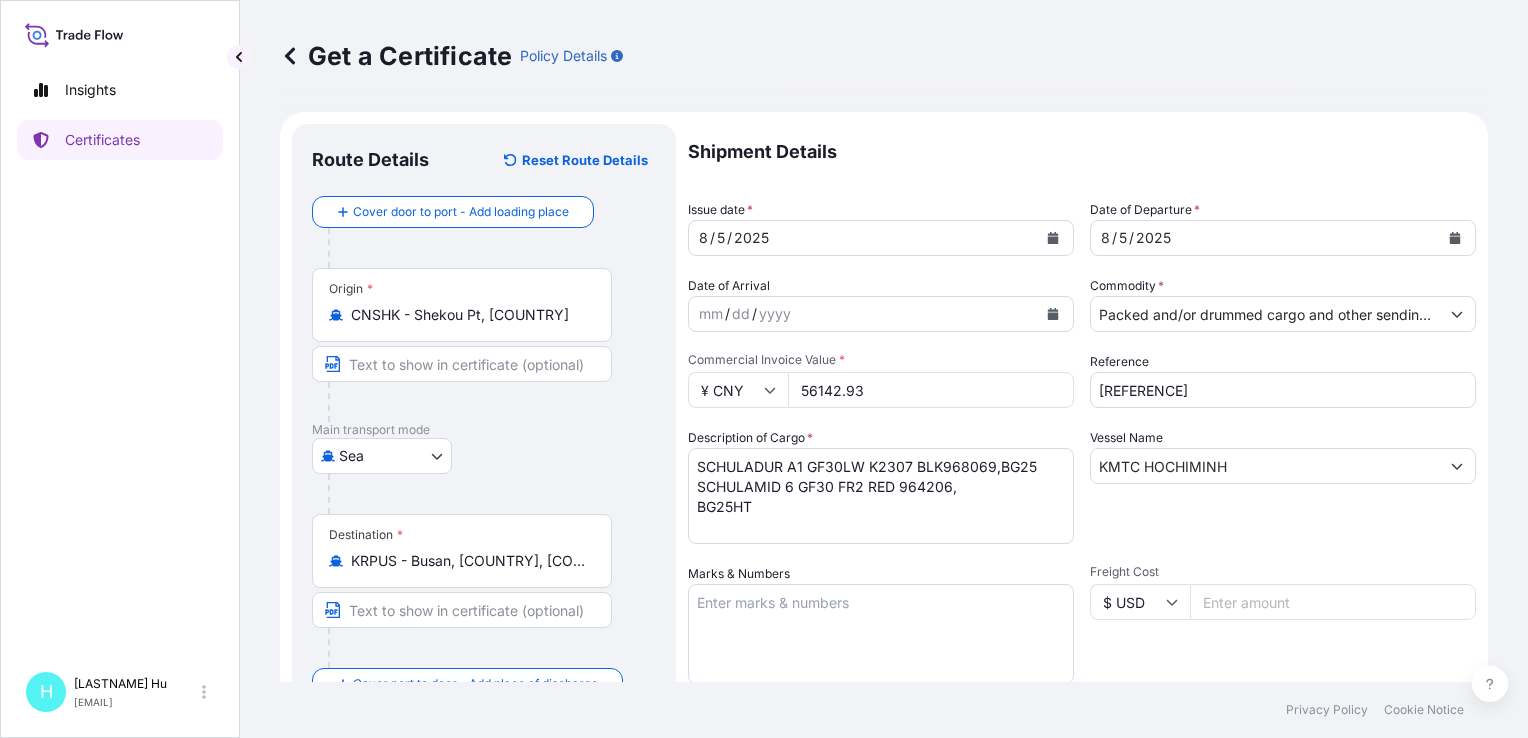 click on "Route Details" at bounding box center (370, 160) 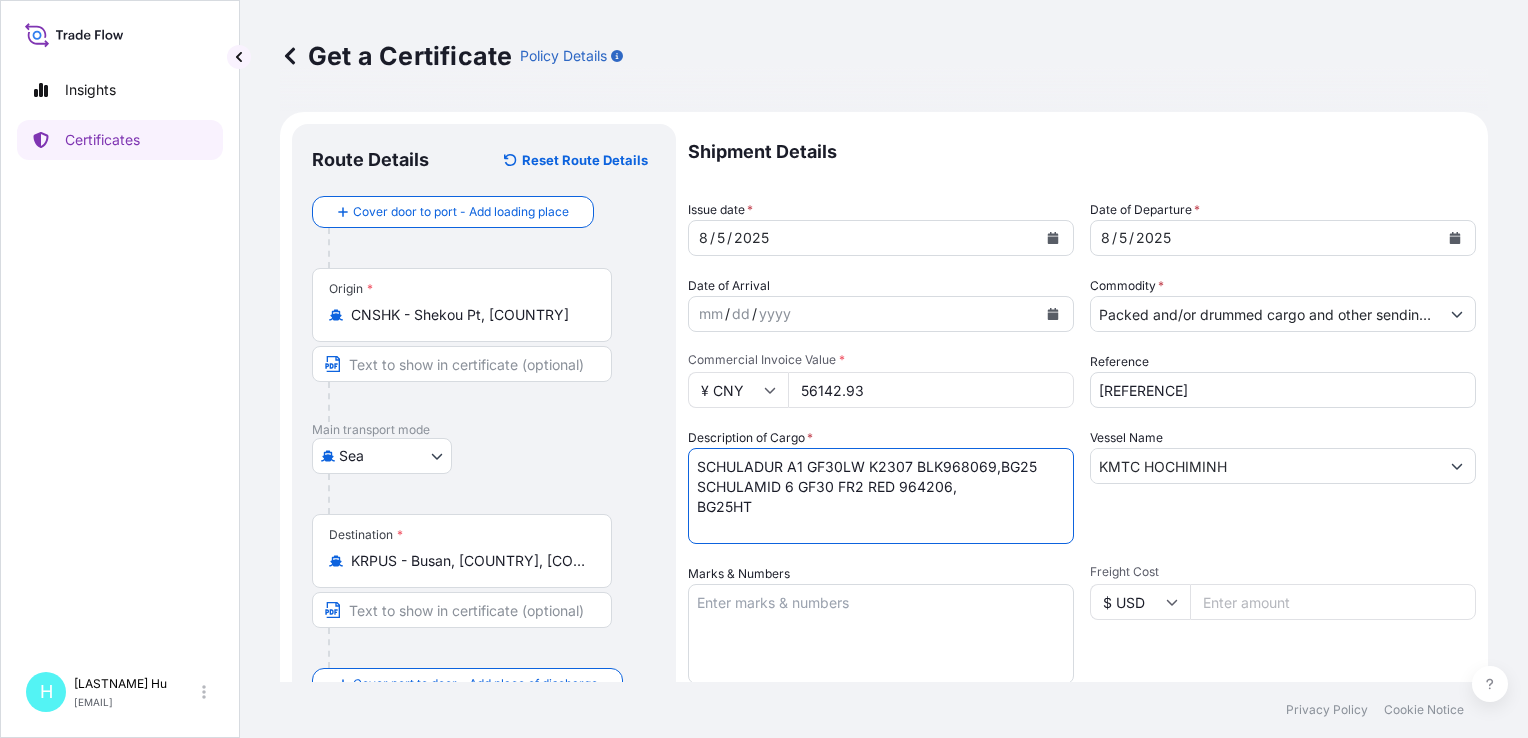 click on "SCHULADUR A1 GF30LW K2307 BLK968069,BG25
SCHULAMID 6 GF30 FR2 RED 964206,
BG25HT" at bounding box center [881, 496] 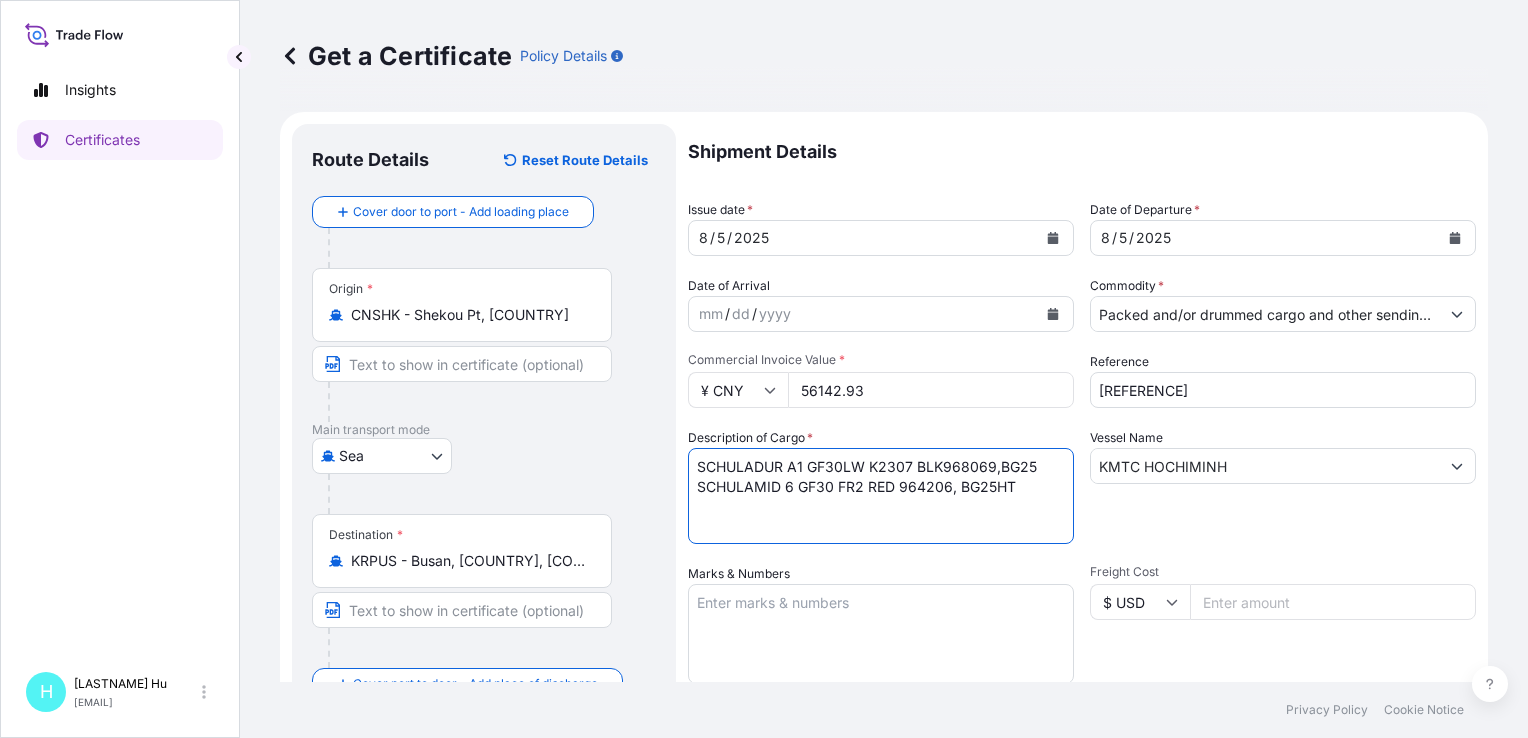 click on "SCHULADUR A1 GF30LW K2307 BLK968069,BG25
SCHULAMID 6 GF30 FR2 RED 964206, BG25HT" at bounding box center (881, 496) 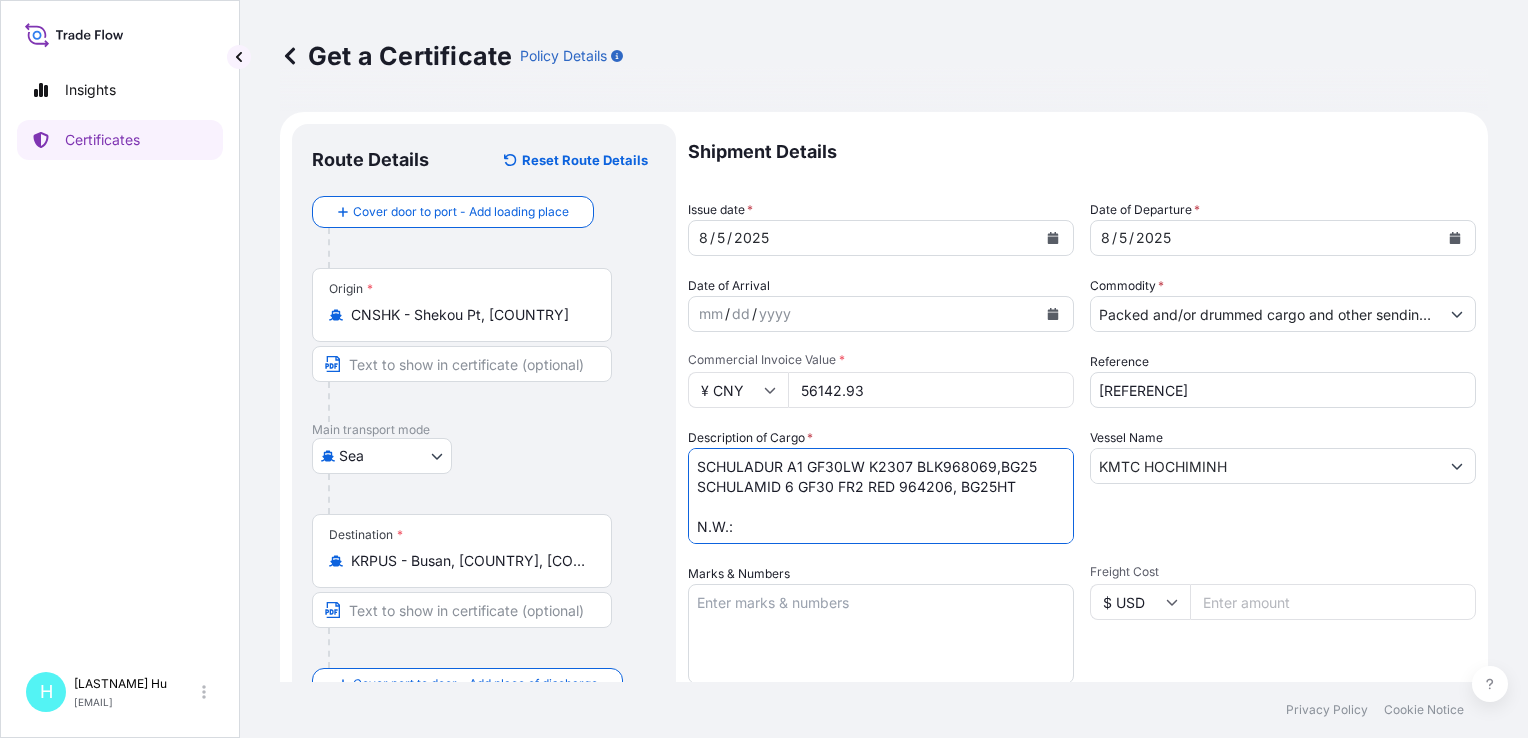 scroll, scrollTop: 12, scrollLeft: 0, axis: vertical 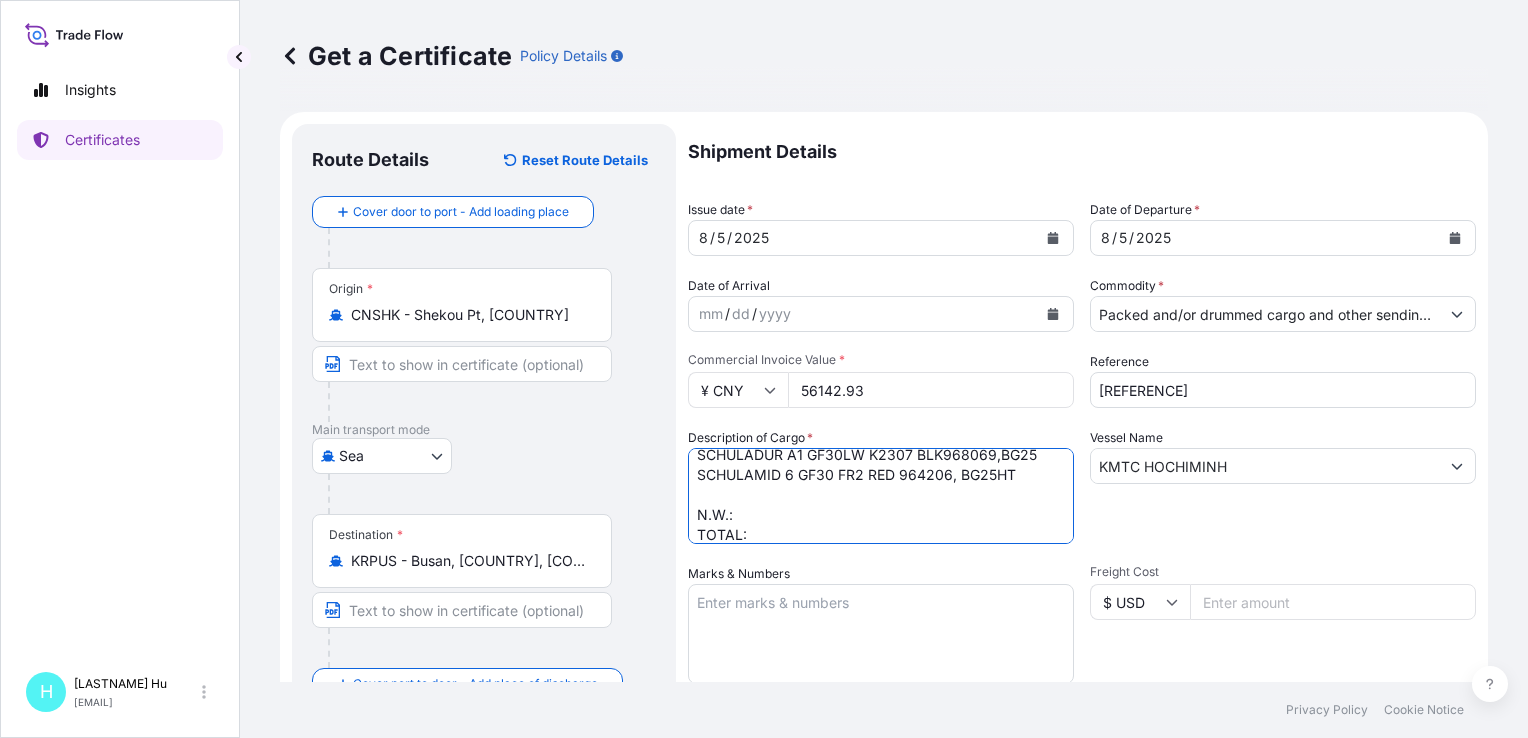 type on "SCHULADUR A1 GF30LW K2307 BLK968069,BG25
SCHULAMID 6 GF30 FR2 RED 964206, BG25HT
N.W.:
TOTAL:" 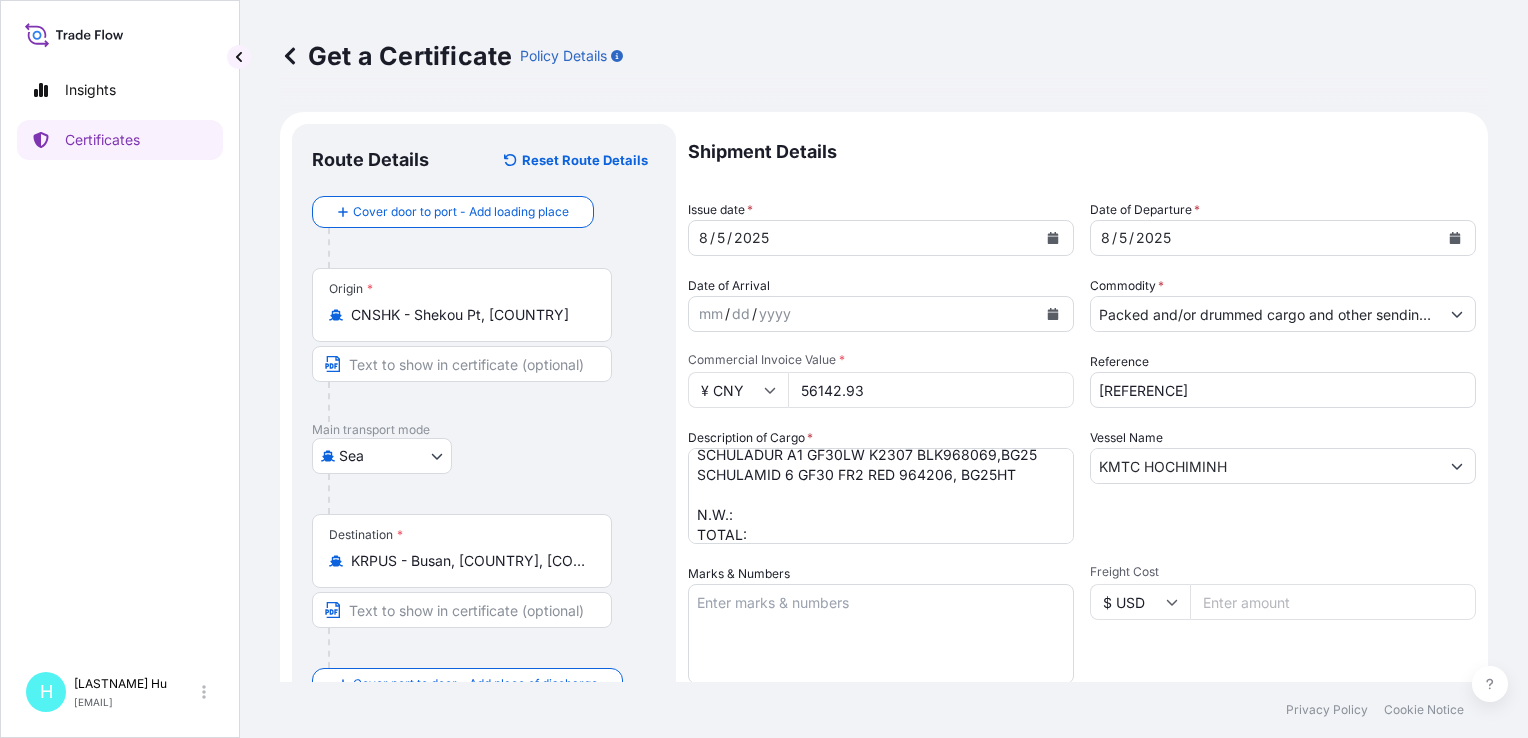 paste on "254166.68" 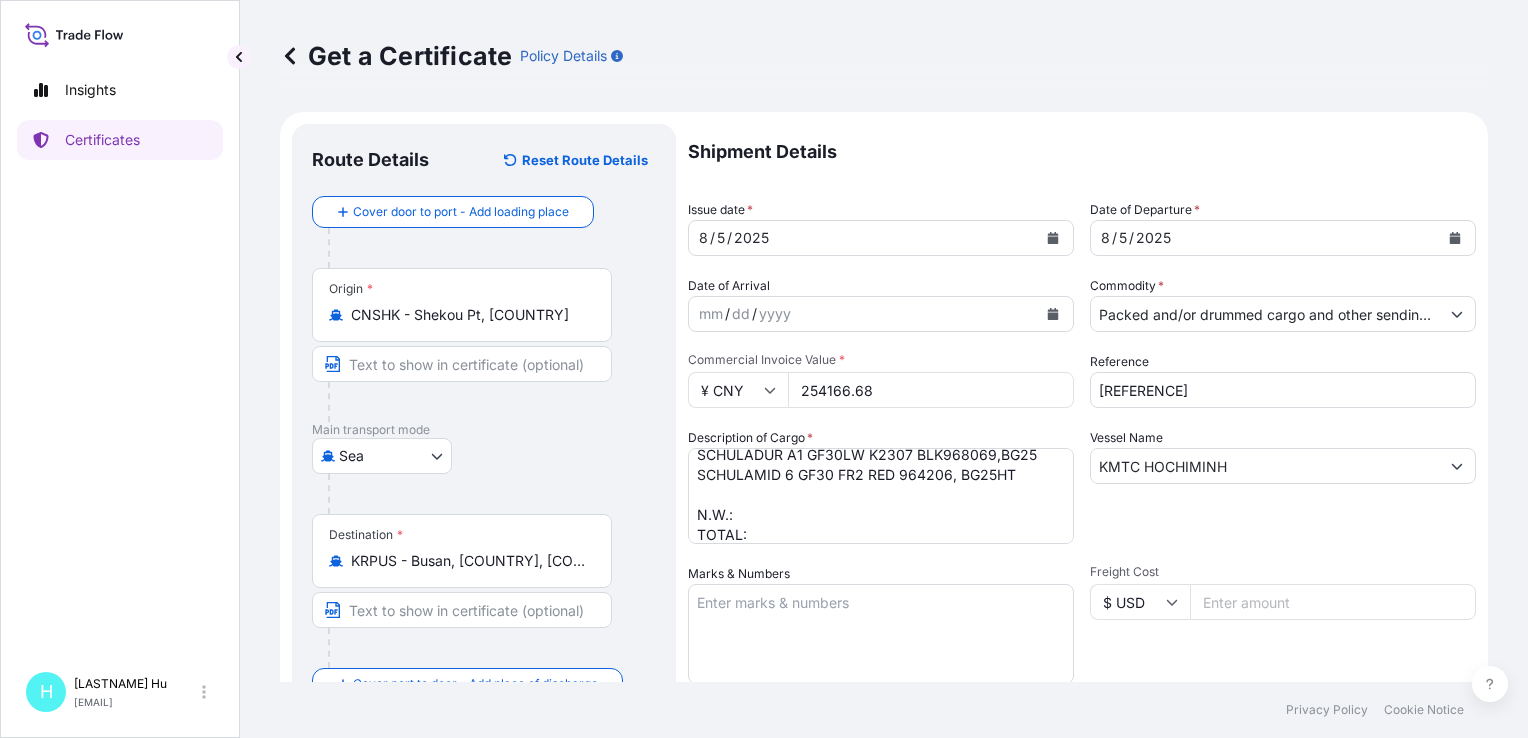 type on "254166.68" 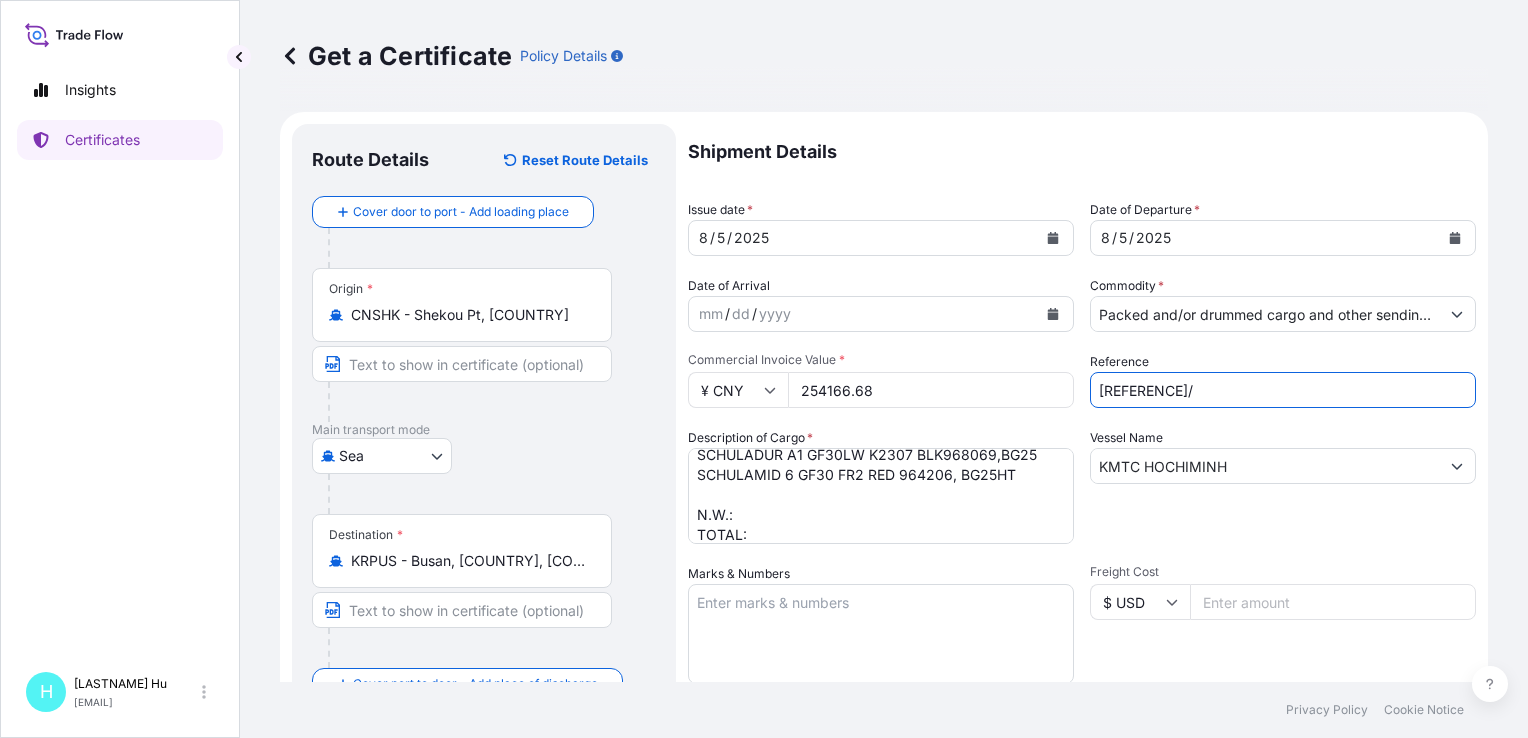 paste on "5013174303" 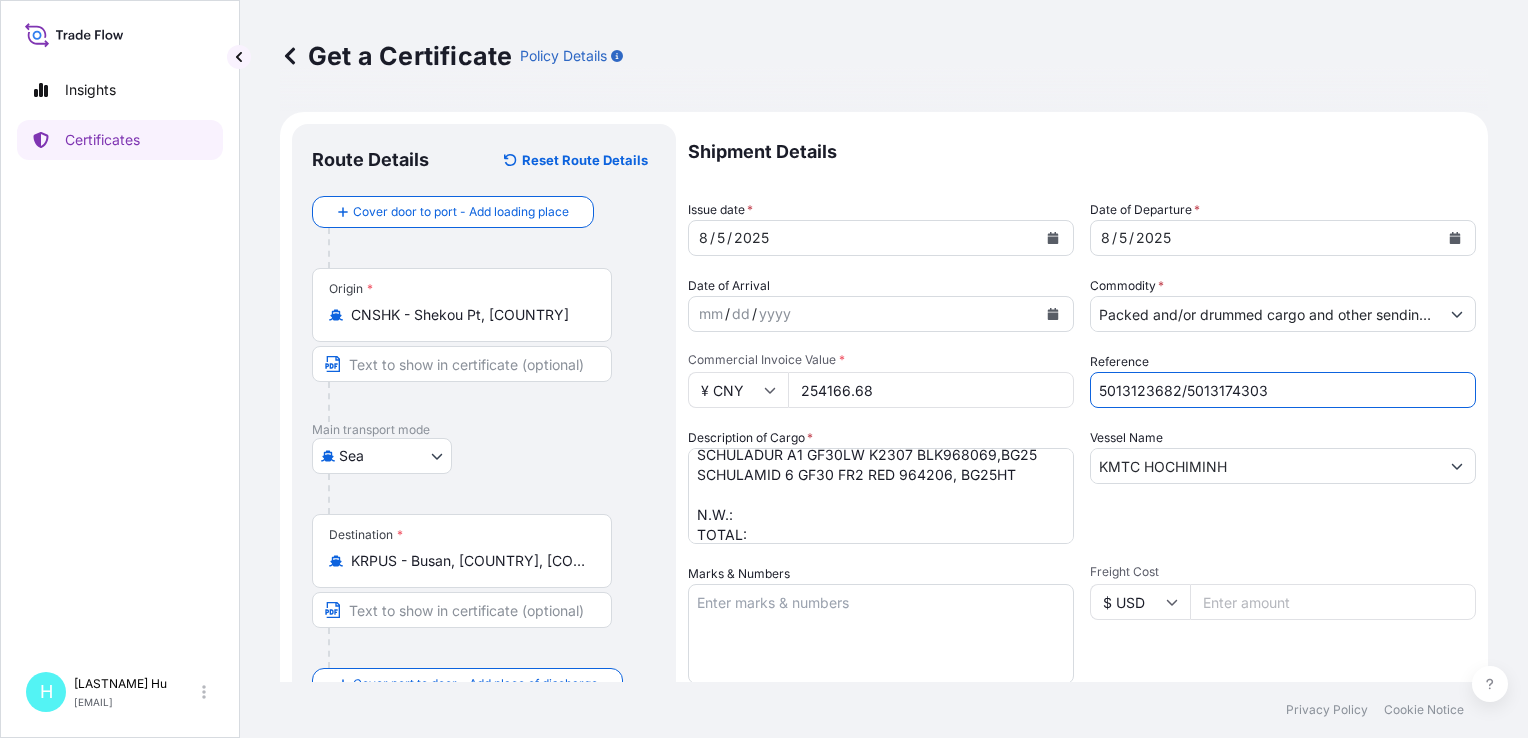 type on "5013123682/5013174303" 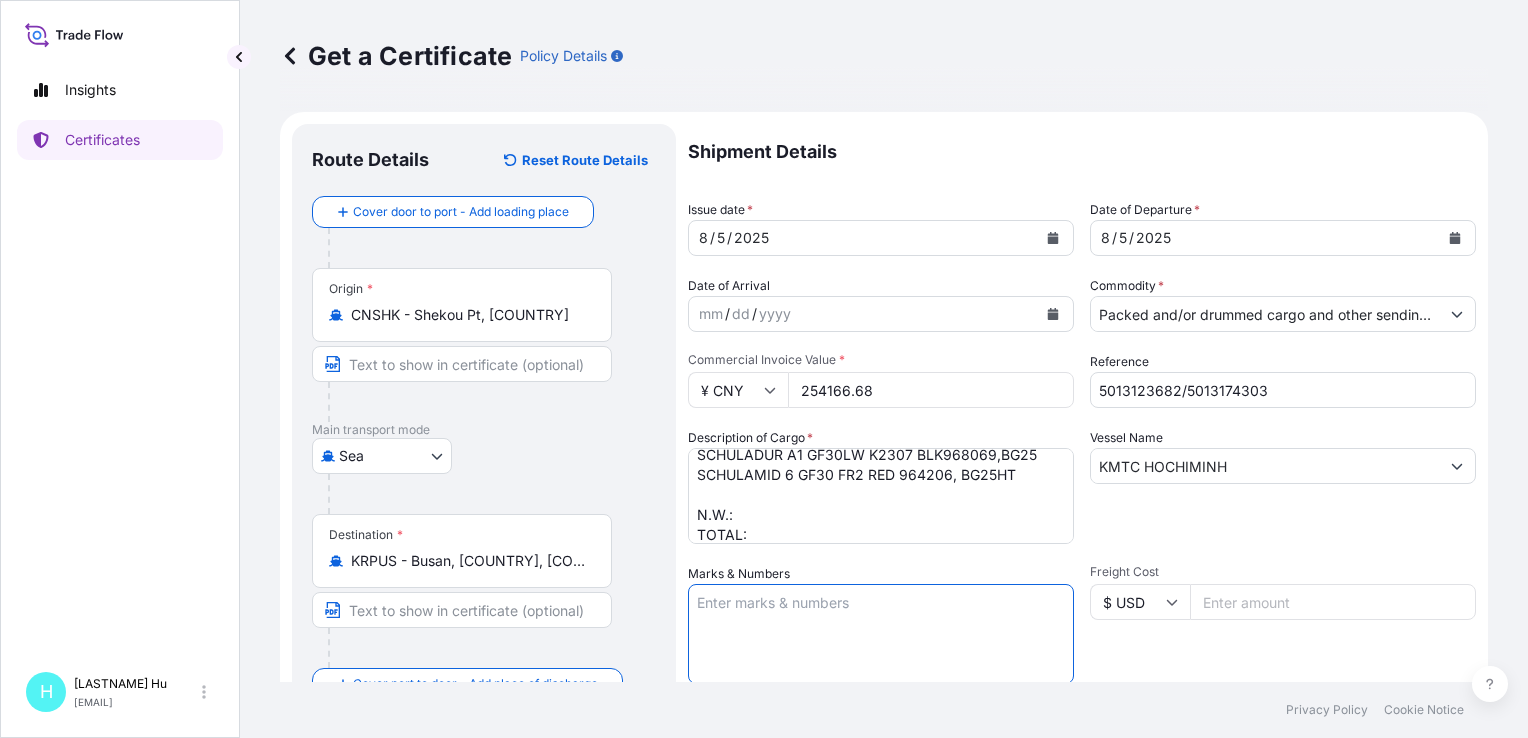 paste on "LyondellBasell" 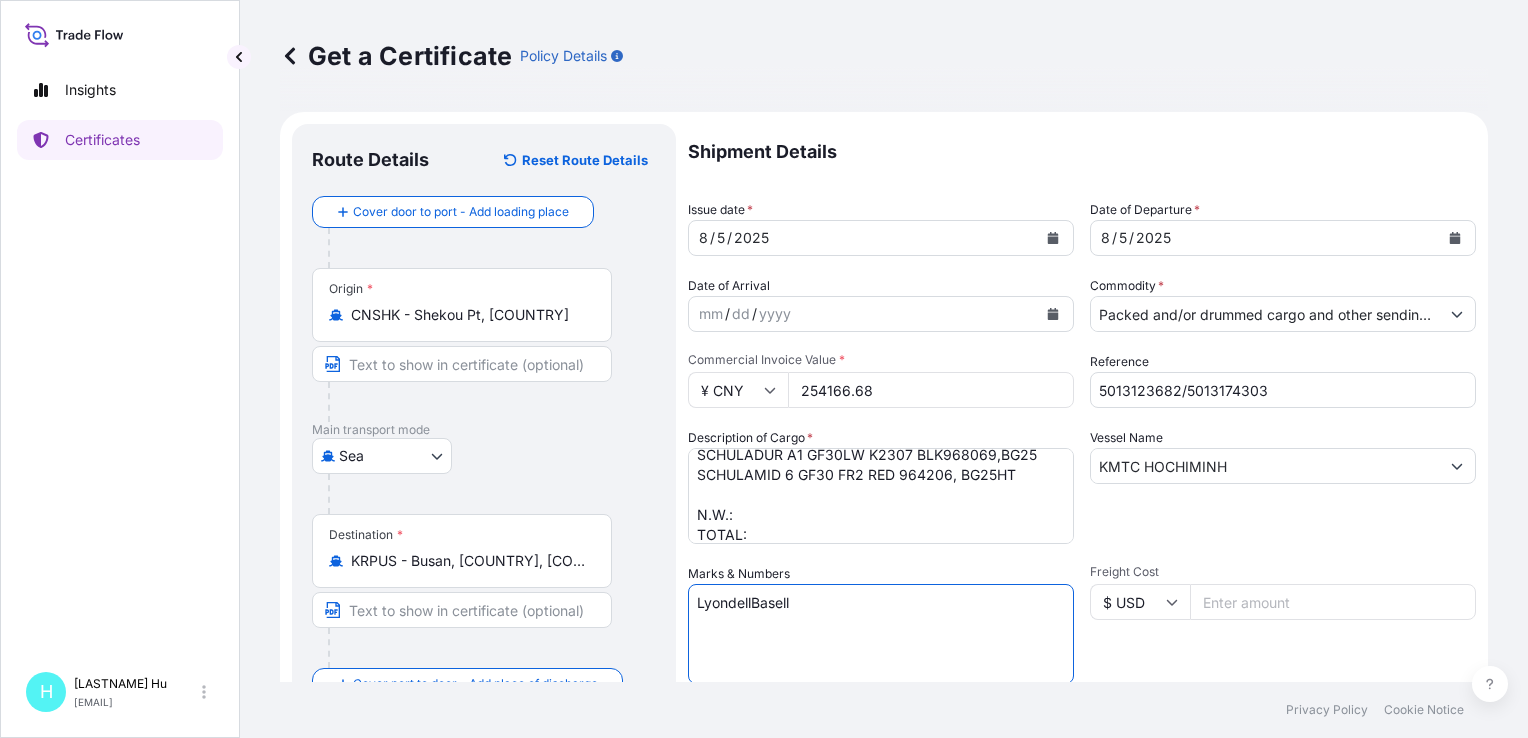 type on "LyondellBasell" 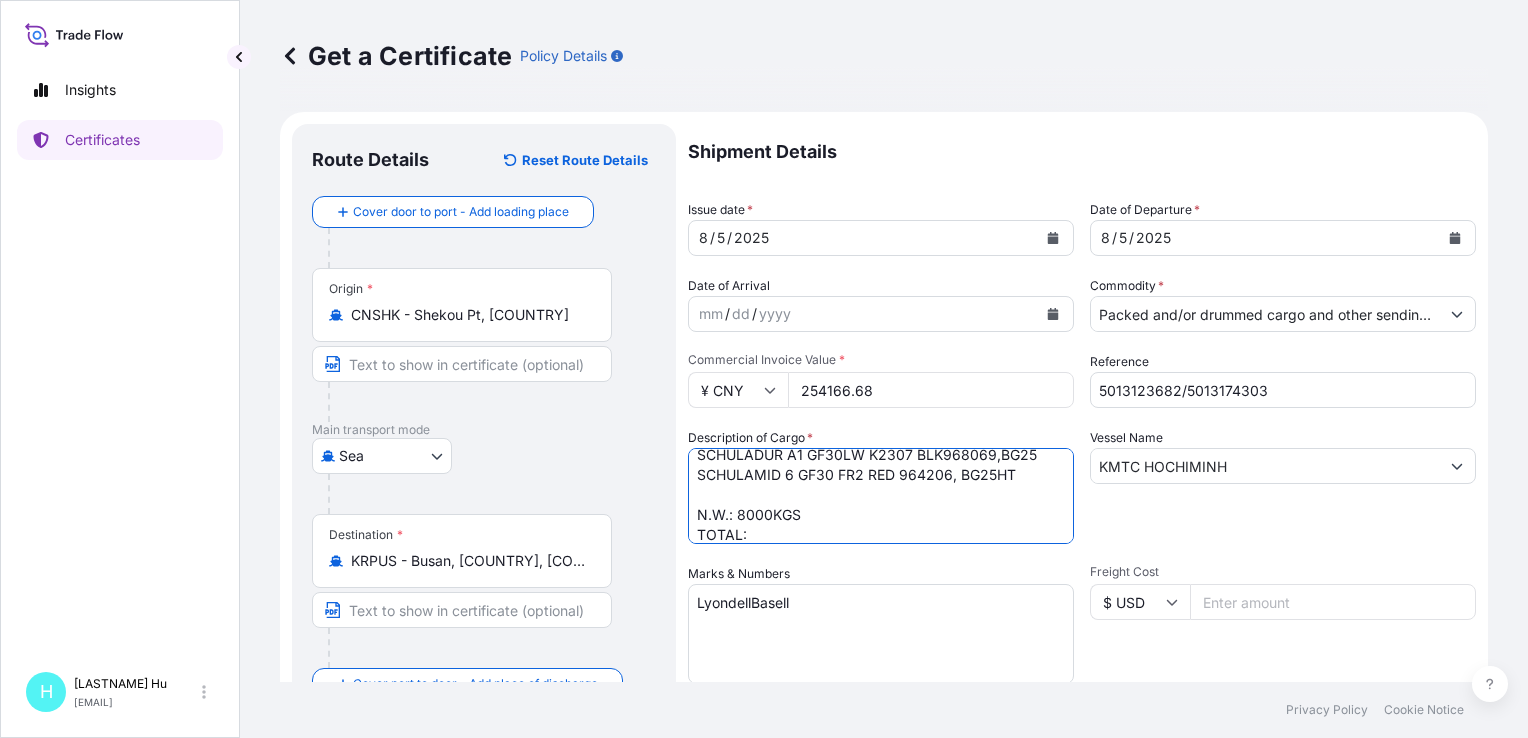 click on "SCHULADUR A1 GF30LW K2307 BLK968069,BG25
SCHULAMID 6 GF30 FR2 RED 964206, BG25HT
N.W.: 8000KGS
TOTAL:" at bounding box center [881, 496] 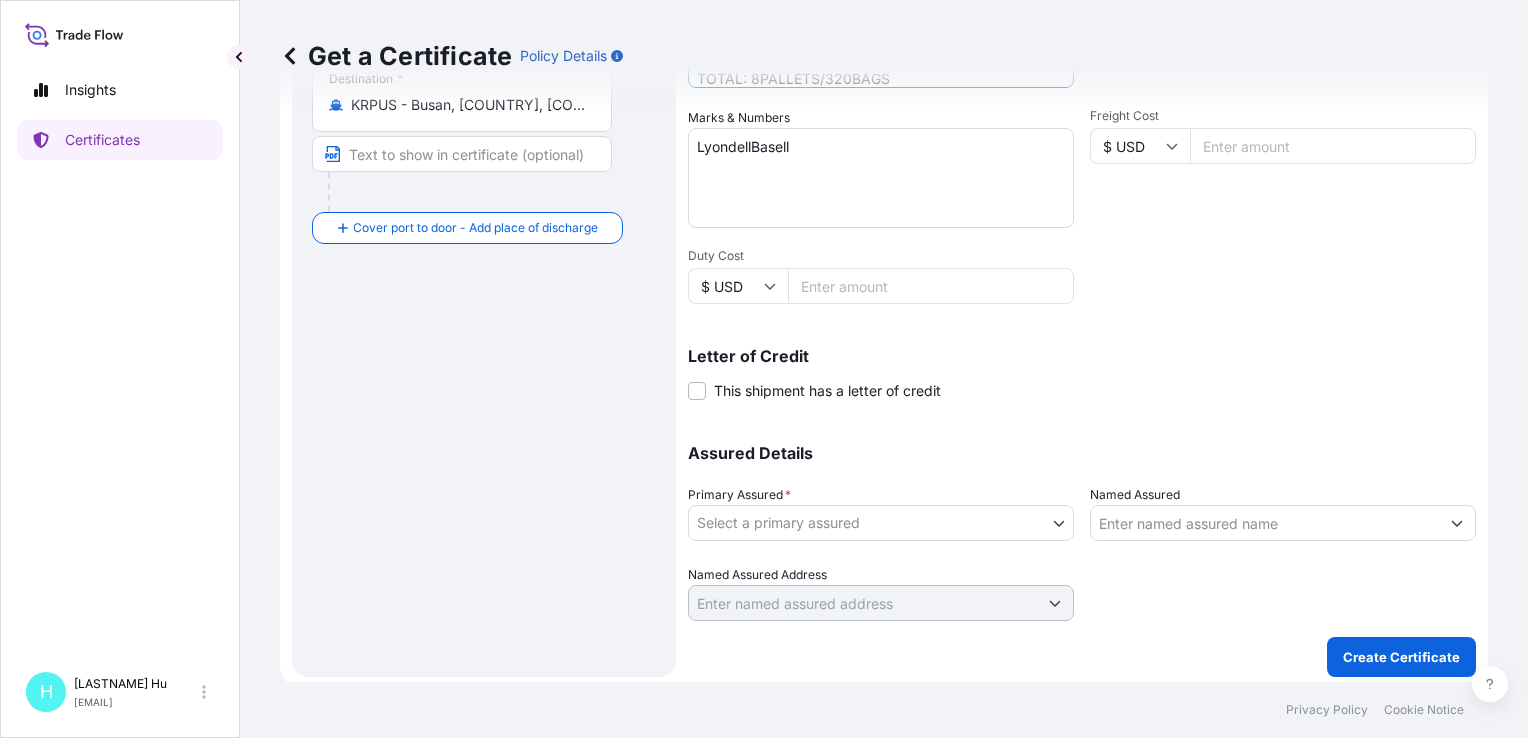 scroll, scrollTop: 461, scrollLeft: 0, axis: vertical 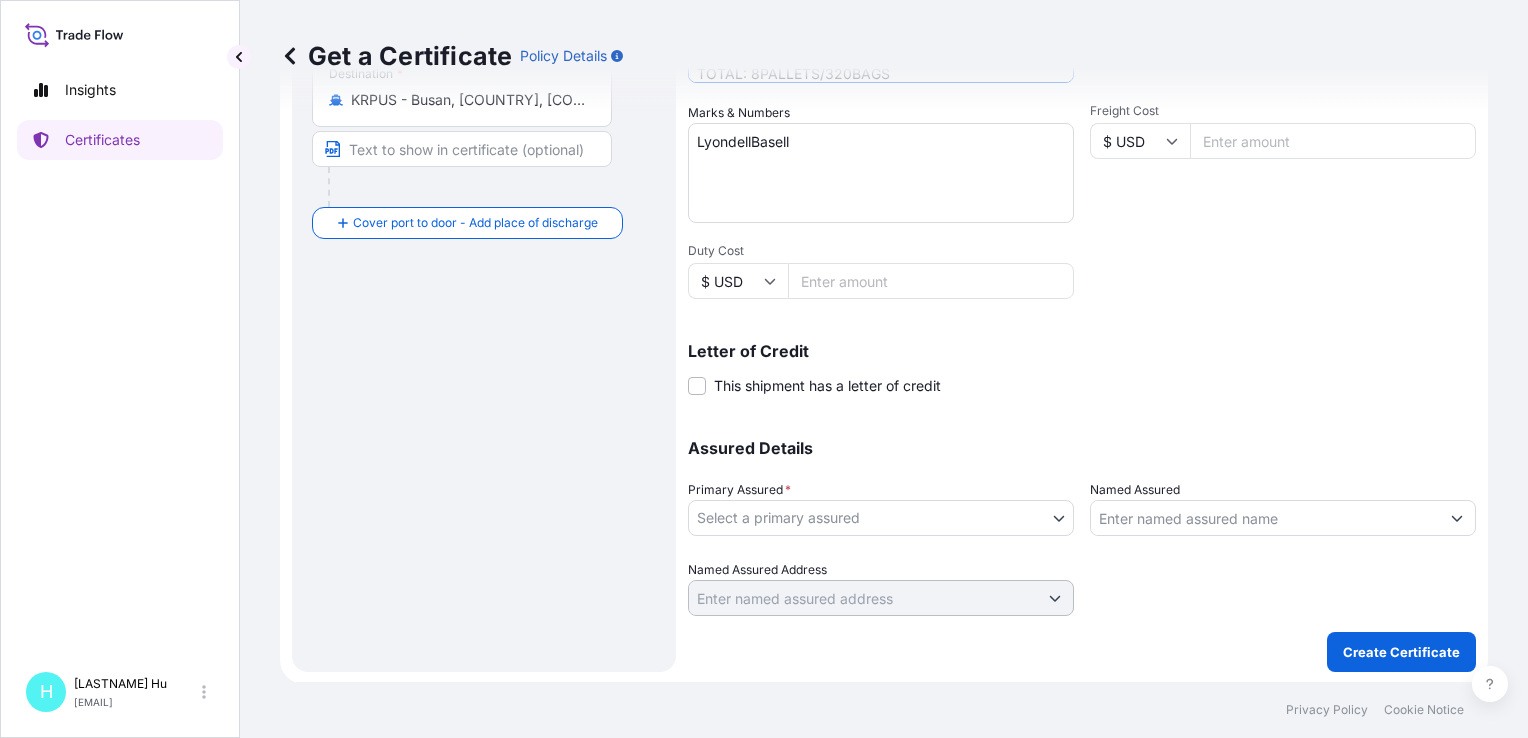 type on "SCHULADUR A1 GF30LW K2307 BLK968069,BG25
SCHULAMID 6 GF30 FR2 RED 964206, BG25HT
N.W.: 8000KGS
TOTAL: 8PALLETS/320BAGS" 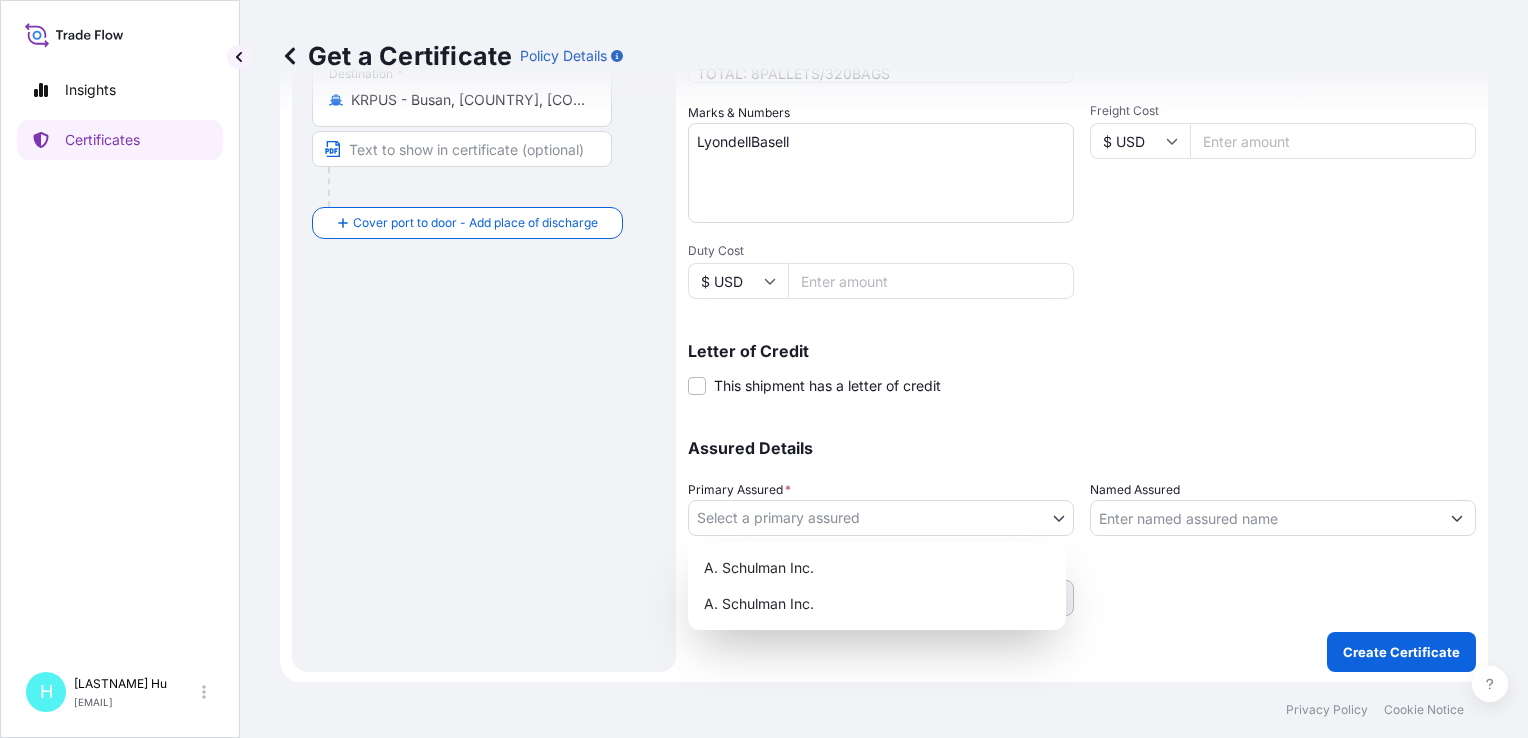 click on "Insights Certificates H Hill Hu hill.hu@[EMAIL_DOMAIN] Get a Certificate Policy Details Route Details Reset Route Details Cover door to port - Add loading place Place of loading Road / Inland Road / Inland Origin * CNSHK - [PORT_NAME], [COUNTRY] Main transport mode Sea Air Road Sea Destination * KRPUS - Busan, [COUNTRY] Cover port to door - Add place of discharge Road / Inland Road / Inland Place of Discharge Shipment Details Issue date * [DATE] Date of Departure * [DATE] Date of Arrival mm / dd / yyyy Commodity * Packed and/or drummed cargo and other sendings - non bulk Packing Category Commercial Invoice Value * ¥ CNY 254166.68 Reference 5013123682/5013174303 Description of Cargo * SCHULADUR A1 GF30LW K2307 BLK968069,BG25
SCHULAMID 6 GF30 FR2 RED 964206, BG25HT
N.W.: 8000KGS
TOTAL: 8PALLETS/320BAGS Vessel Name KMTC HOCHIMINH Marks & Numbers LyondellBasell Freight Cost * $ USD Duty Cost * $ USD Letter of Credit This shipment has a letter of credit Letter of credit * *
0" at bounding box center (764, 369) 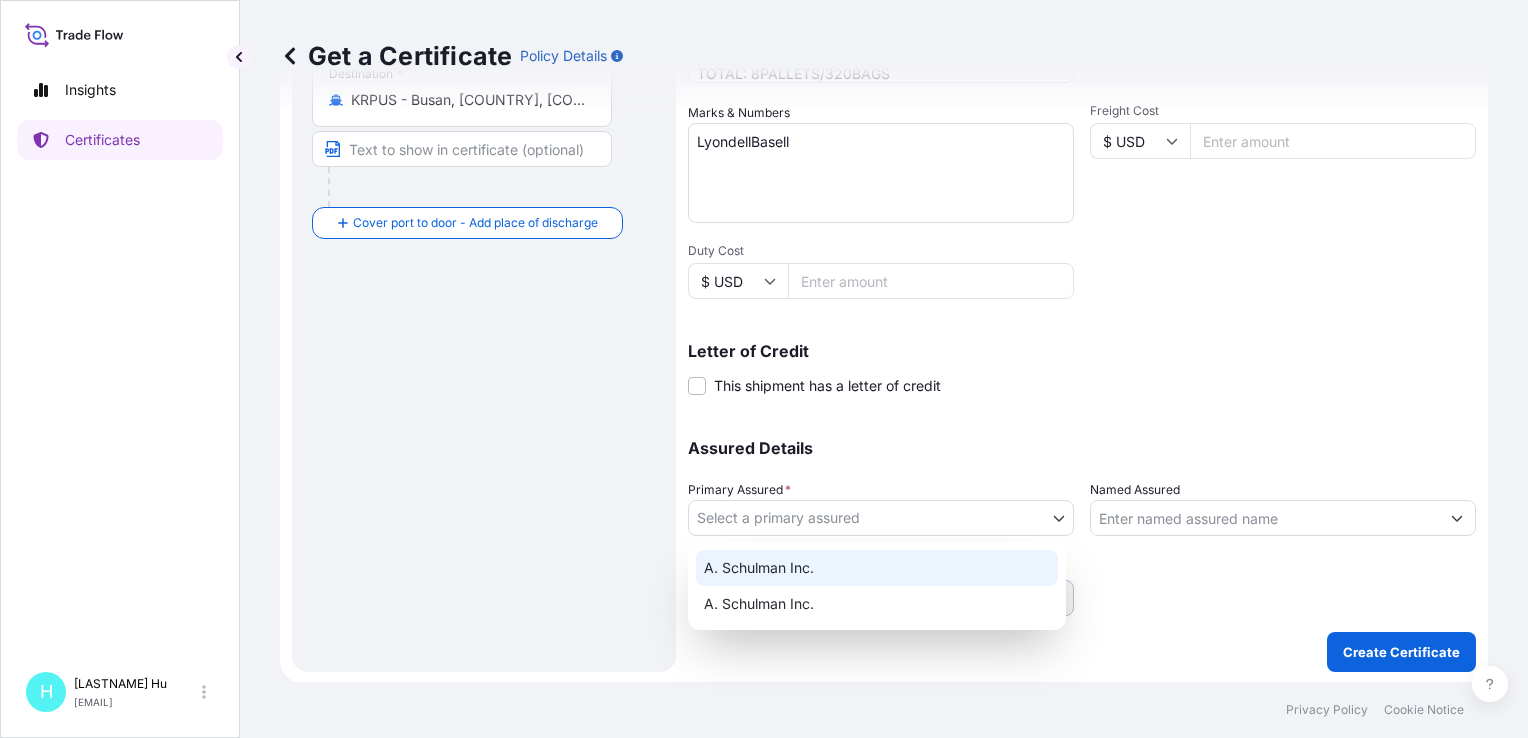 click on "A. Schulman Inc." at bounding box center [877, 568] 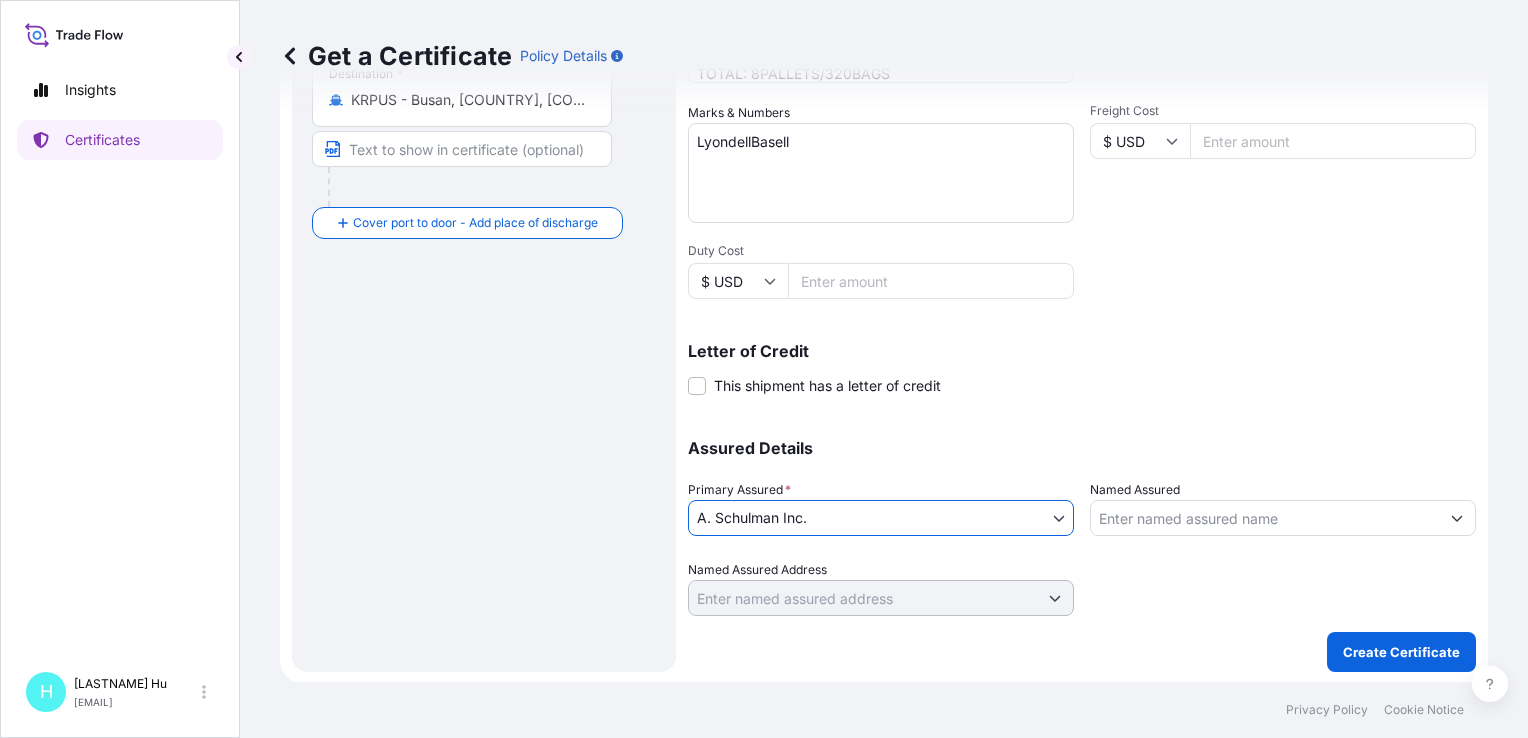click on "Named Assured" at bounding box center [1265, 518] 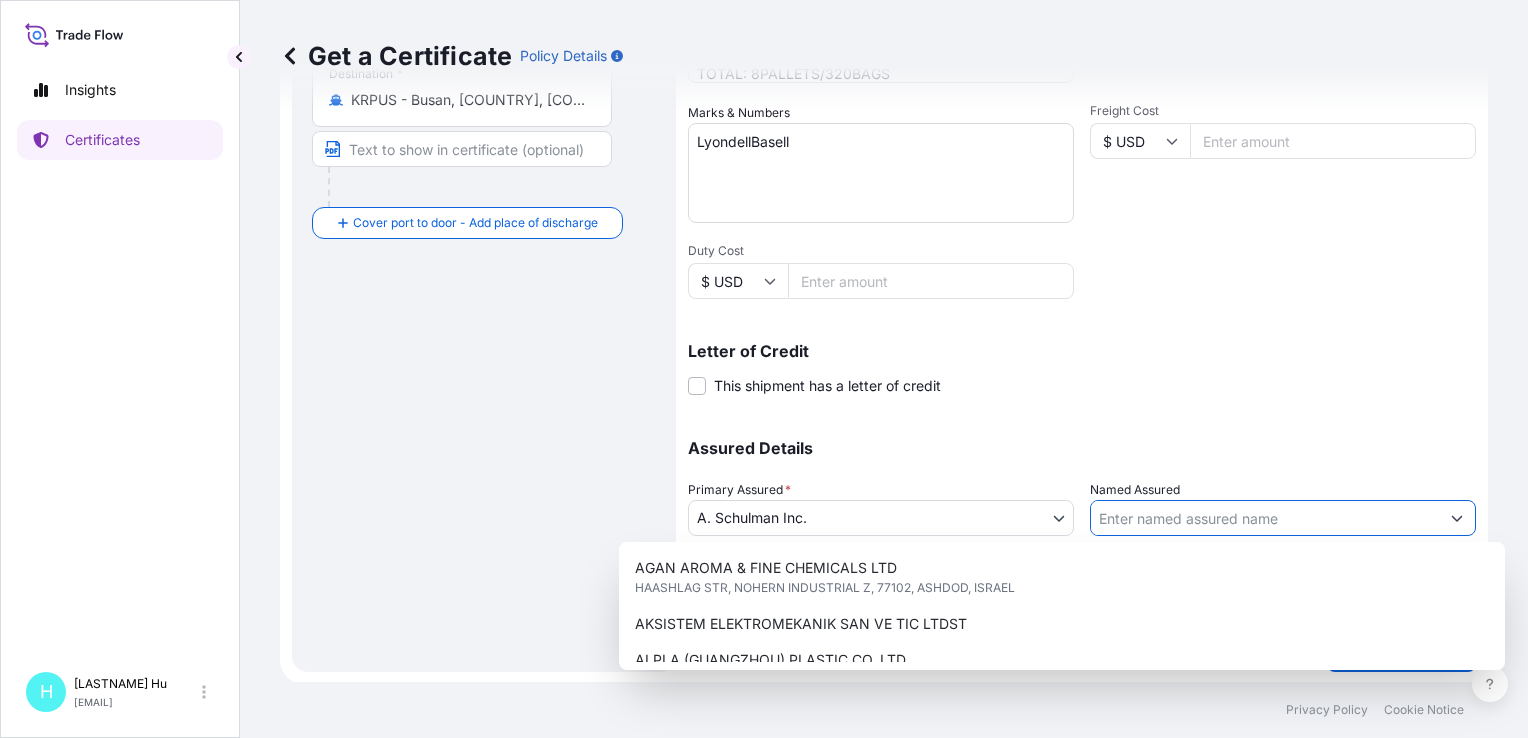 paste on "LyondellBasell Advanced Polymer(Dongguan) Co. Ltd" 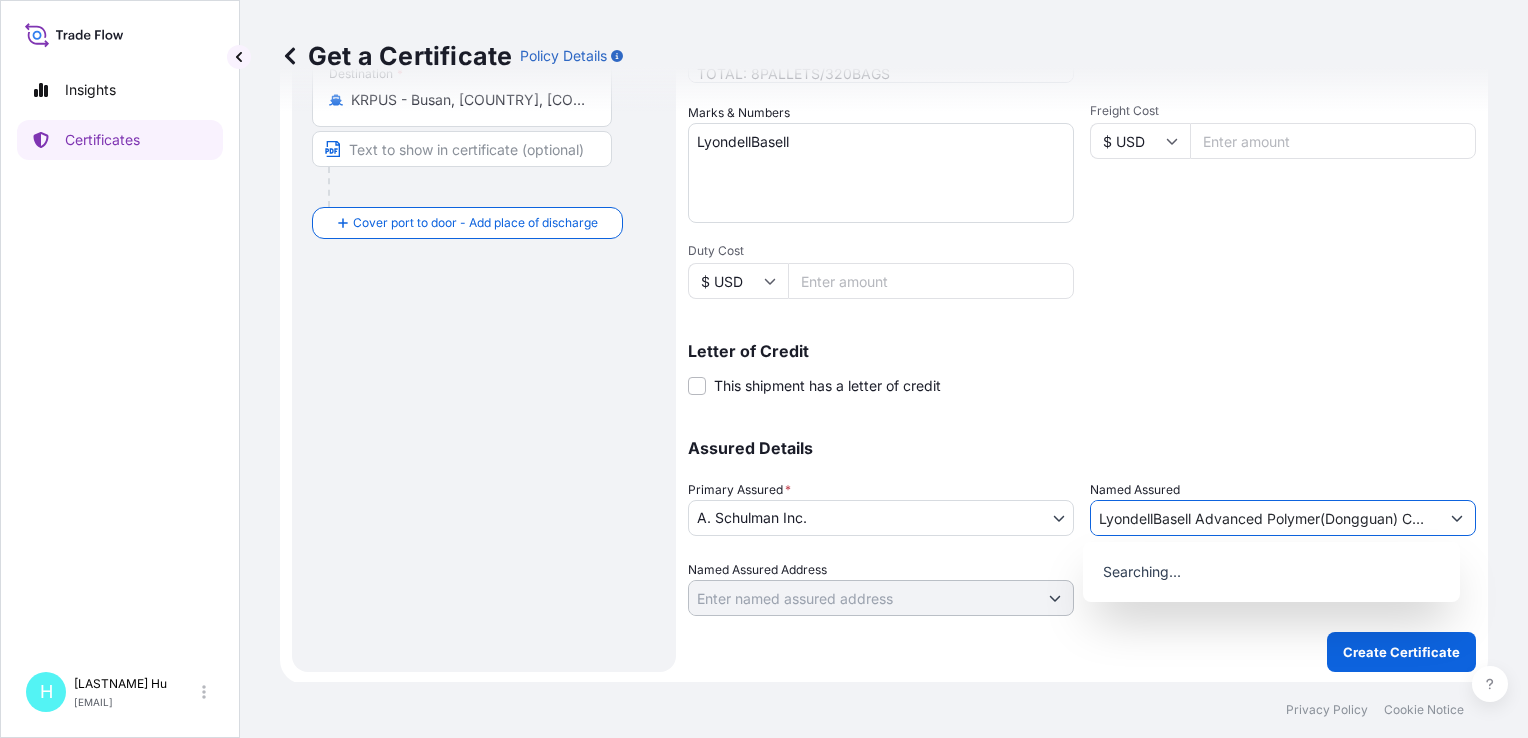 scroll, scrollTop: 0, scrollLeft: 28, axis: horizontal 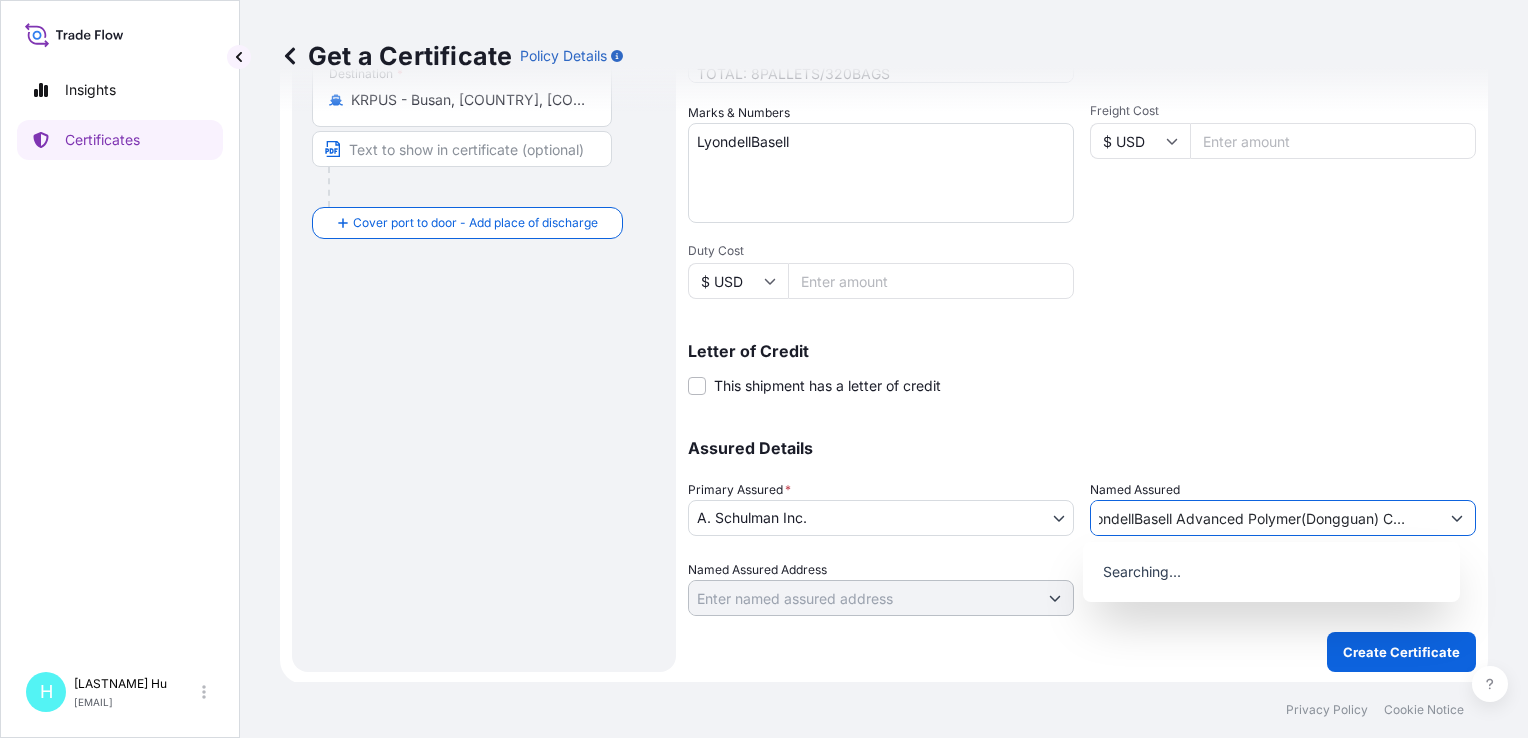 type on "LyondellBasell Advanced Polymer(Dongguan) Co. Ltd" 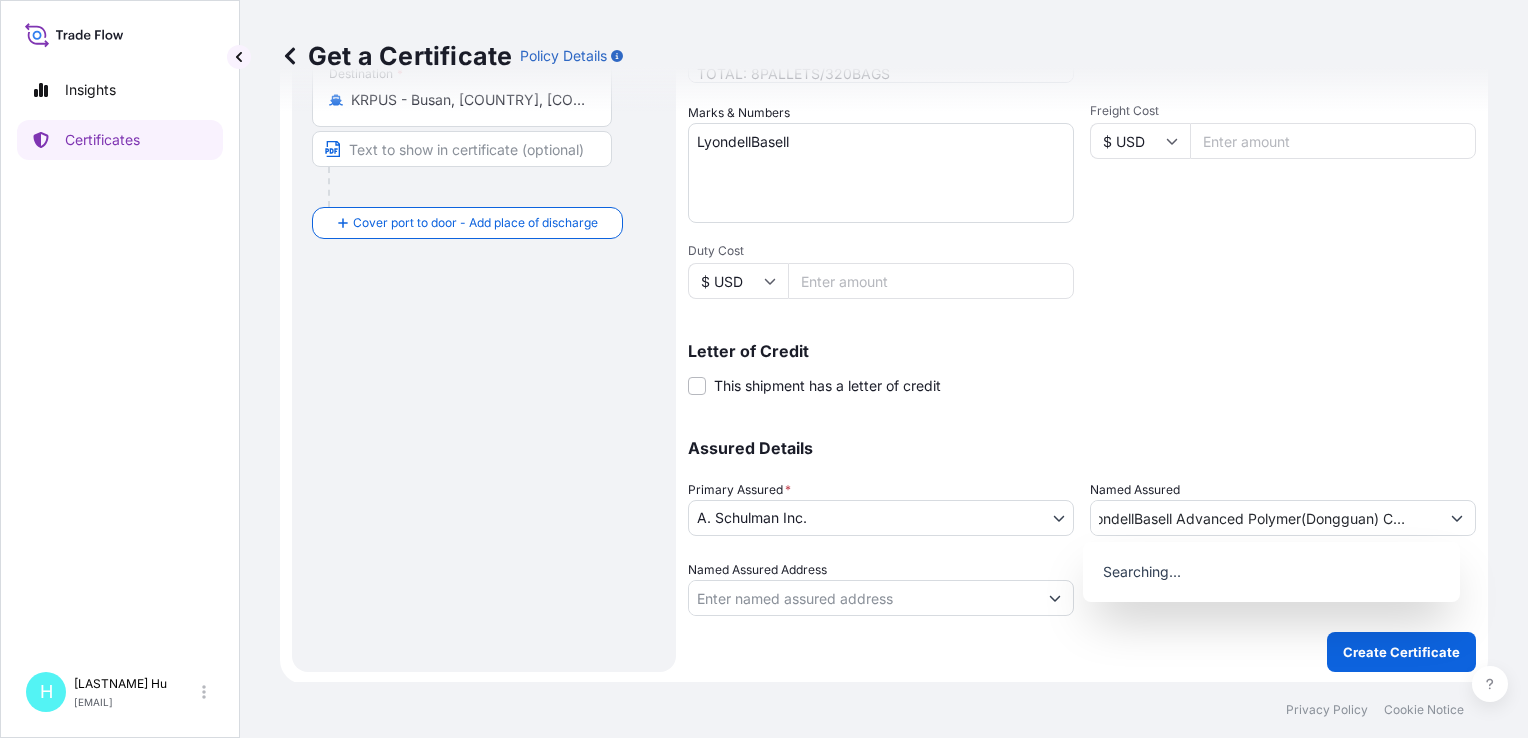 scroll, scrollTop: 0, scrollLeft: 0, axis: both 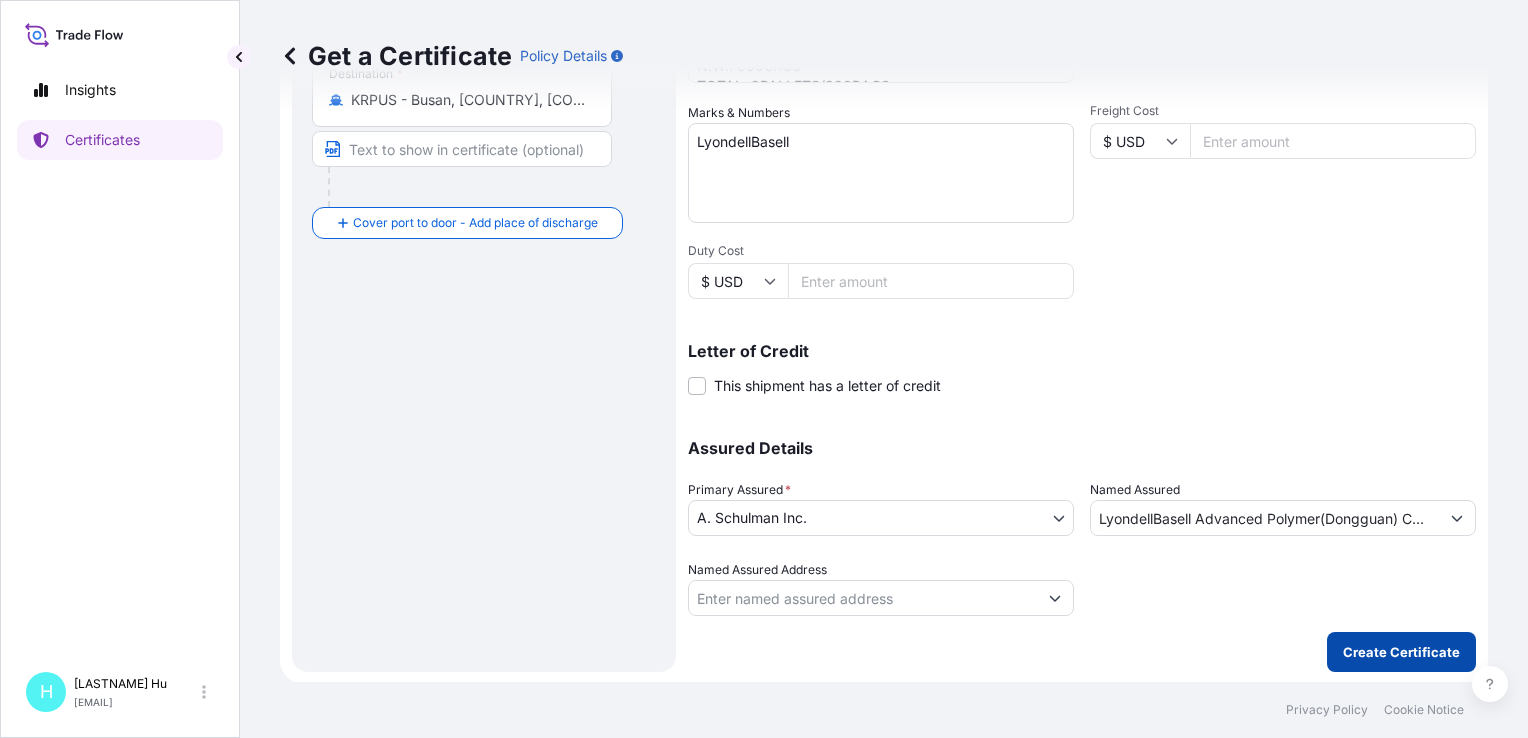 click on "Create Certificate" at bounding box center (1401, 652) 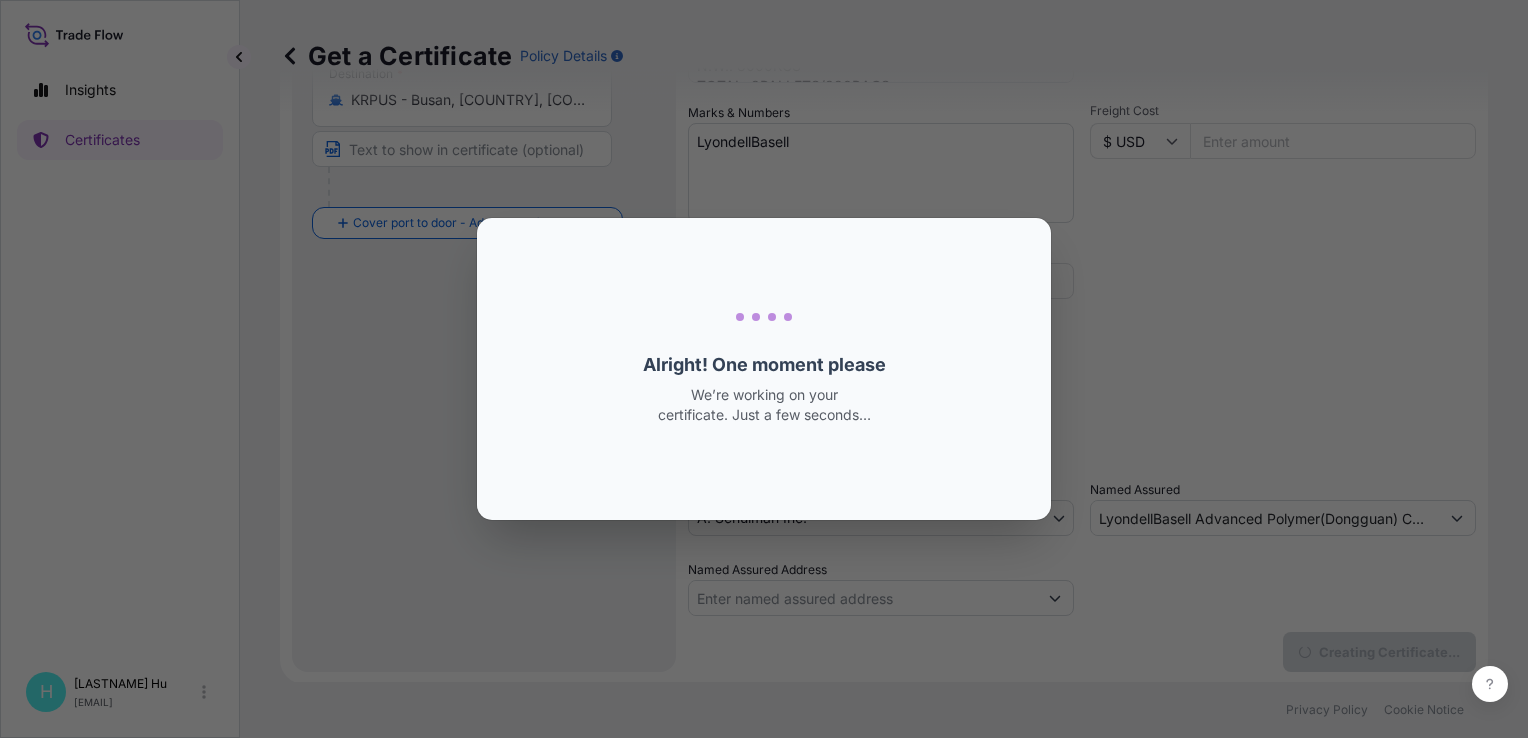 scroll, scrollTop: 0, scrollLeft: 0, axis: both 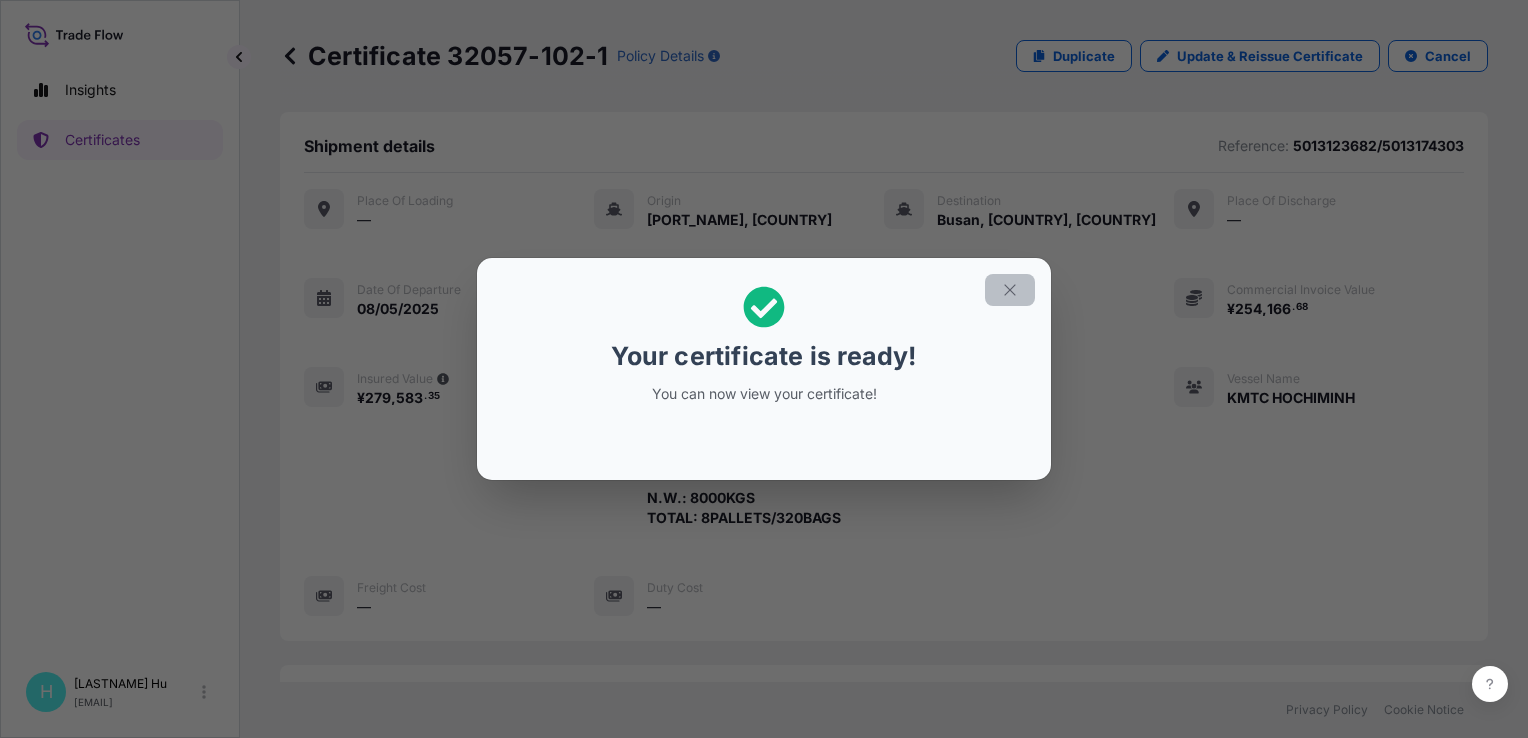 click 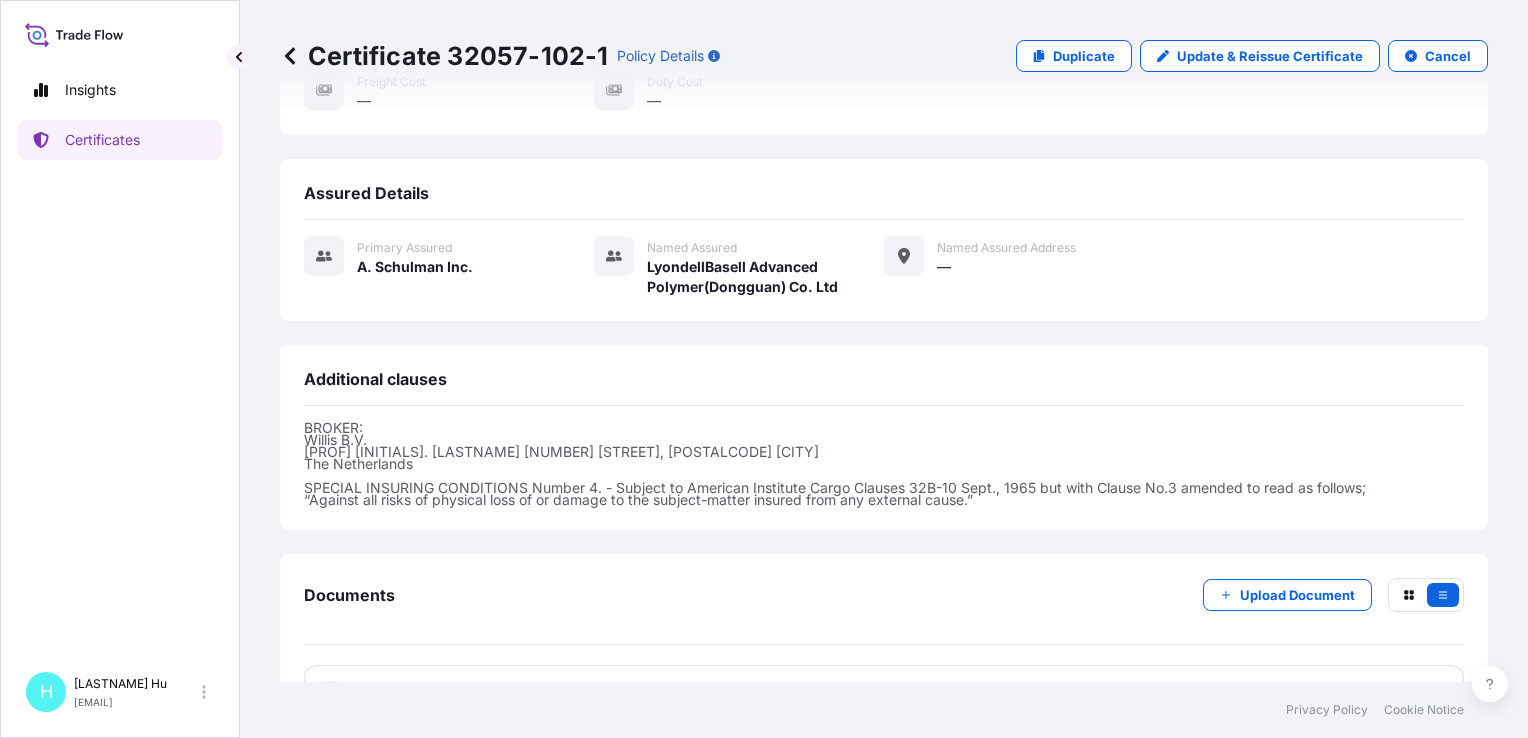scroll, scrollTop: 558, scrollLeft: 0, axis: vertical 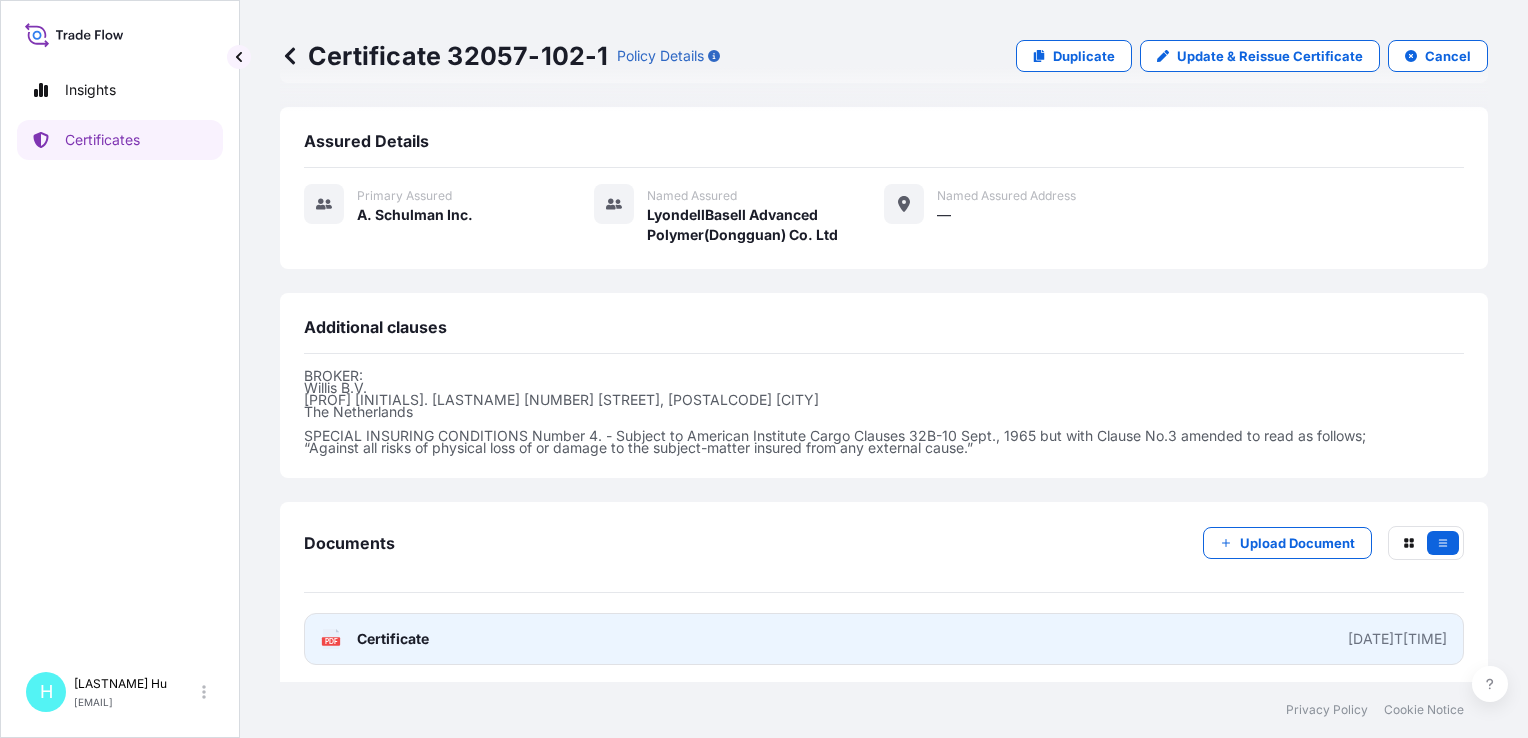 click on "Certificate" at bounding box center [393, 639] 